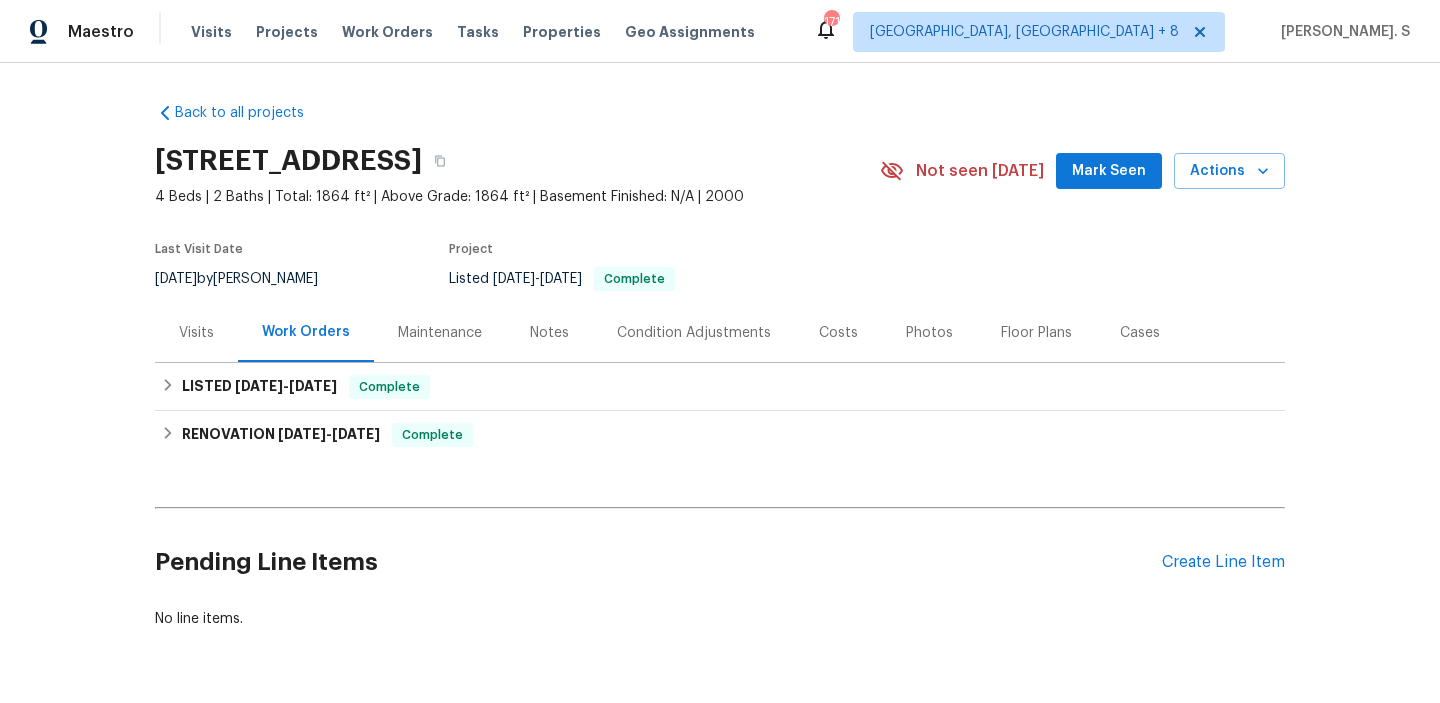 scroll, scrollTop: 0, scrollLeft: 0, axis: both 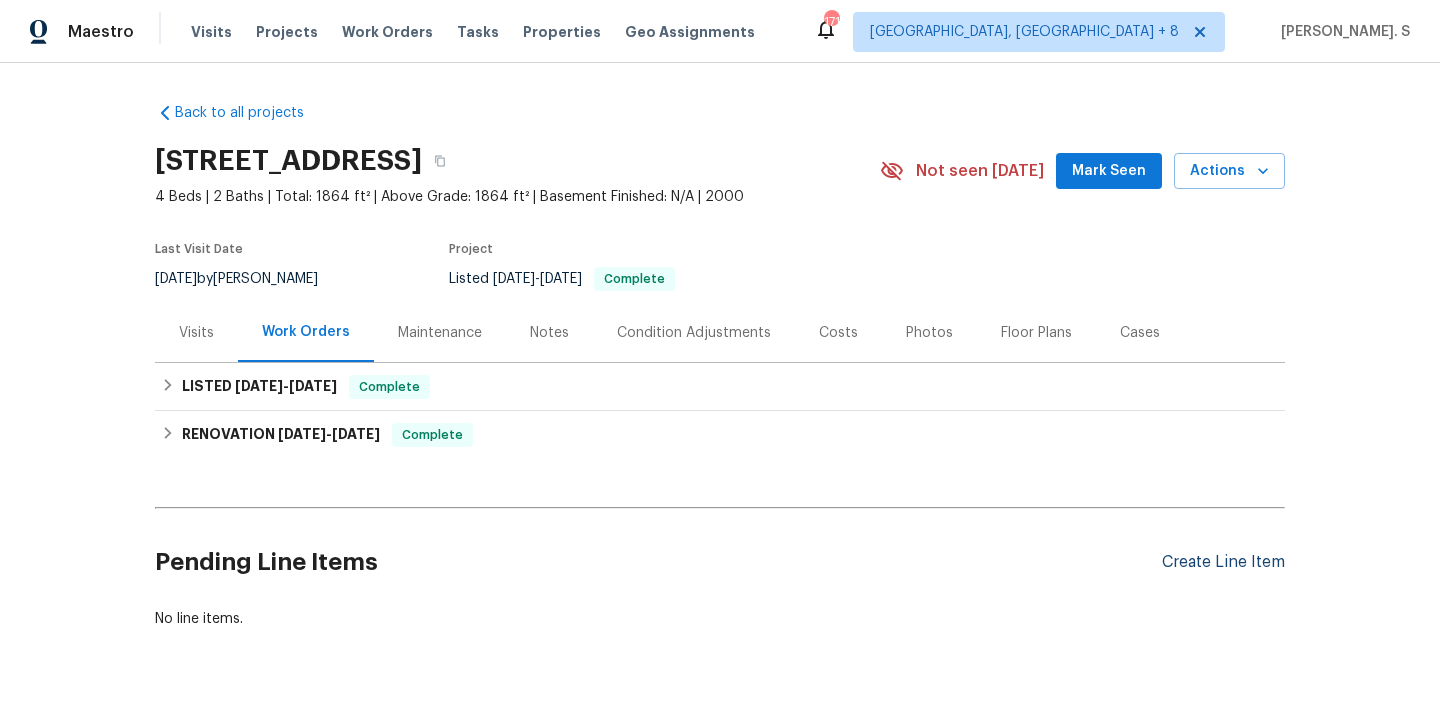click on "Create Line Item" at bounding box center (1223, 562) 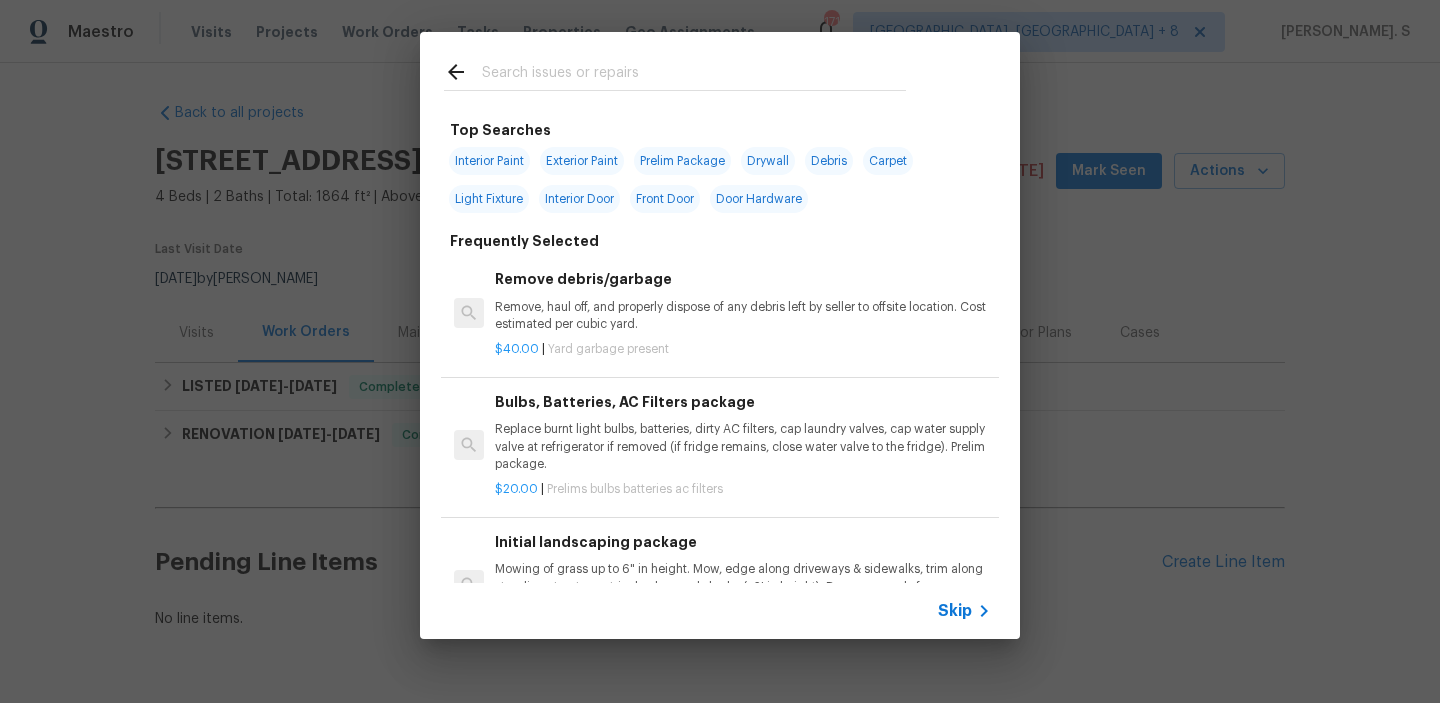 click on "Remove debris/garbage" at bounding box center [743, 279] 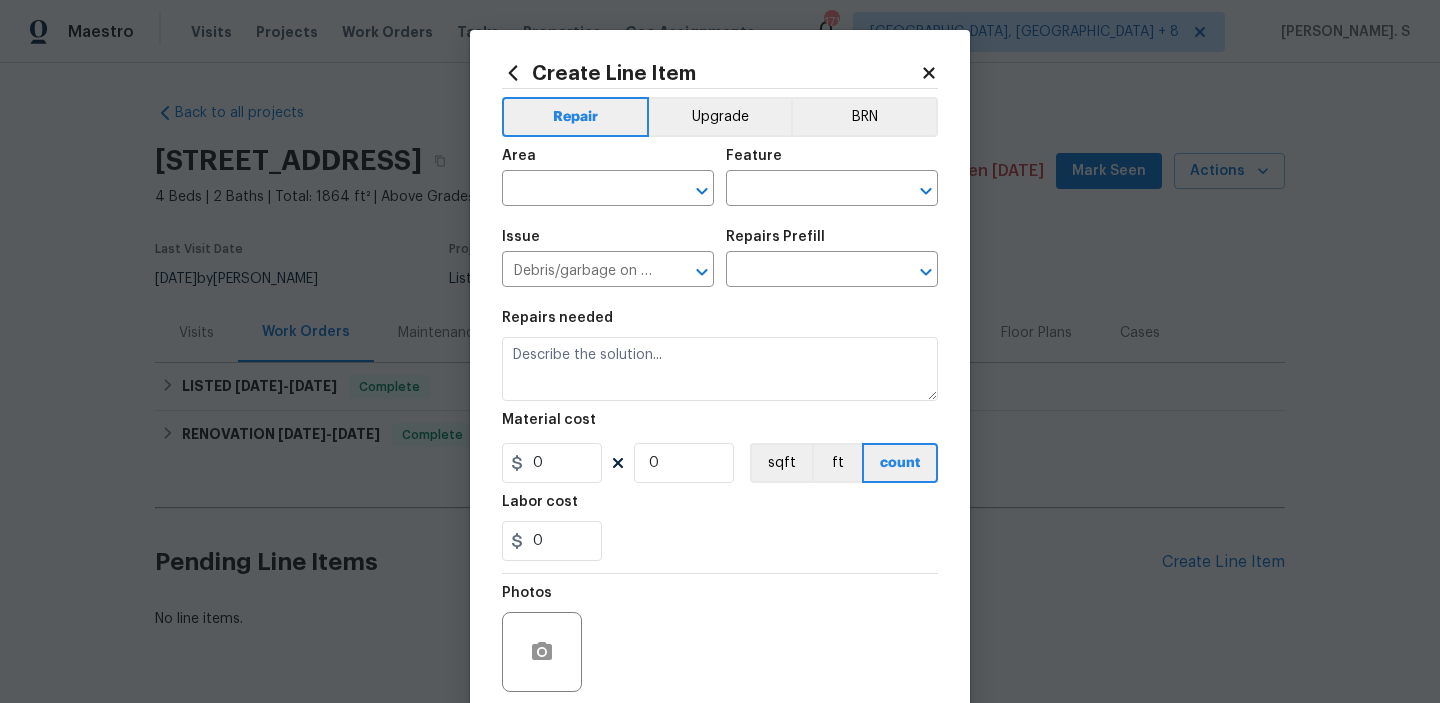 type on "Remove debris/garbage $40.00" 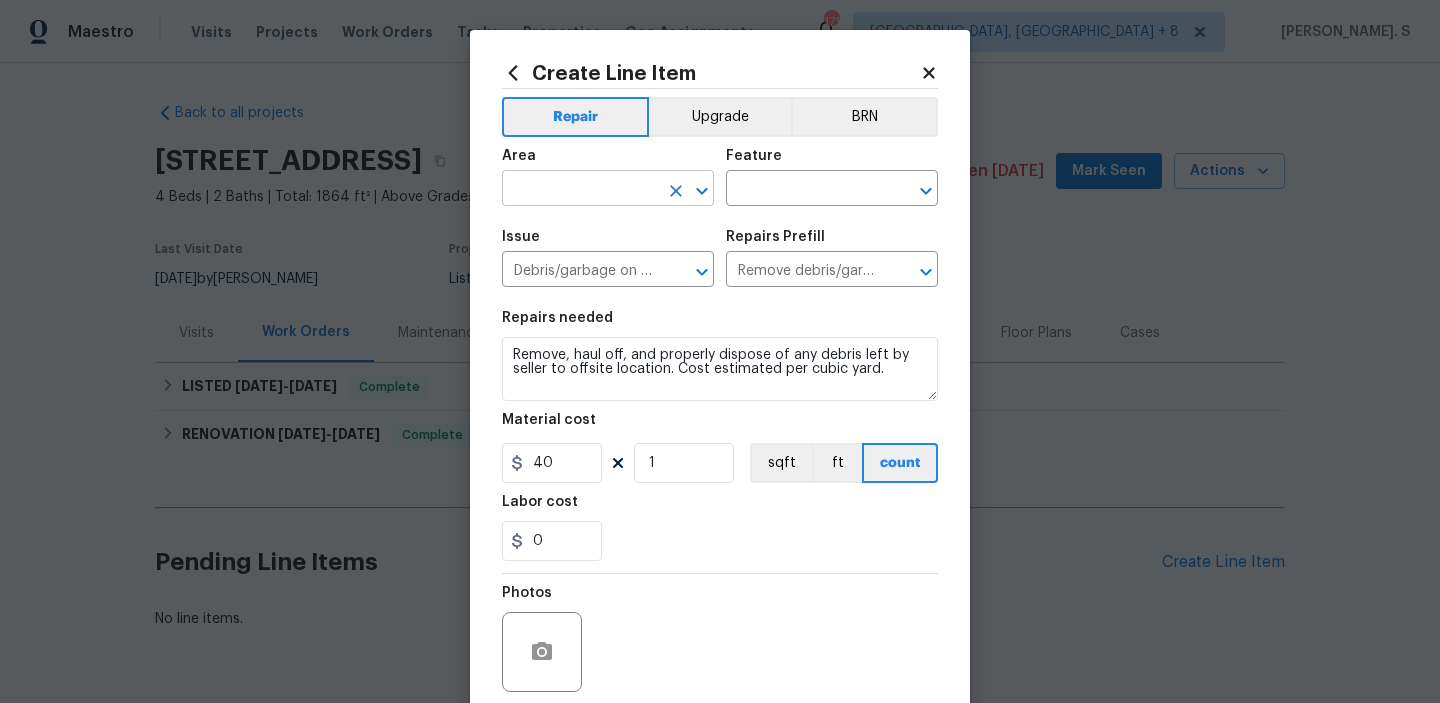 click 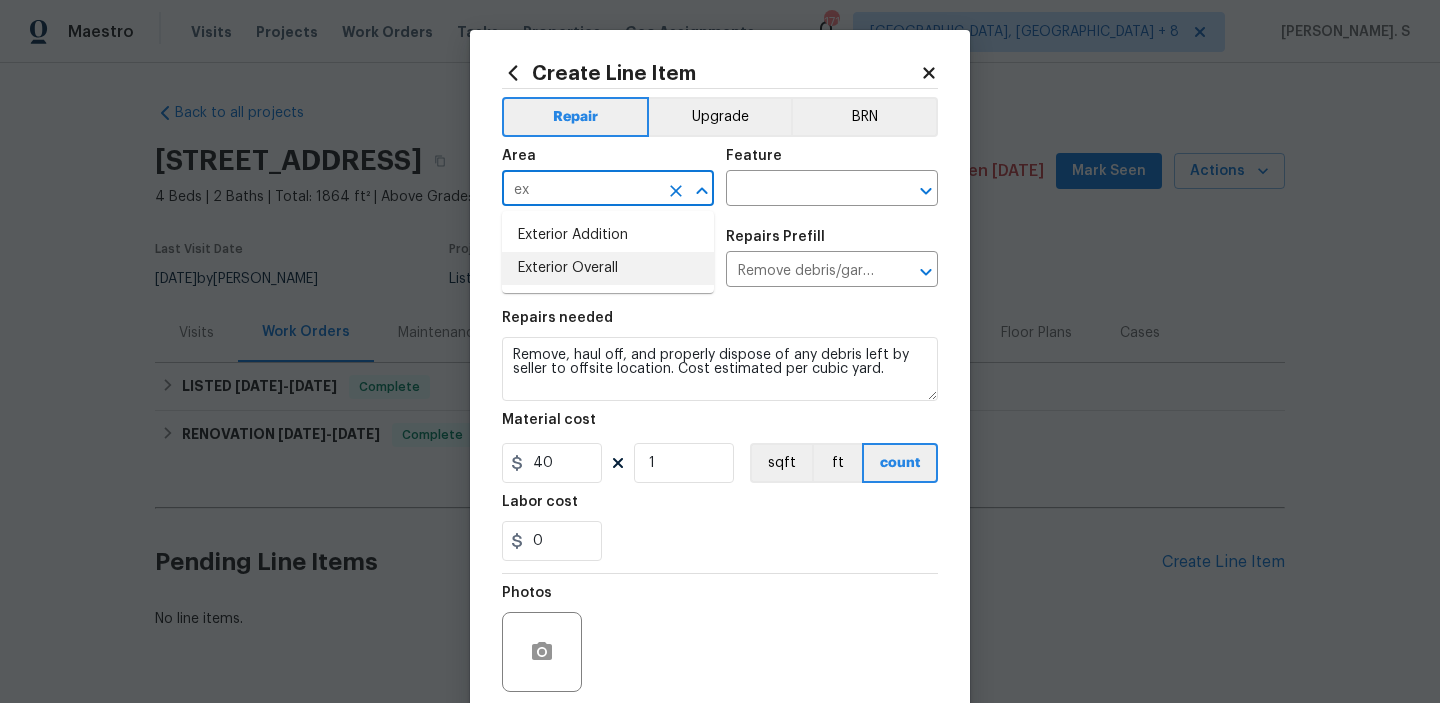 click on "Exterior Overall" at bounding box center (608, 268) 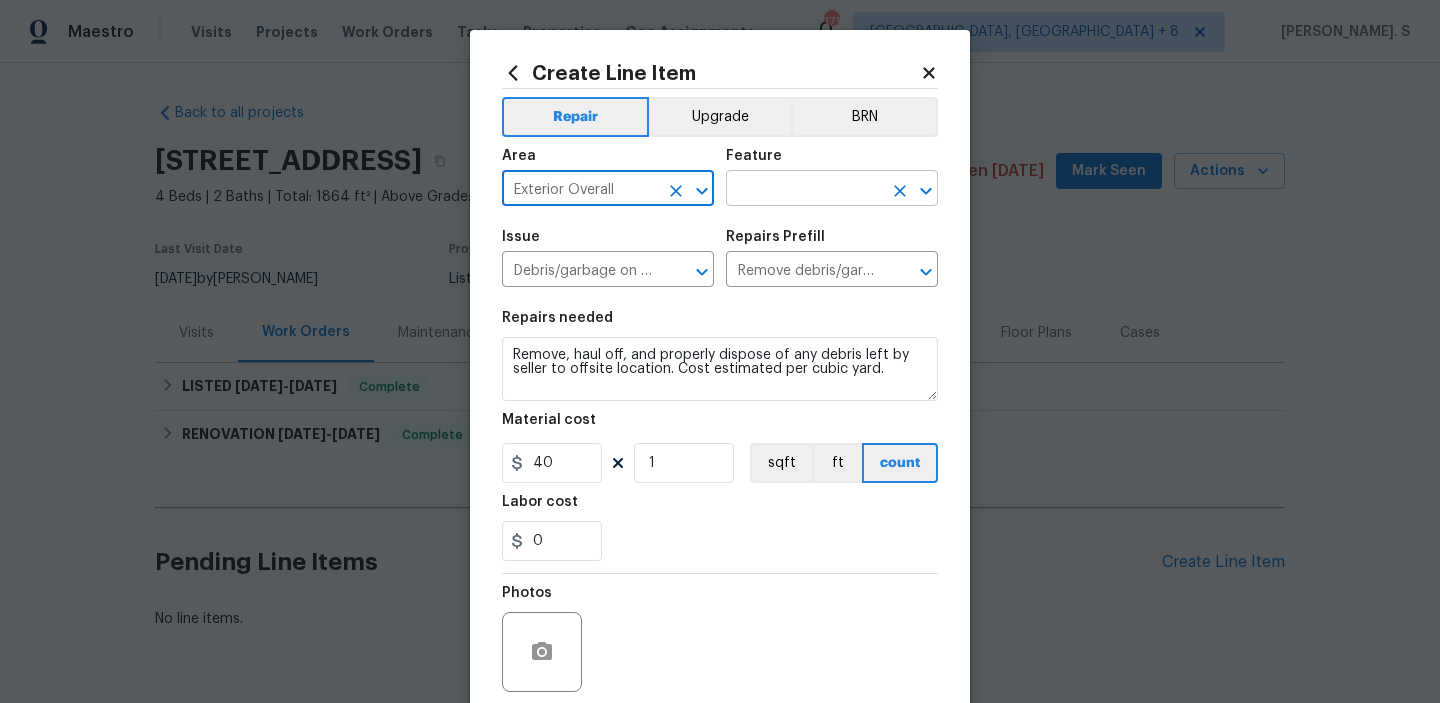 click 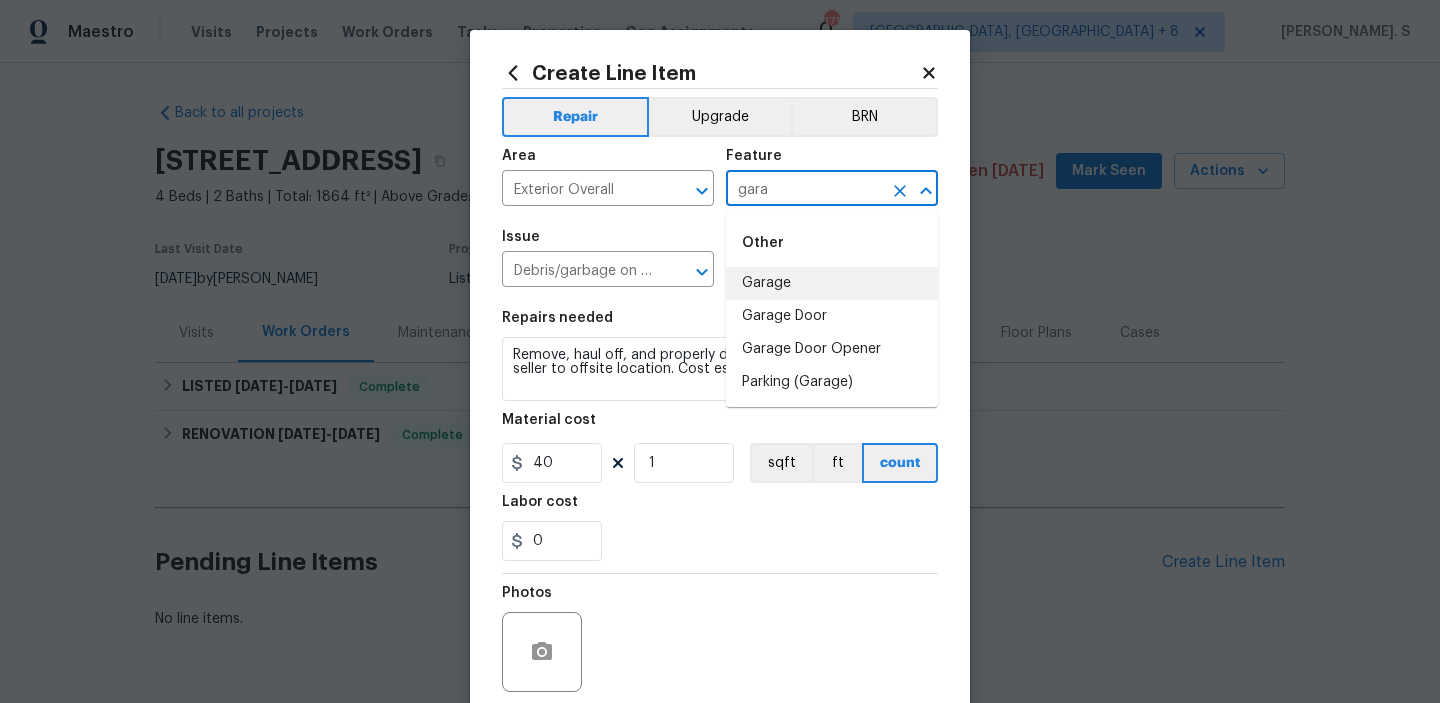 click on "Garage" at bounding box center (832, 283) 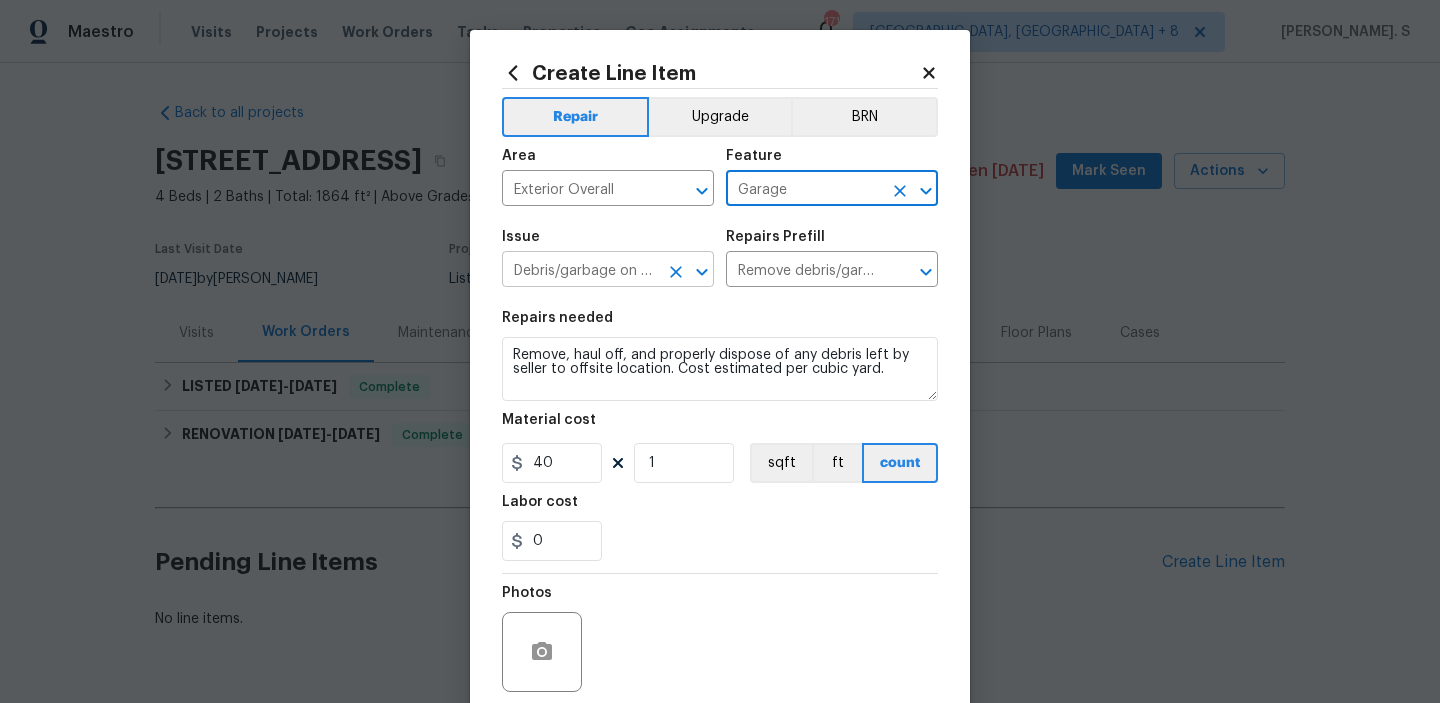 click 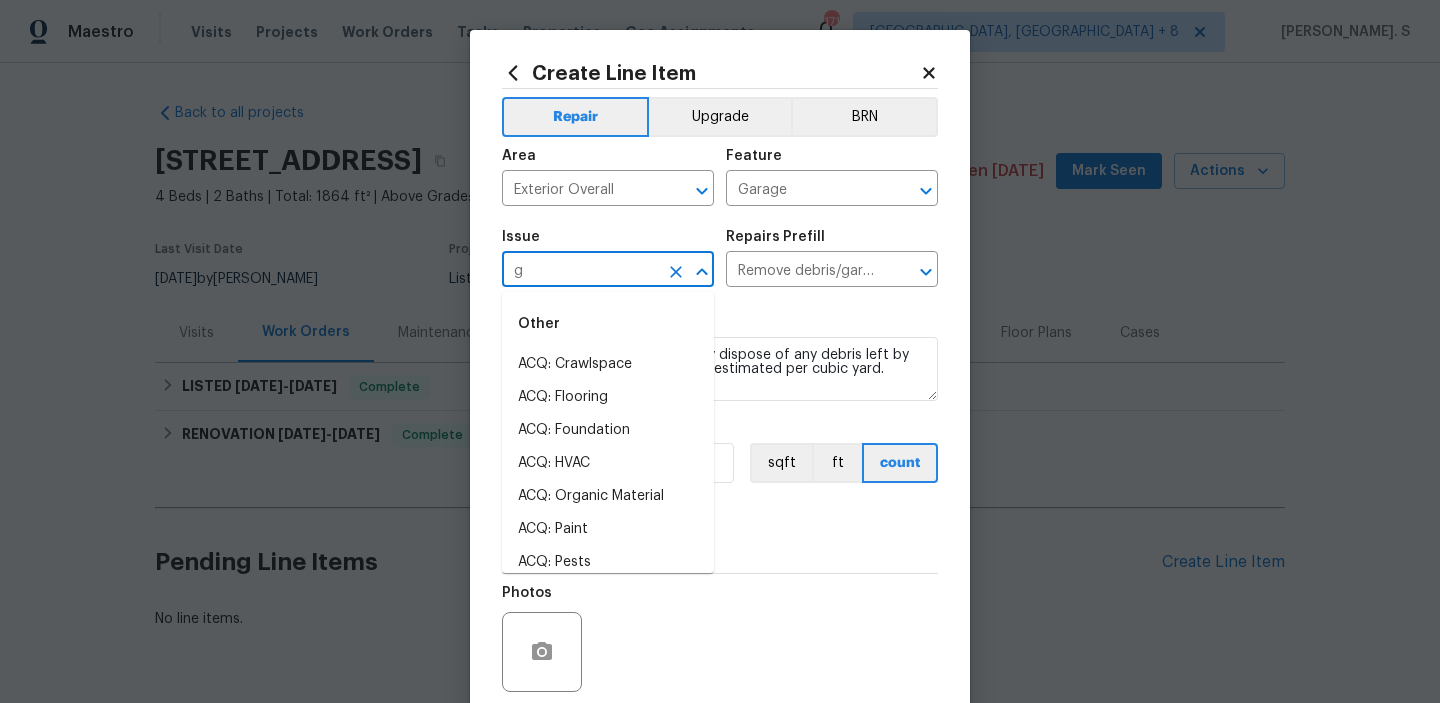 scroll, scrollTop: 0, scrollLeft: 0, axis: both 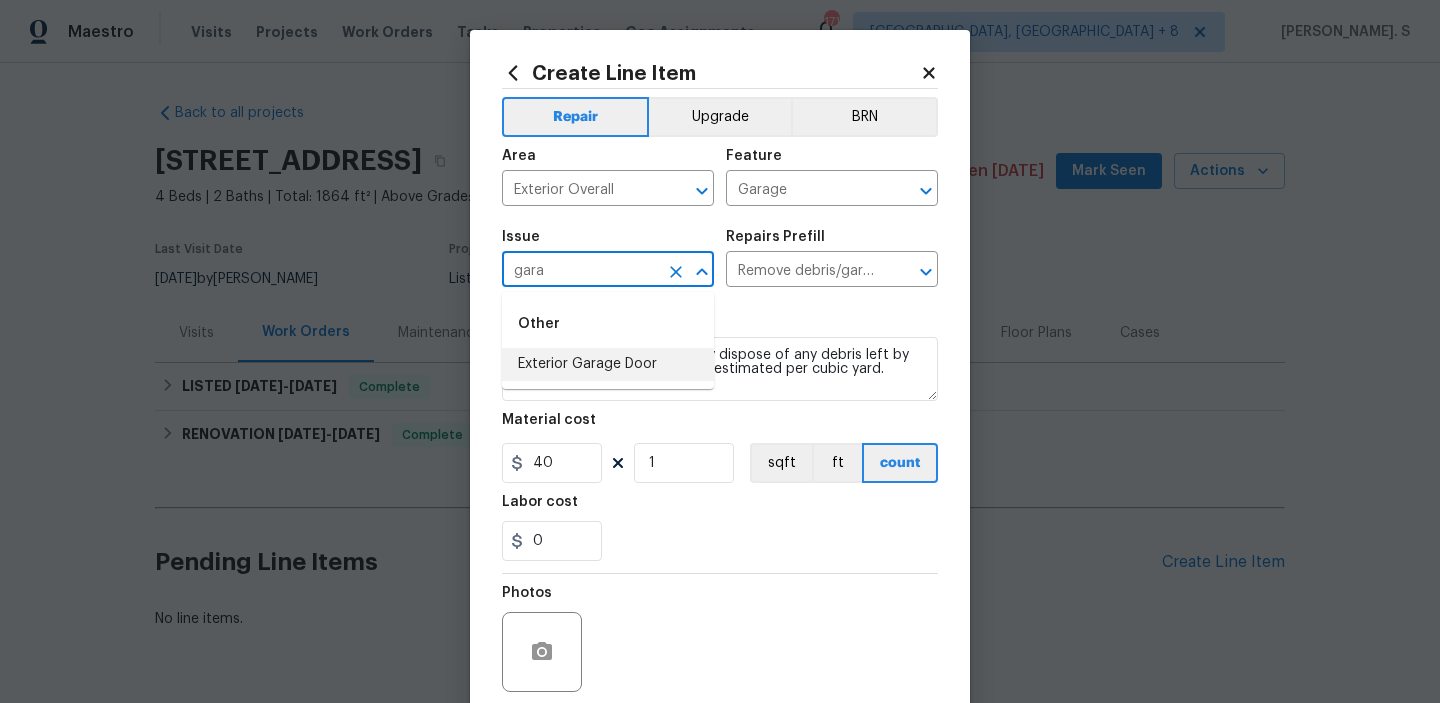 click on "Exterior Garage Door" at bounding box center (608, 364) 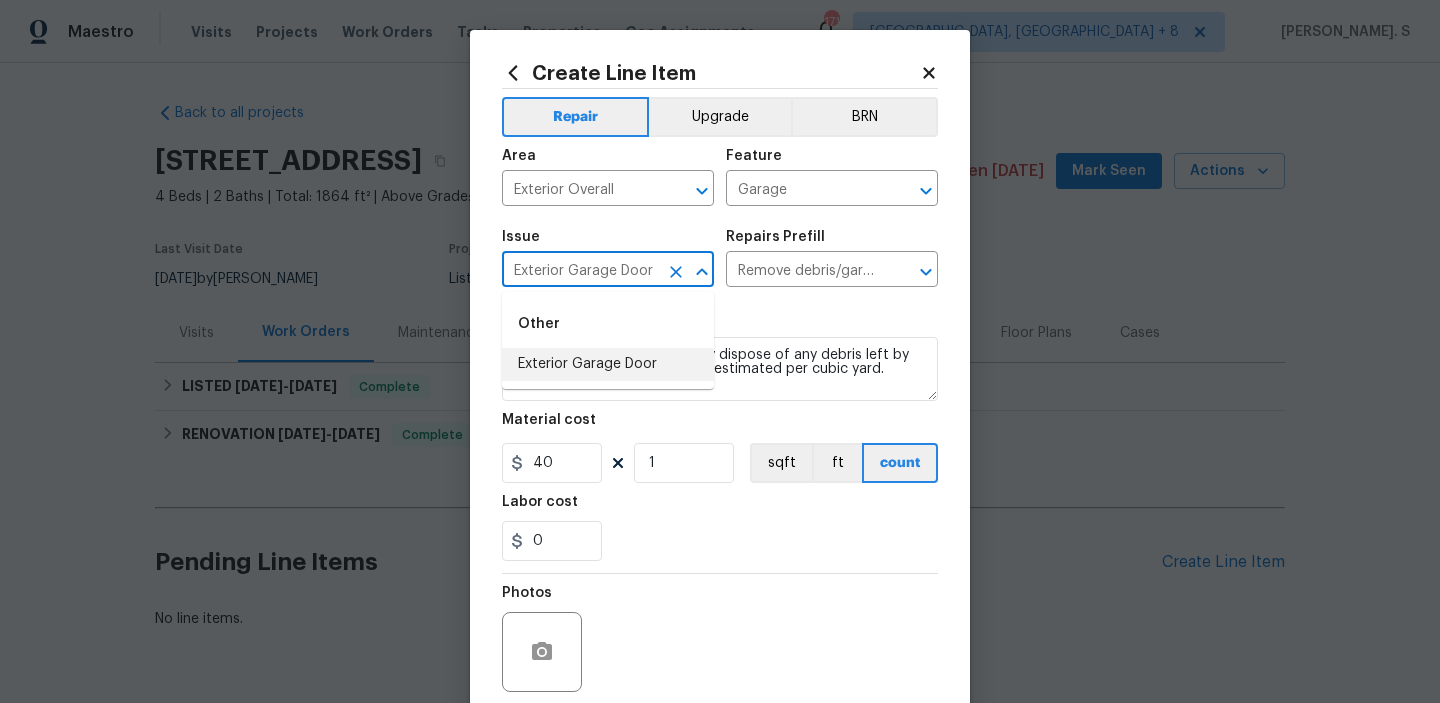 type 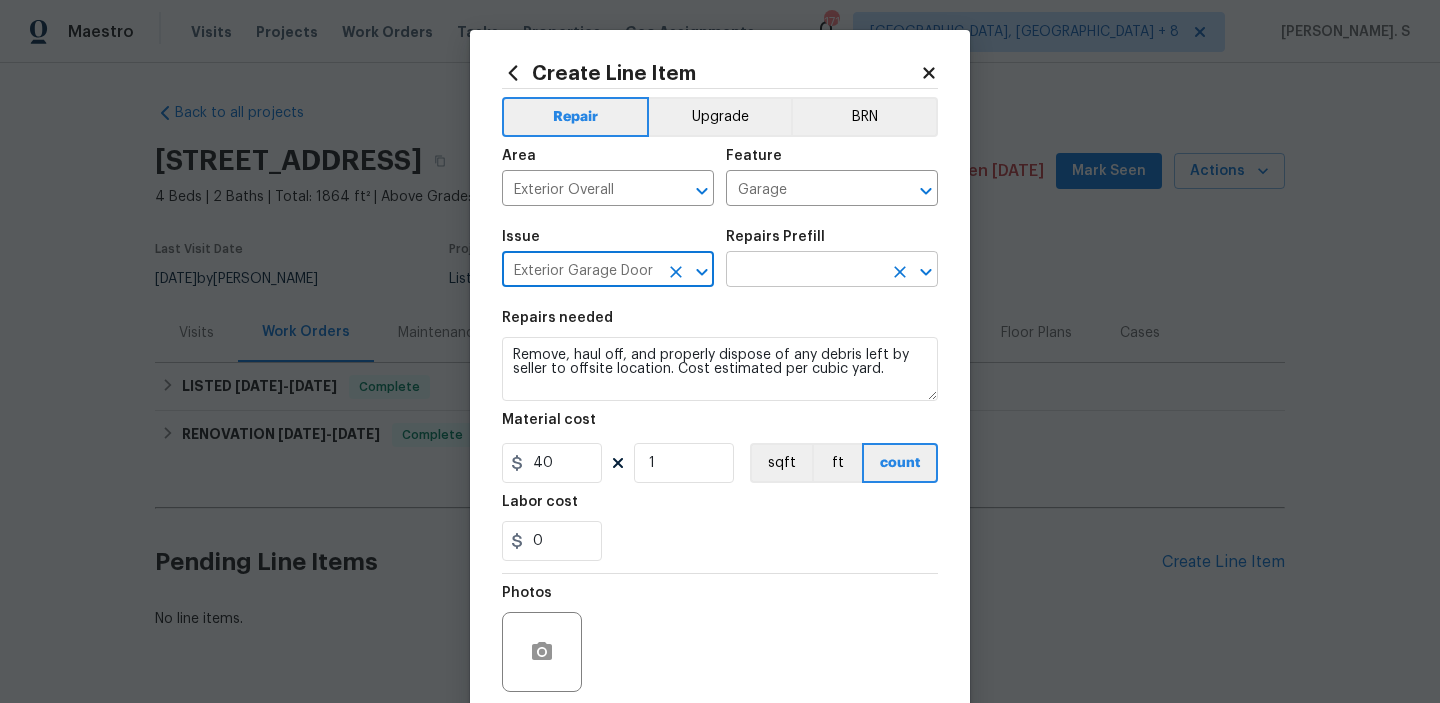 click 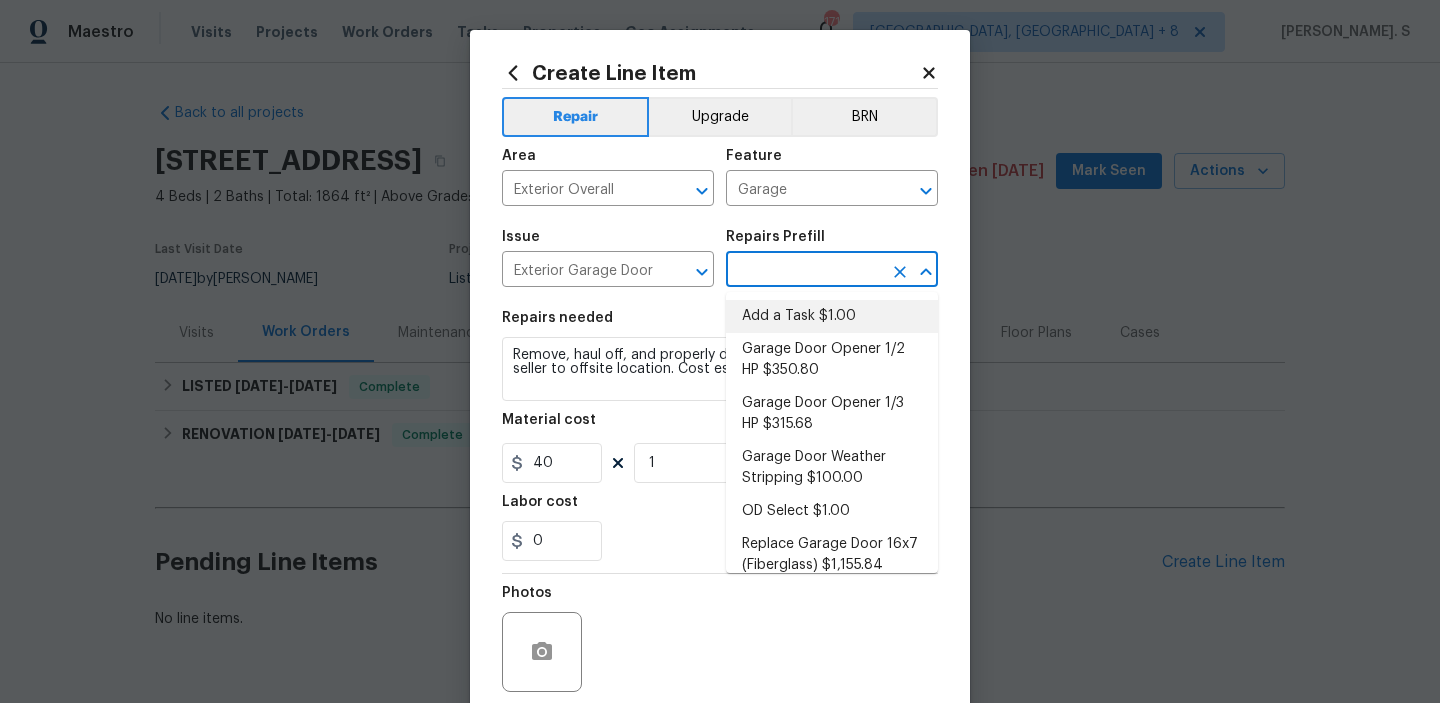 click on "Add a Task $1.00" at bounding box center (832, 316) 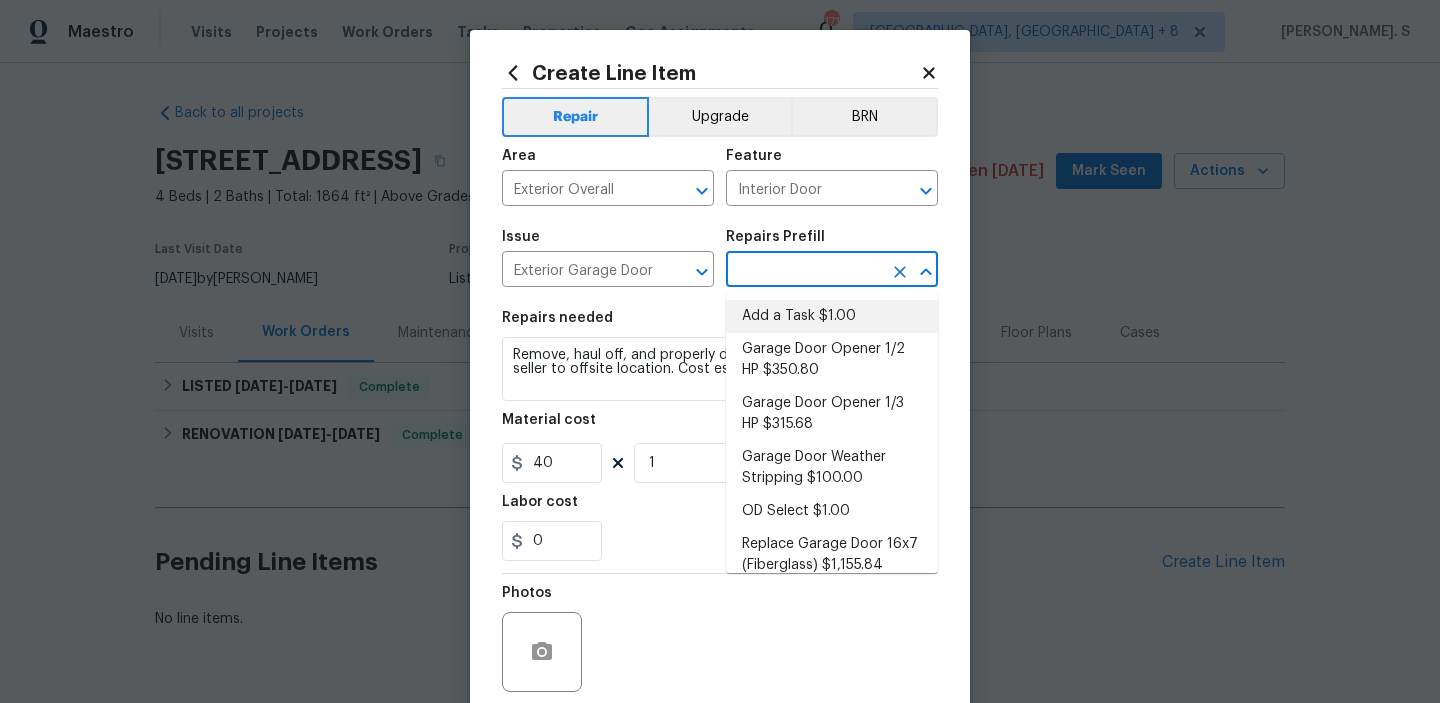 type on "Add a Task $1.00" 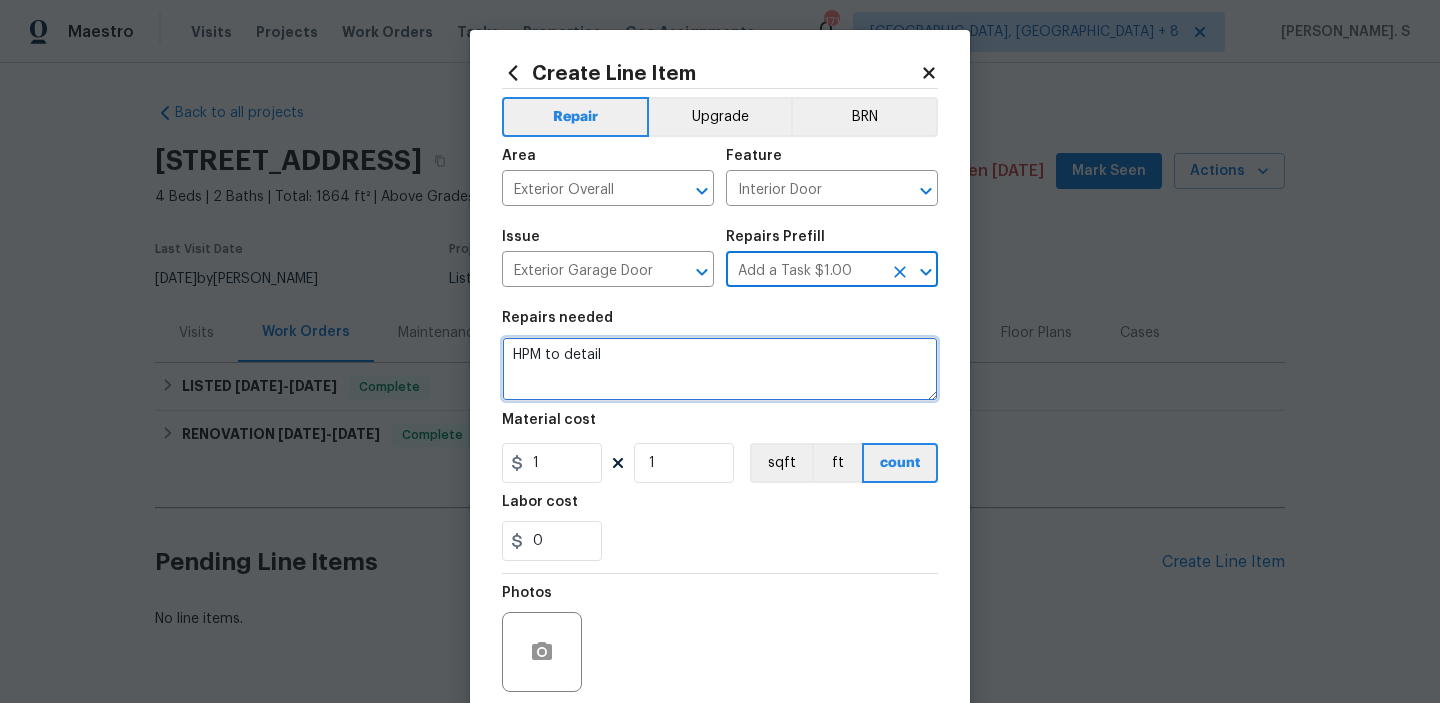 click on "HPM to detail" at bounding box center [720, 369] 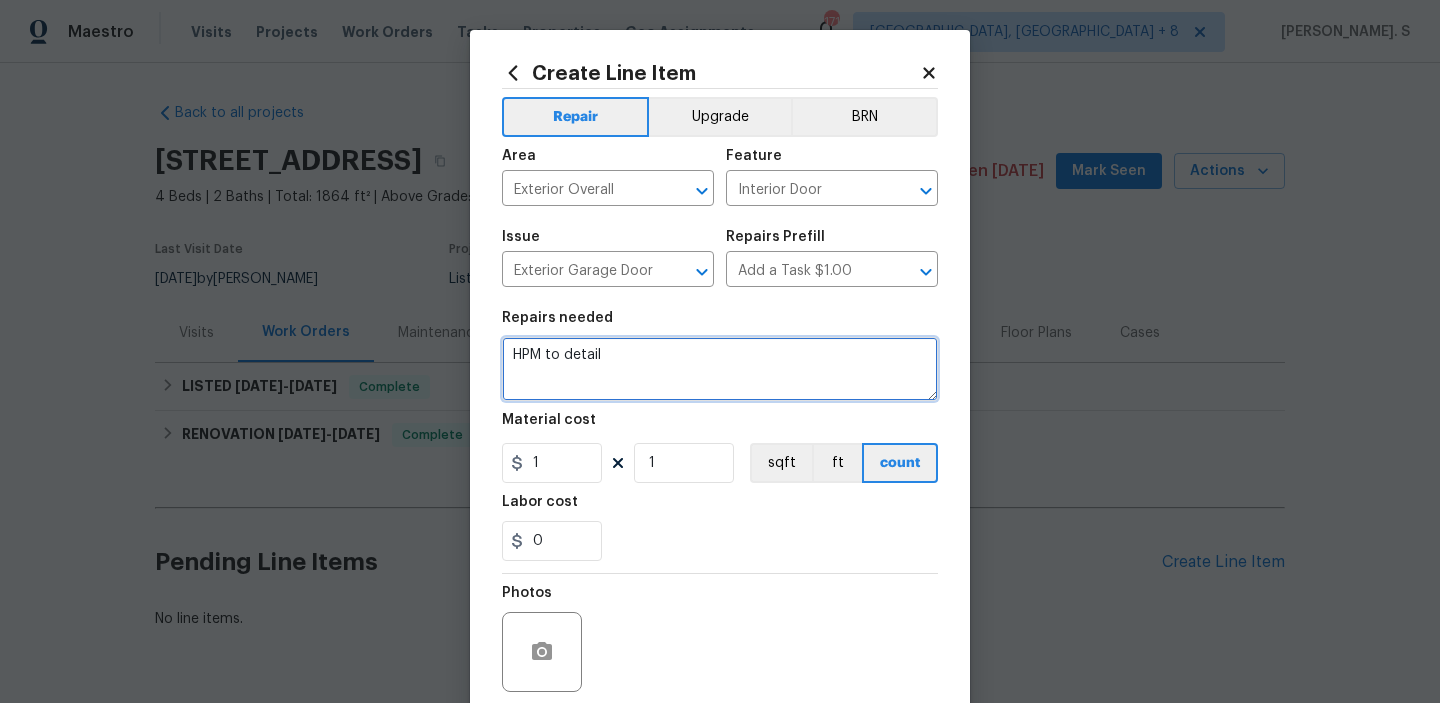 click on "HPM to detail" at bounding box center (720, 369) 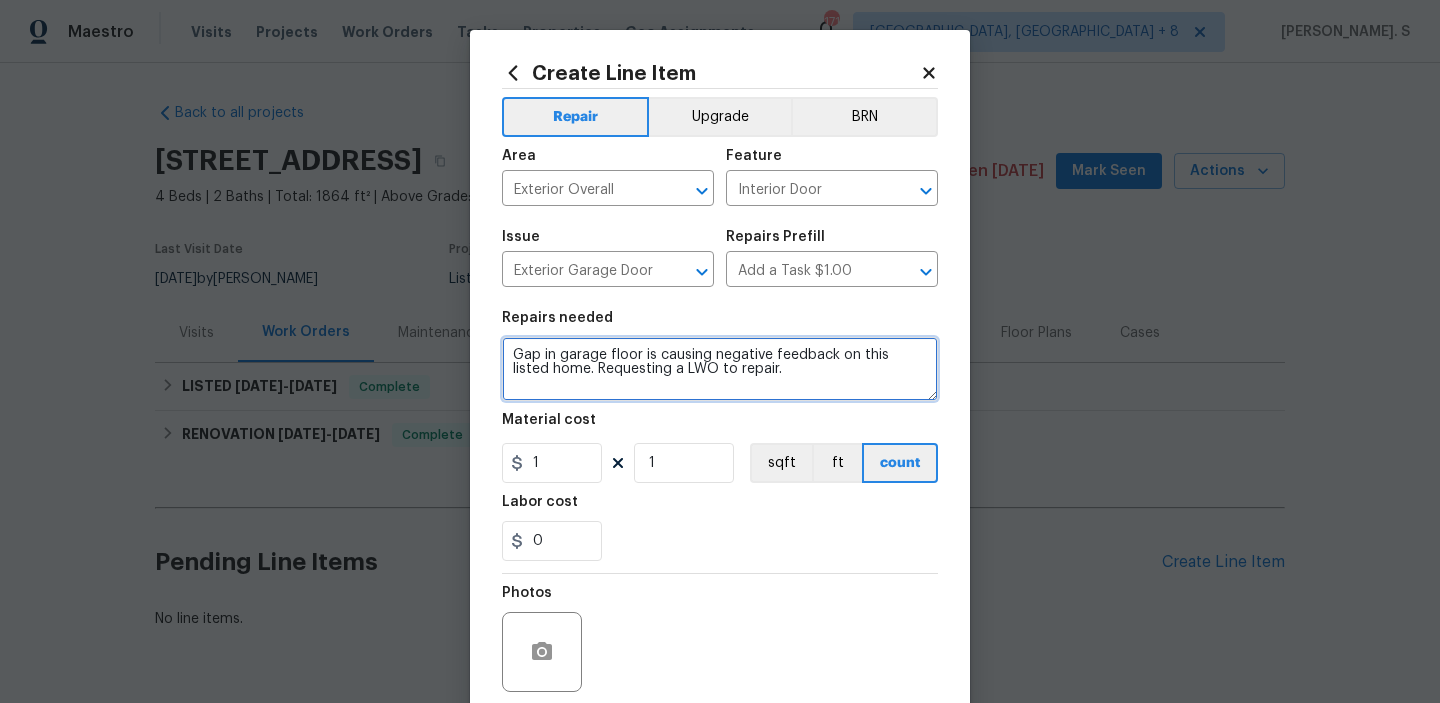 scroll, scrollTop: 4, scrollLeft: 0, axis: vertical 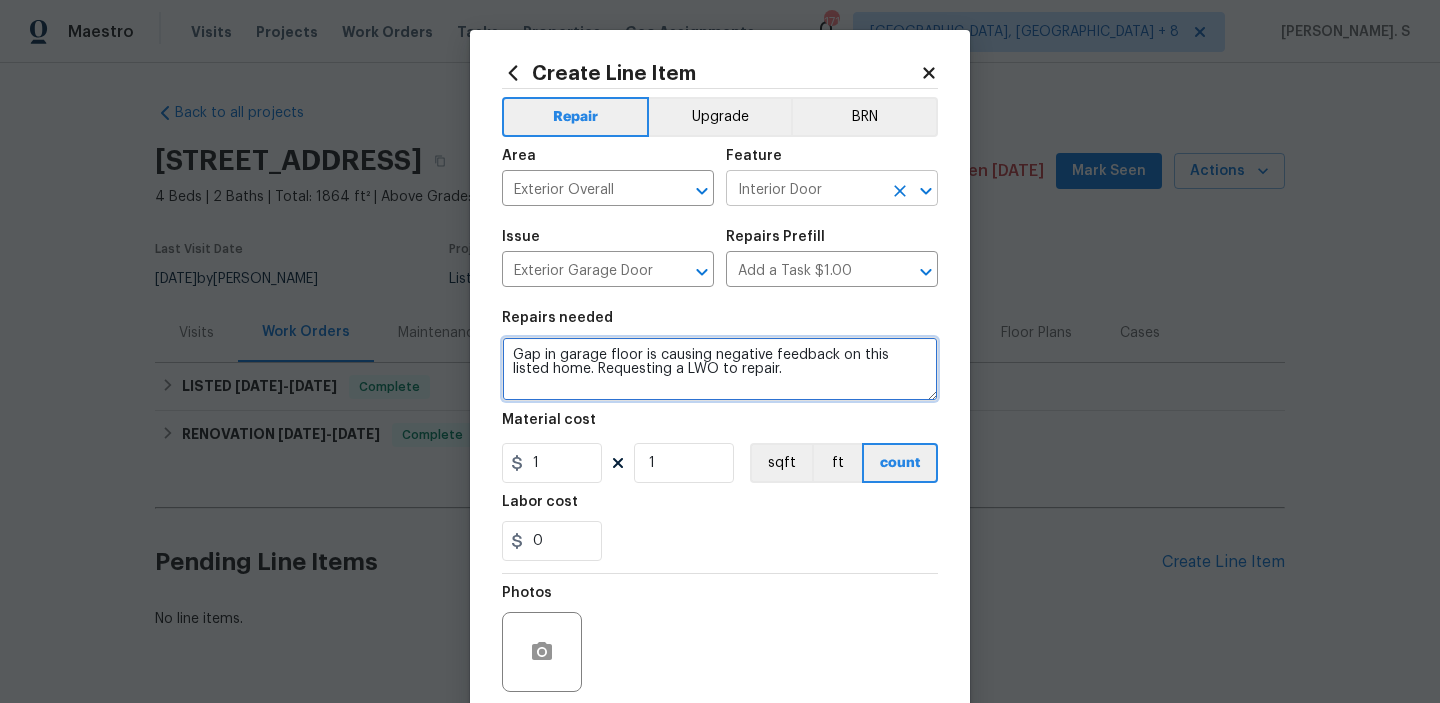 click 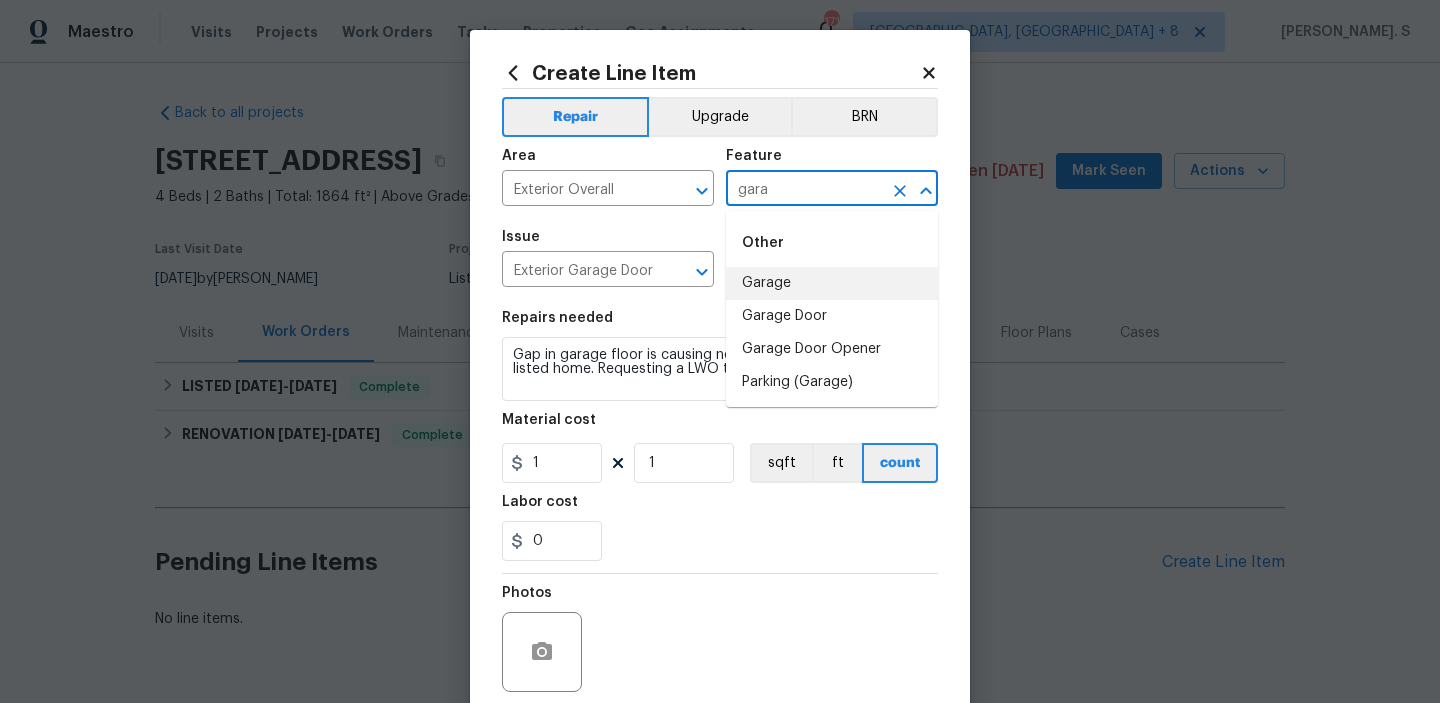 click on "Garage" at bounding box center (832, 283) 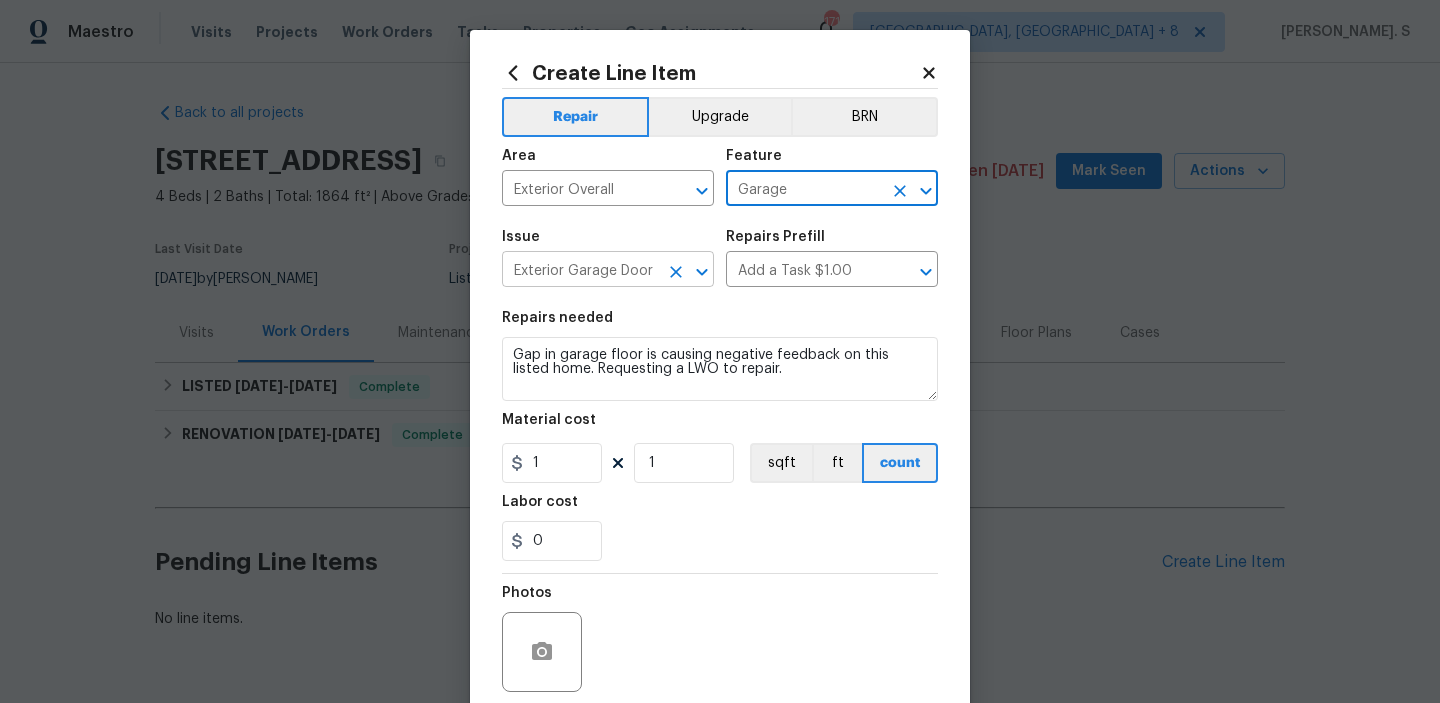 click 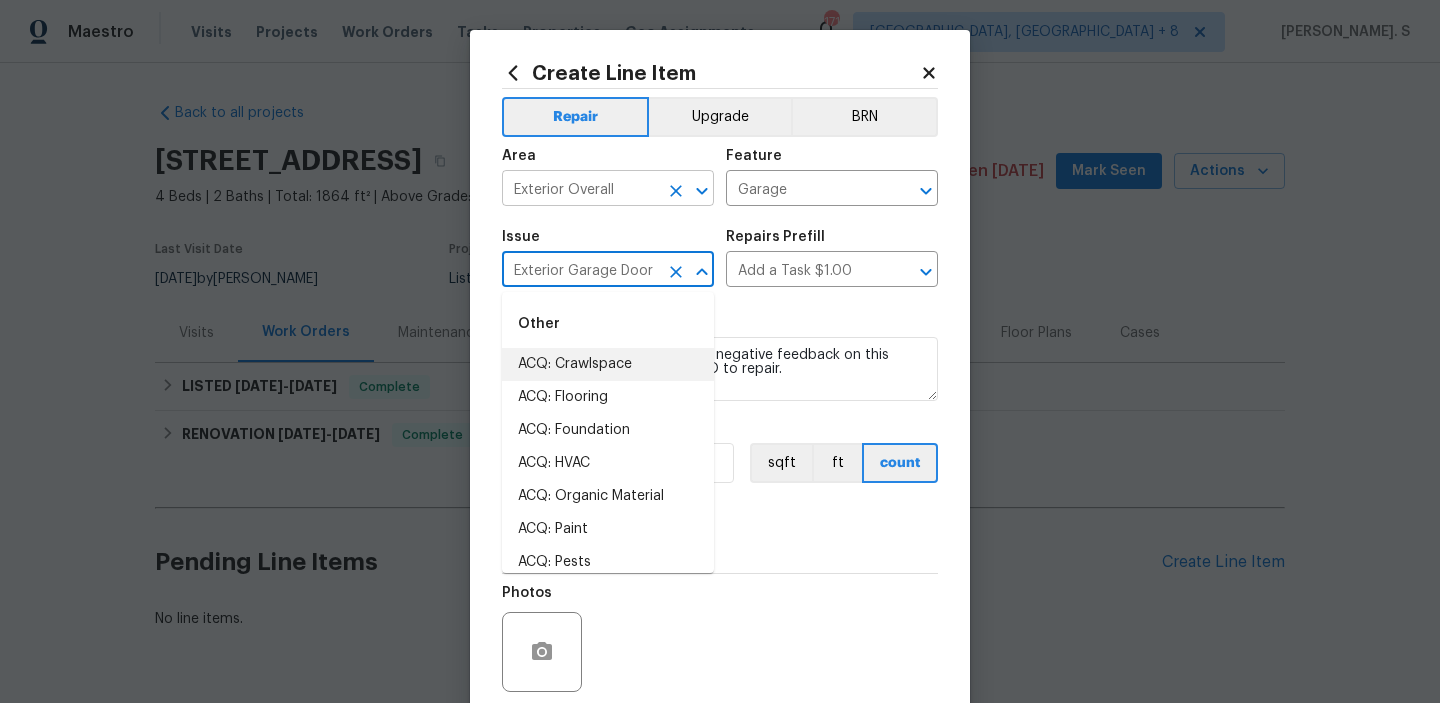 click 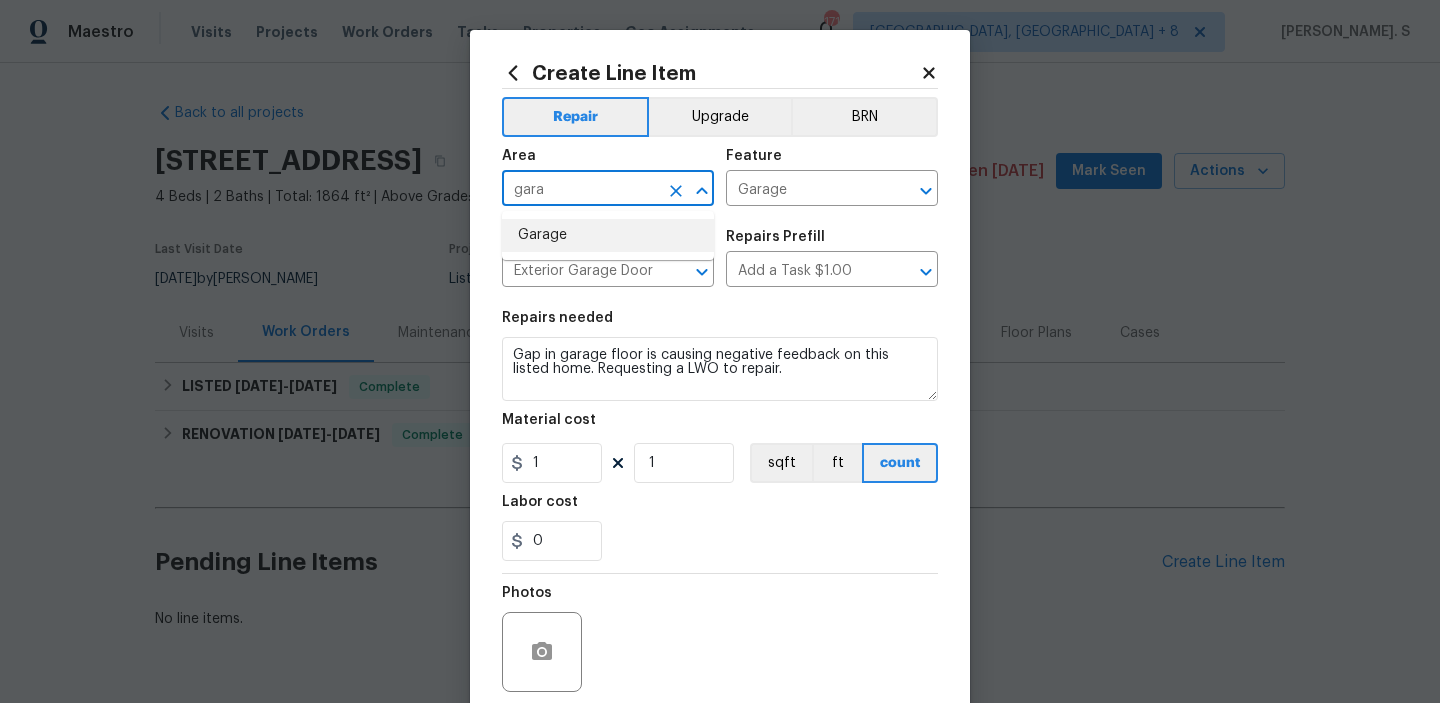 click on "Garage" at bounding box center (608, 235) 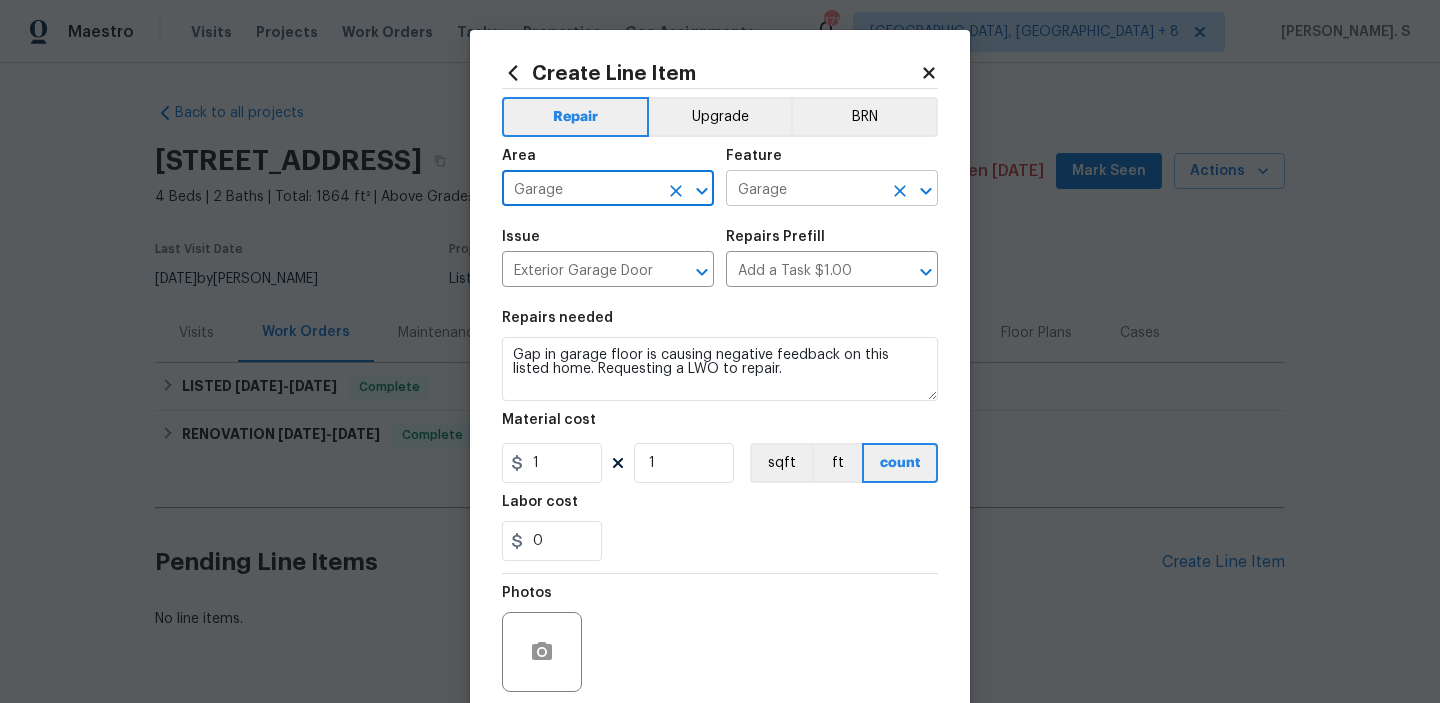click 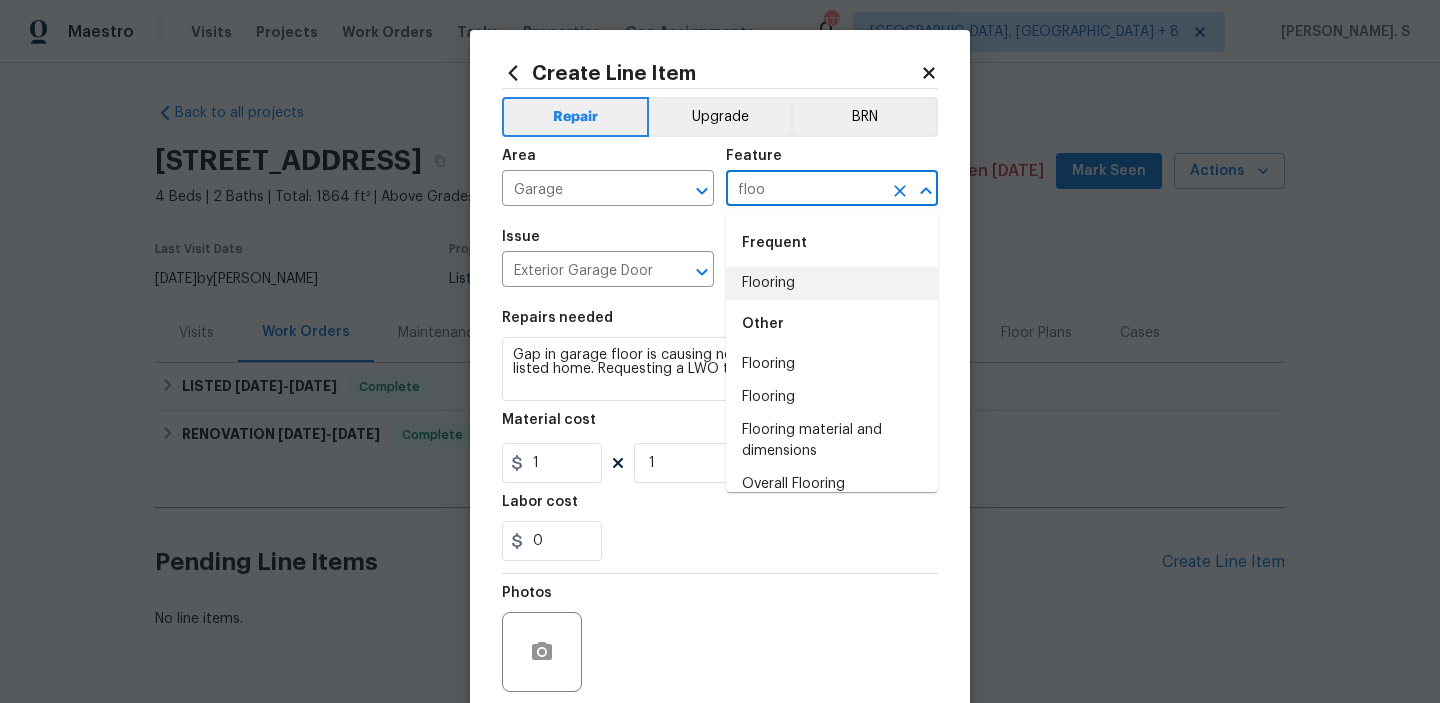 click on "Other" at bounding box center (832, 324) 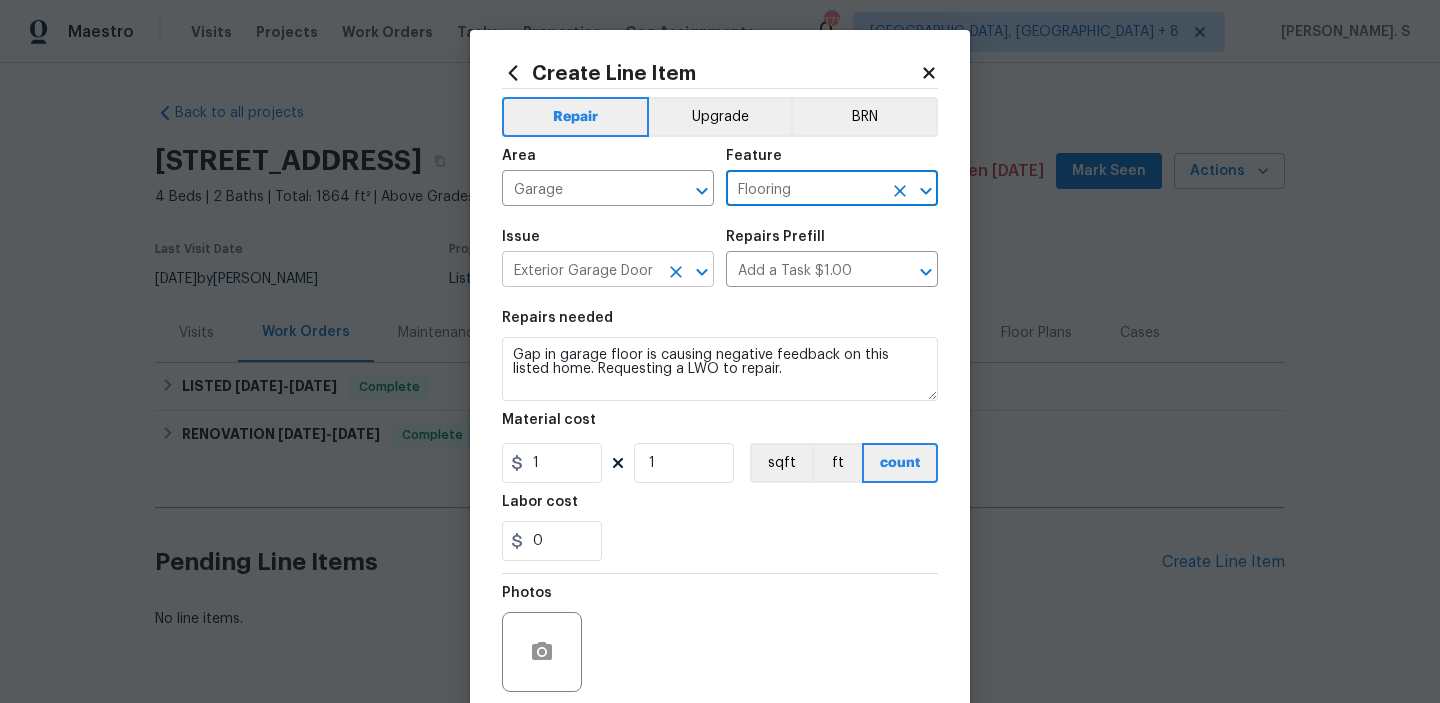 click 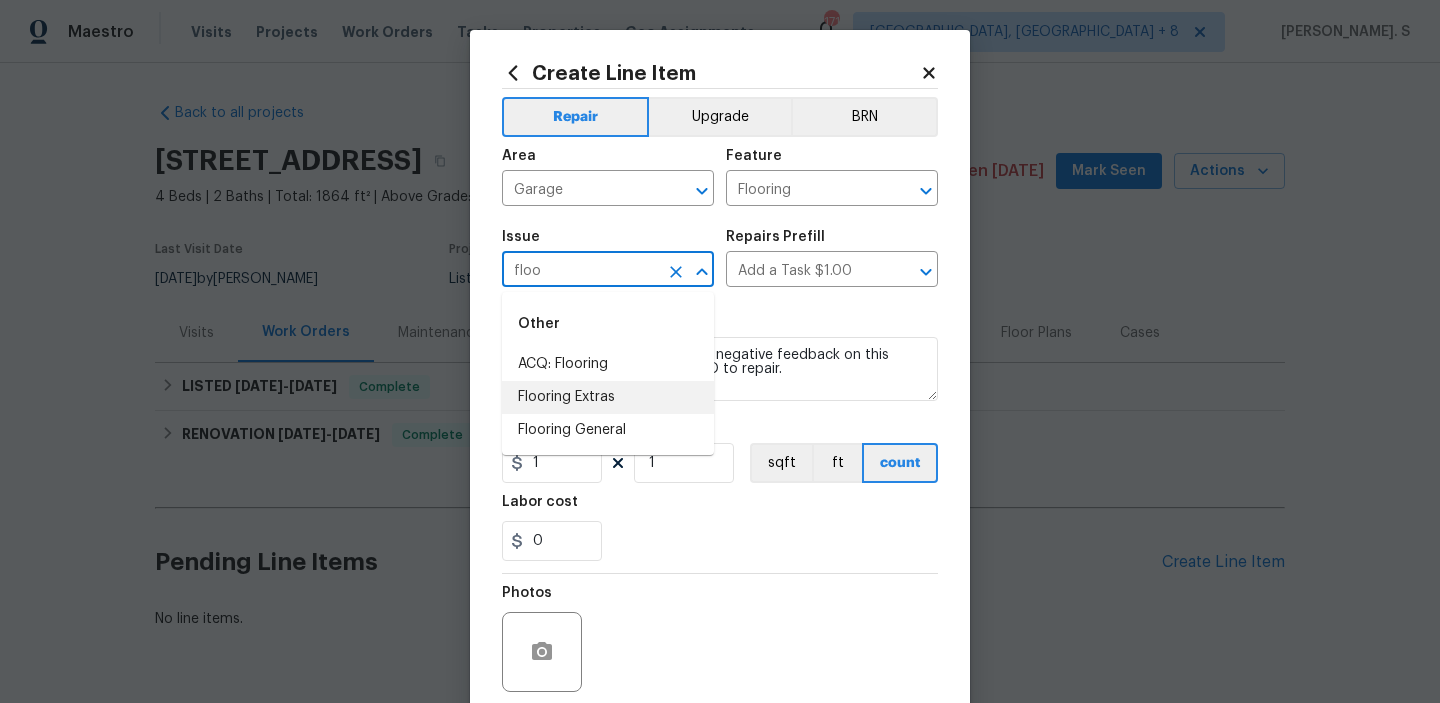 click on "Flooring Extras" at bounding box center (608, 397) 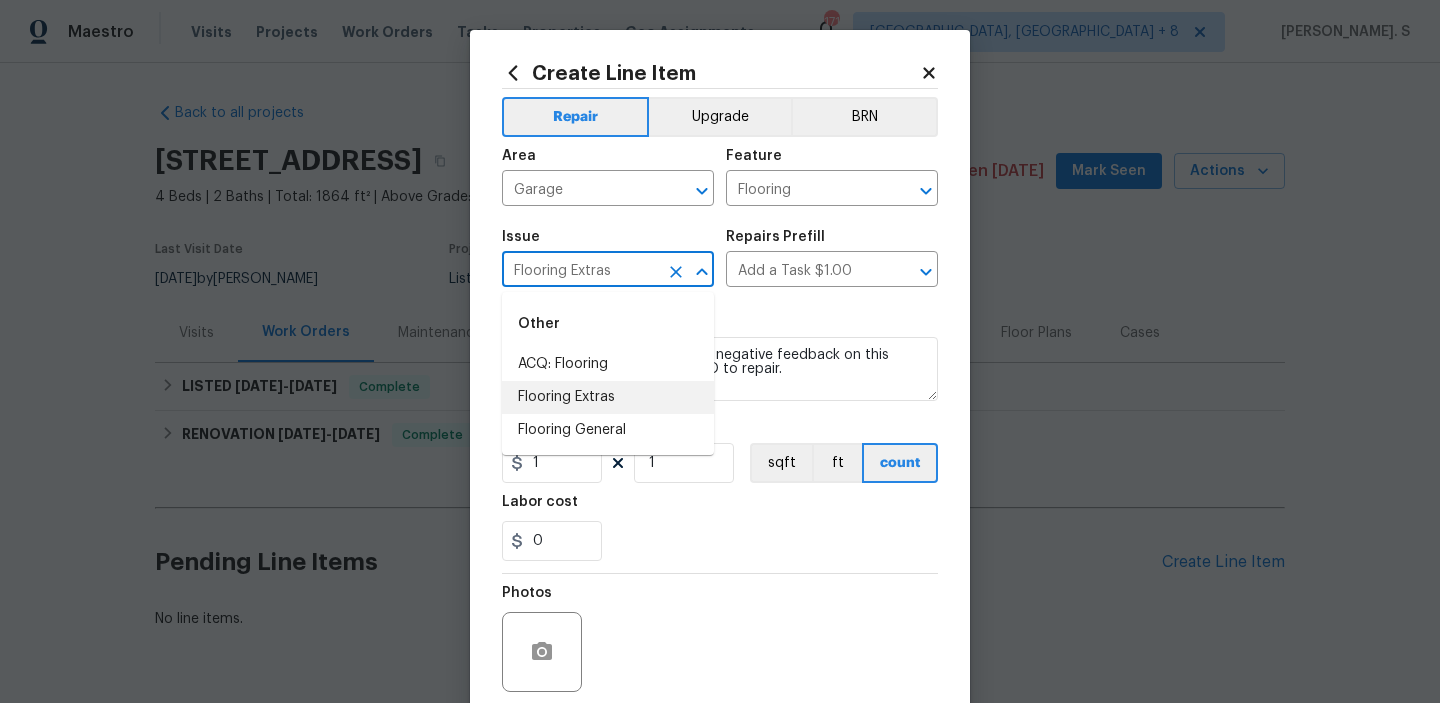 type 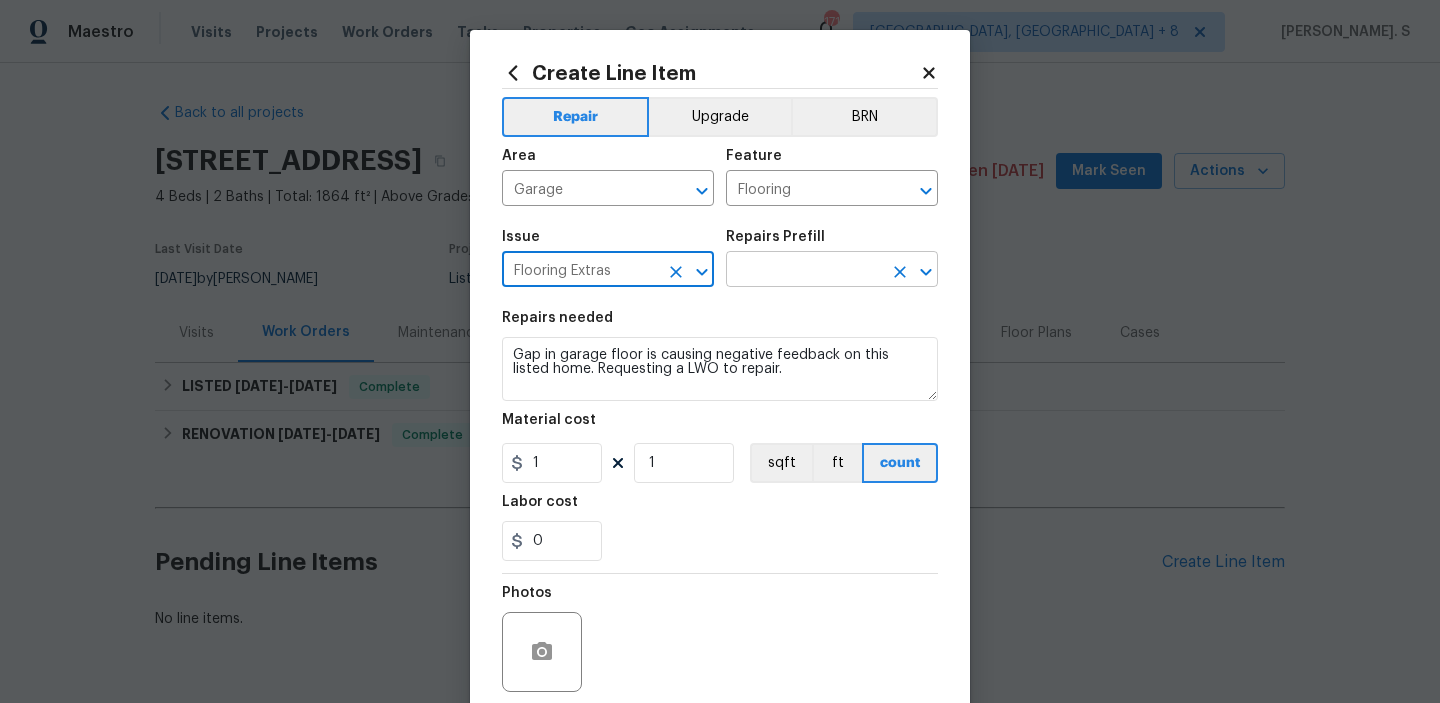 click 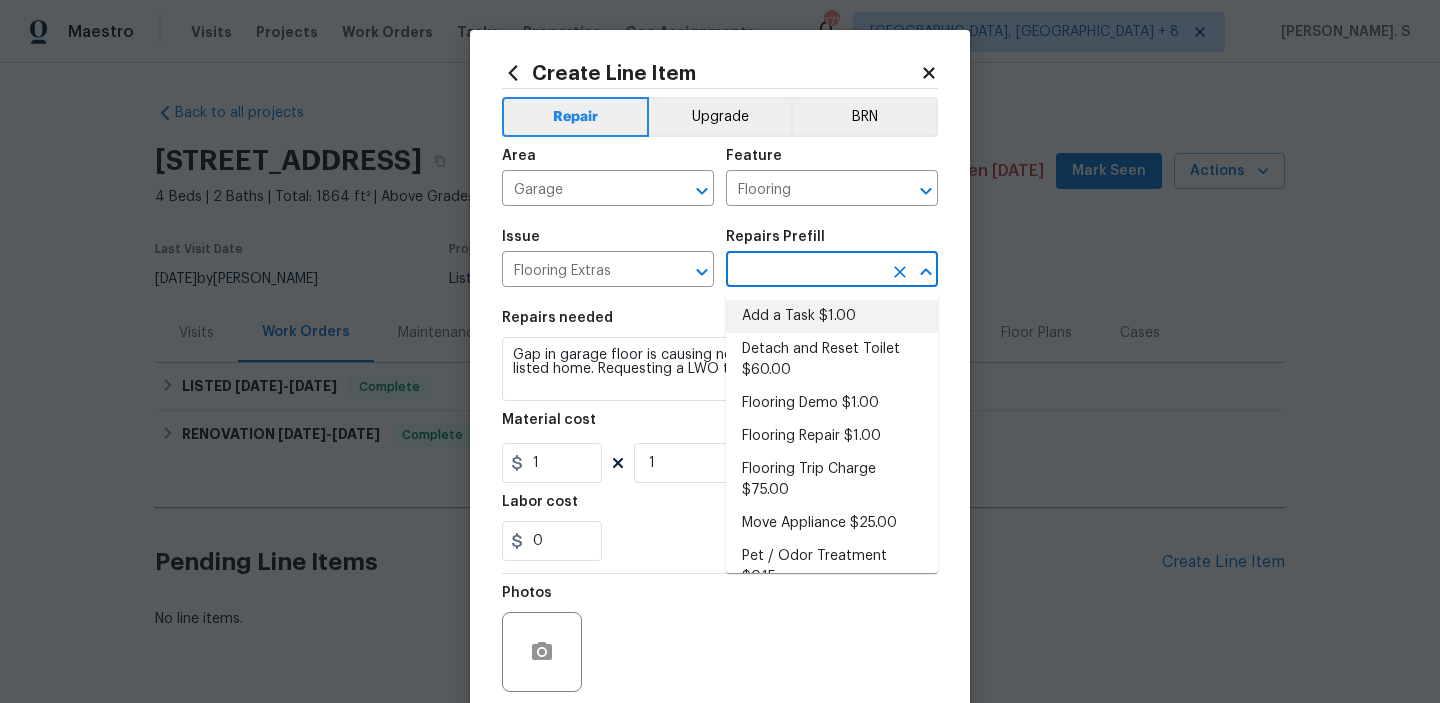 click on "Add a Task $1.00" at bounding box center (832, 316) 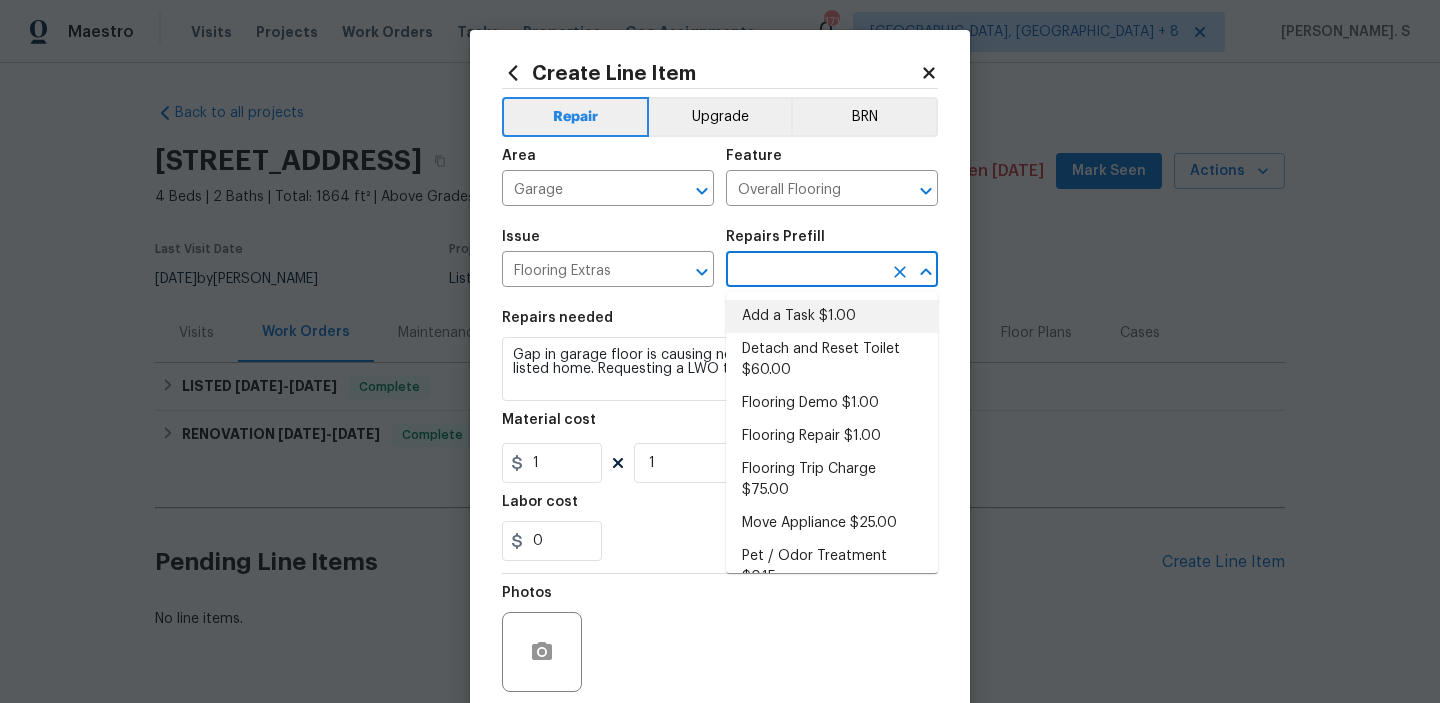 type on "Add a Task $1.00" 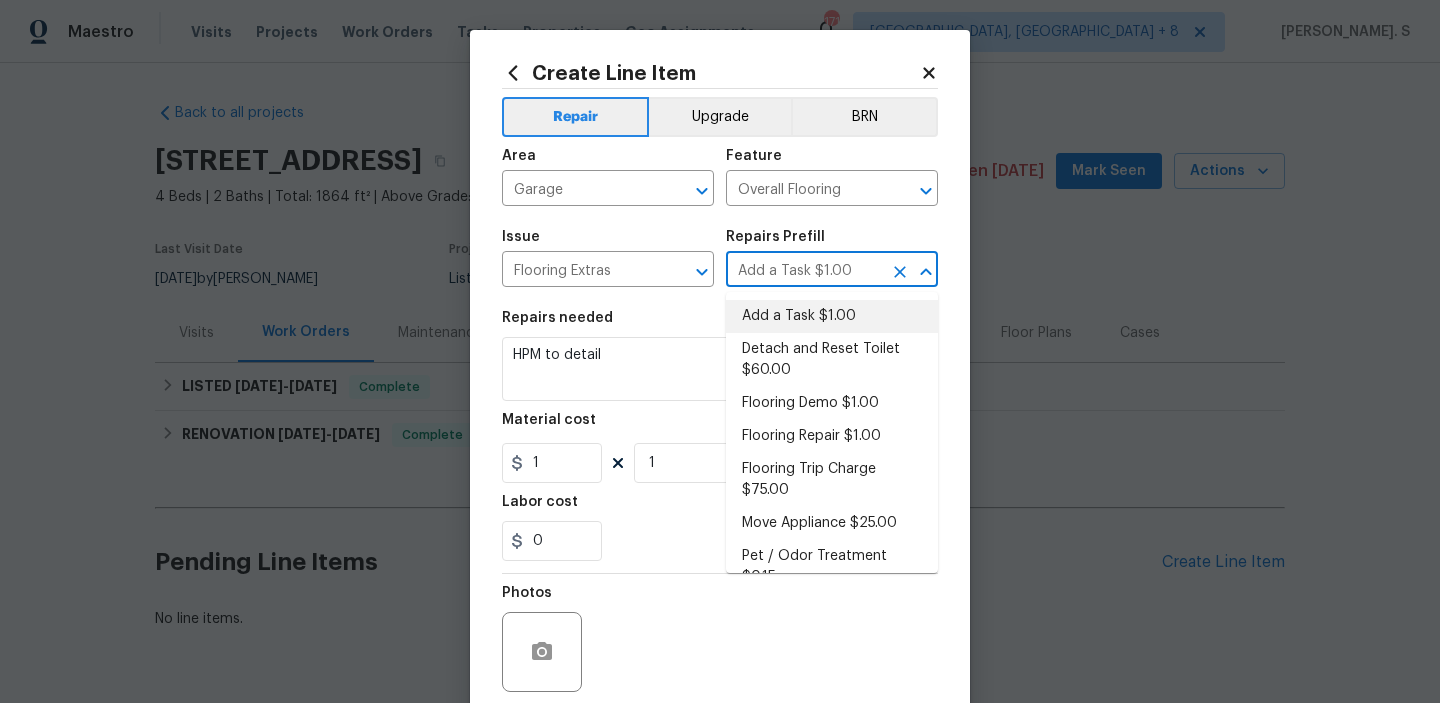 scroll, scrollTop: 0, scrollLeft: 0, axis: both 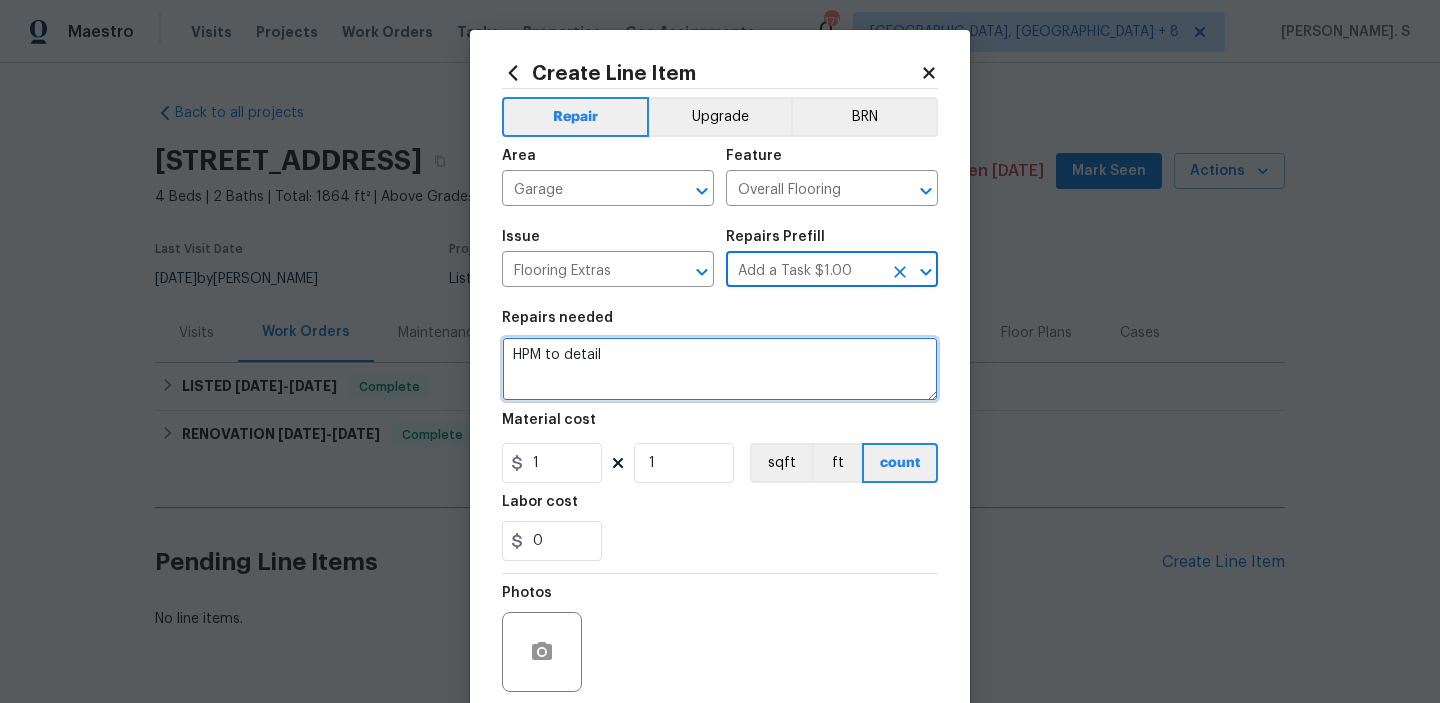 click on "HPM to detail" at bounding box center (720, 369) 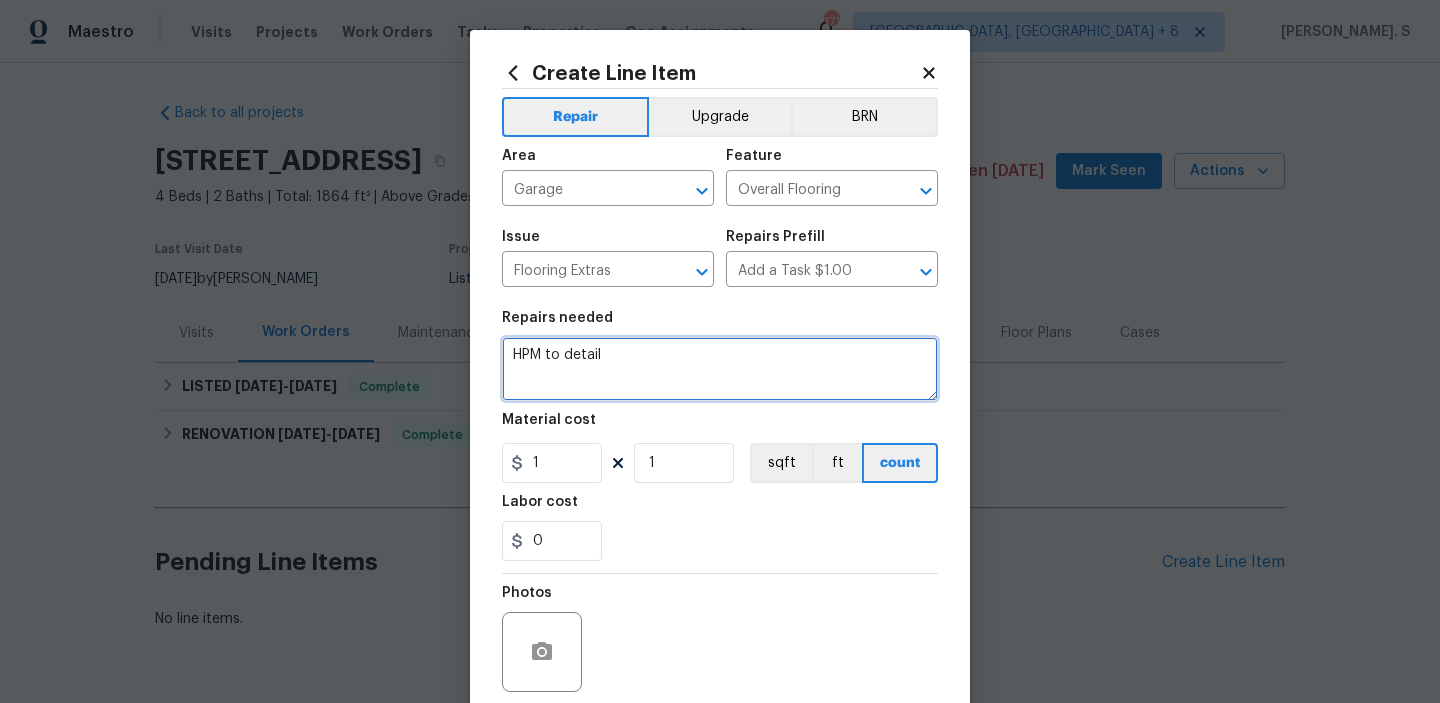 click on "HPM to detail" at bounding box center (720, 369) 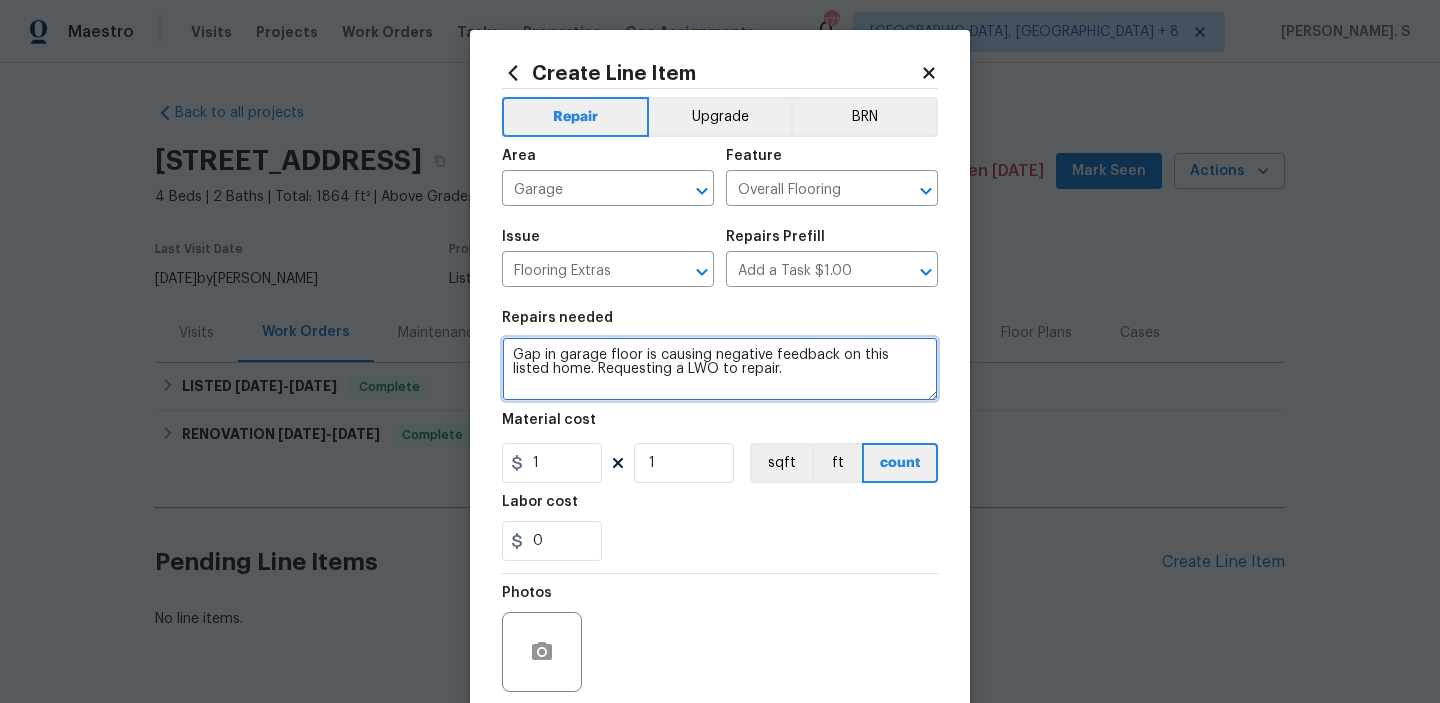 scroll, scrollTop: 4, scrollLeft: 0, axis: vertical 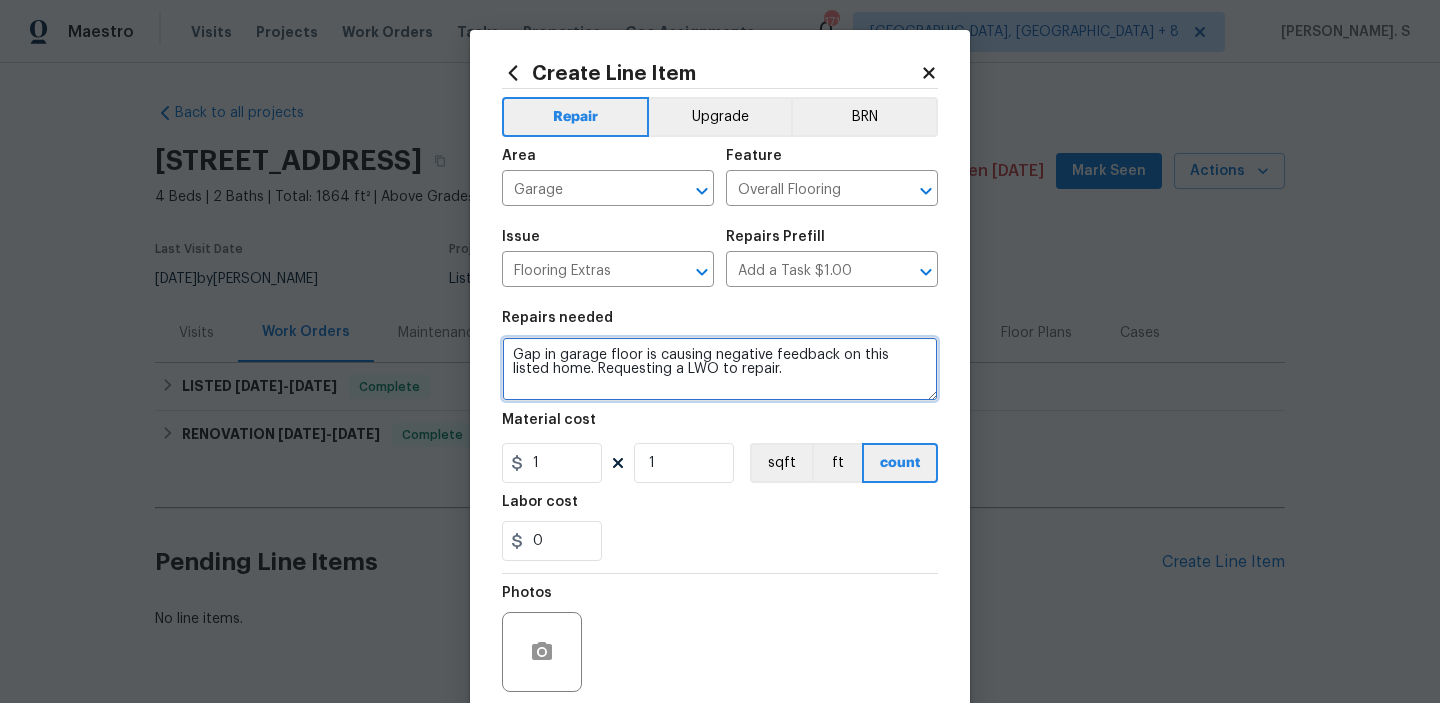 type on "Gap in garage floor is causing negative feedback on this listed home. Requesting a LWO to repair." 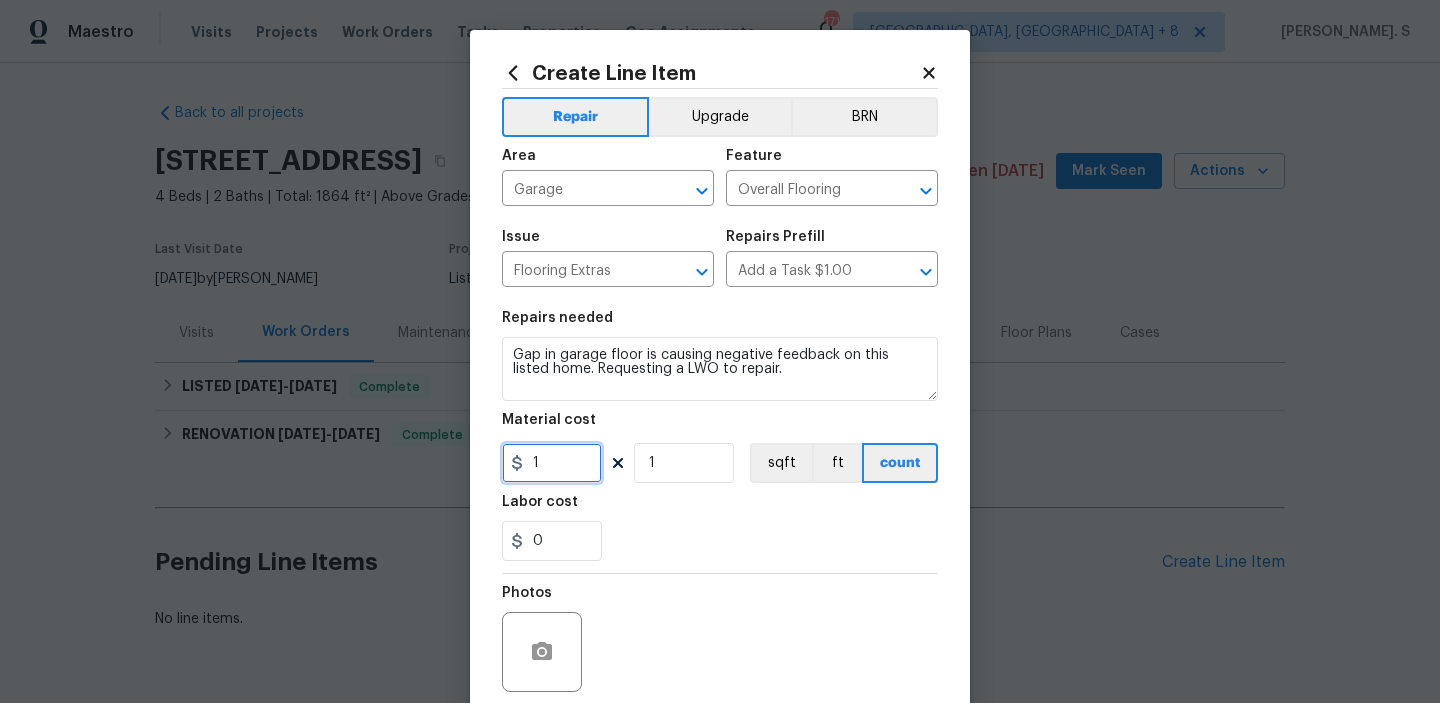 click on "1" at bounding box center [552, 463] 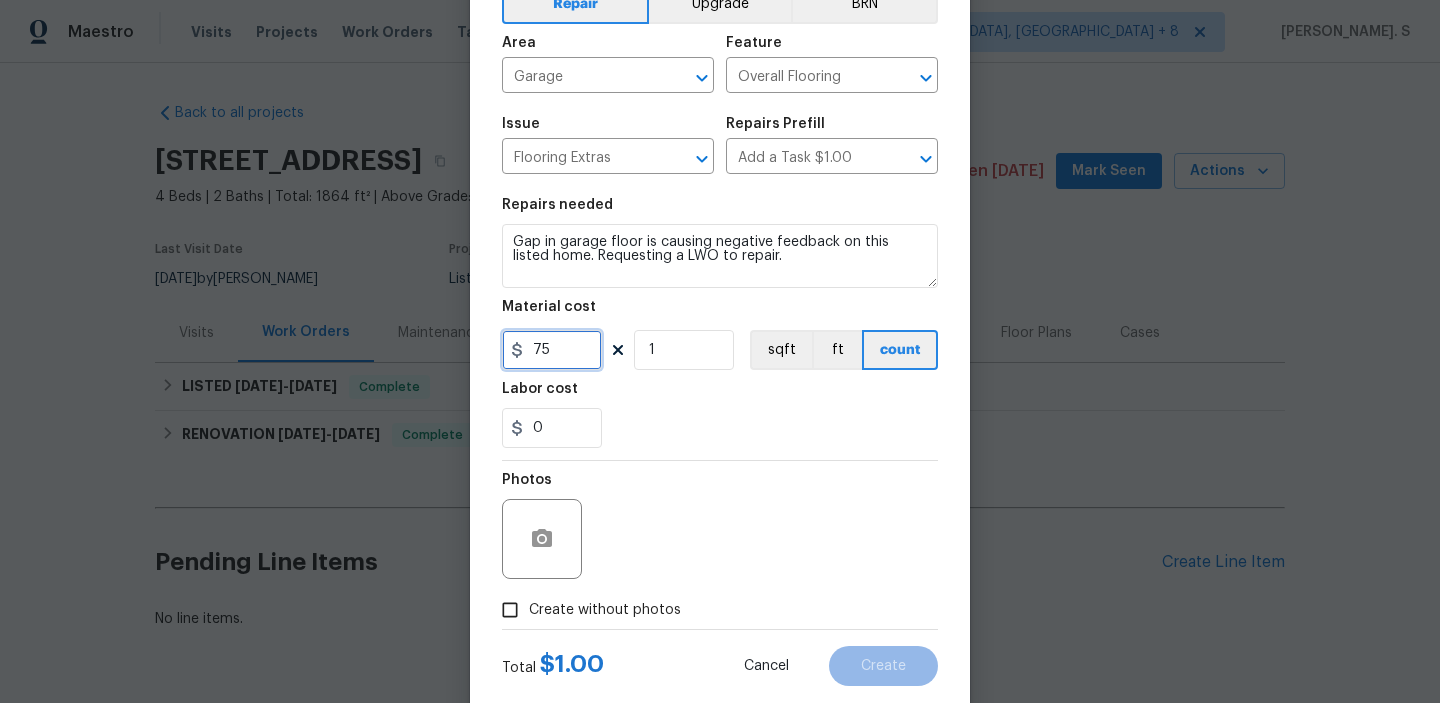 scroll, scrollTop: 159, scrollLeft: 0, axis: vertical 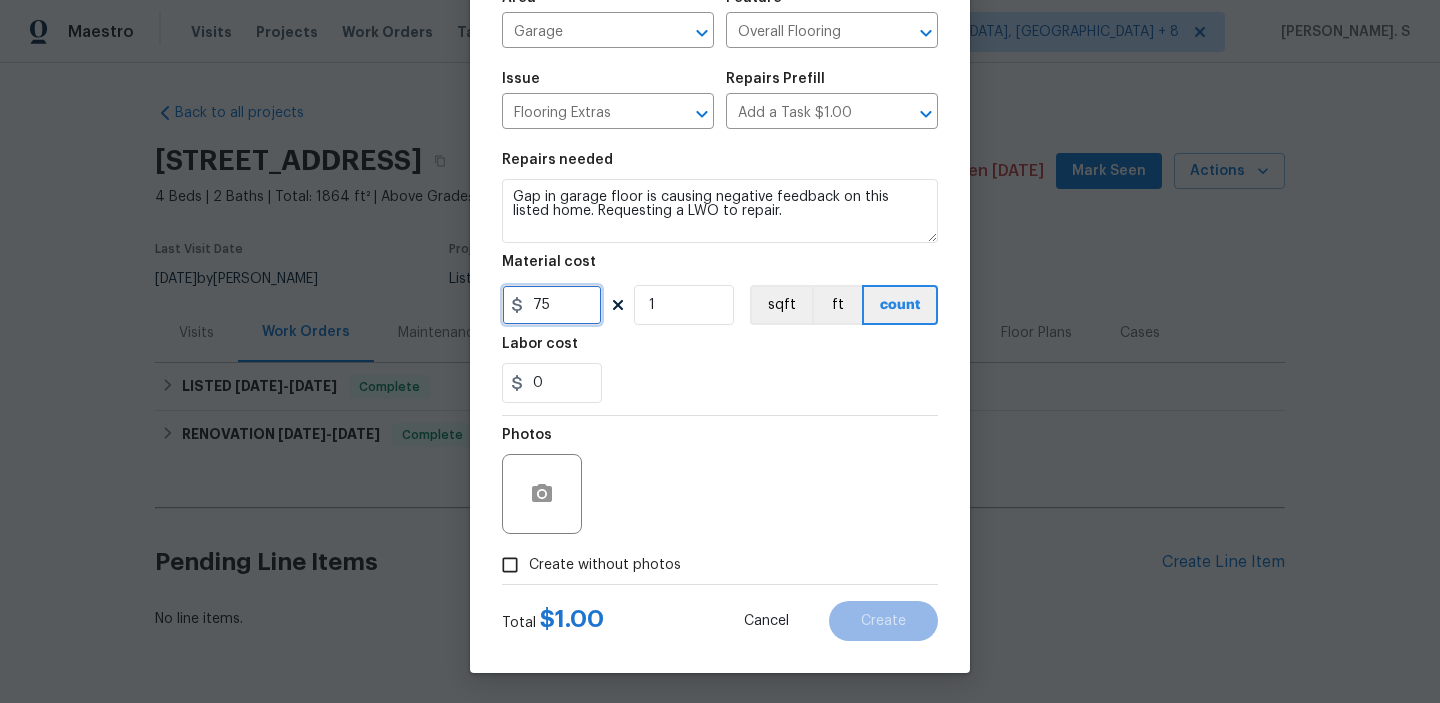 type on "75" 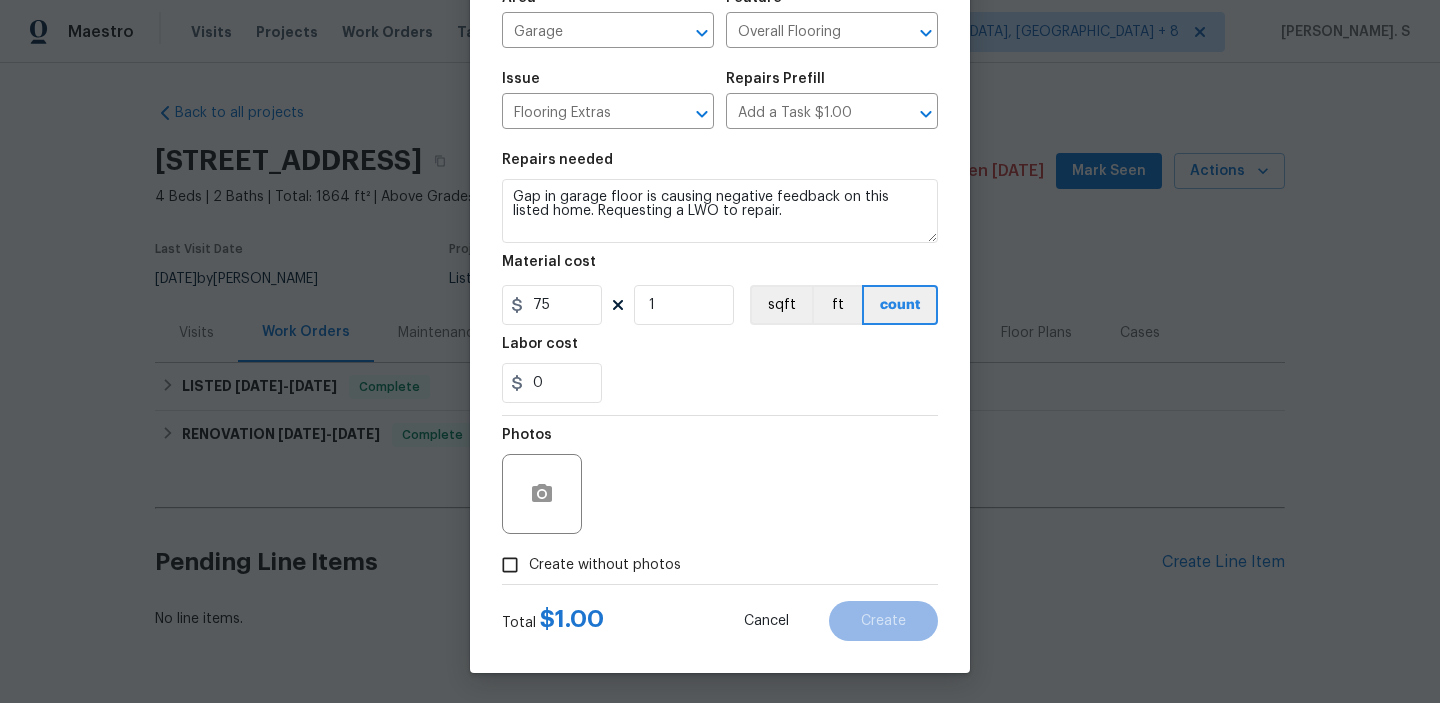 click on "Create without photos" at bounding box center [605, 565] 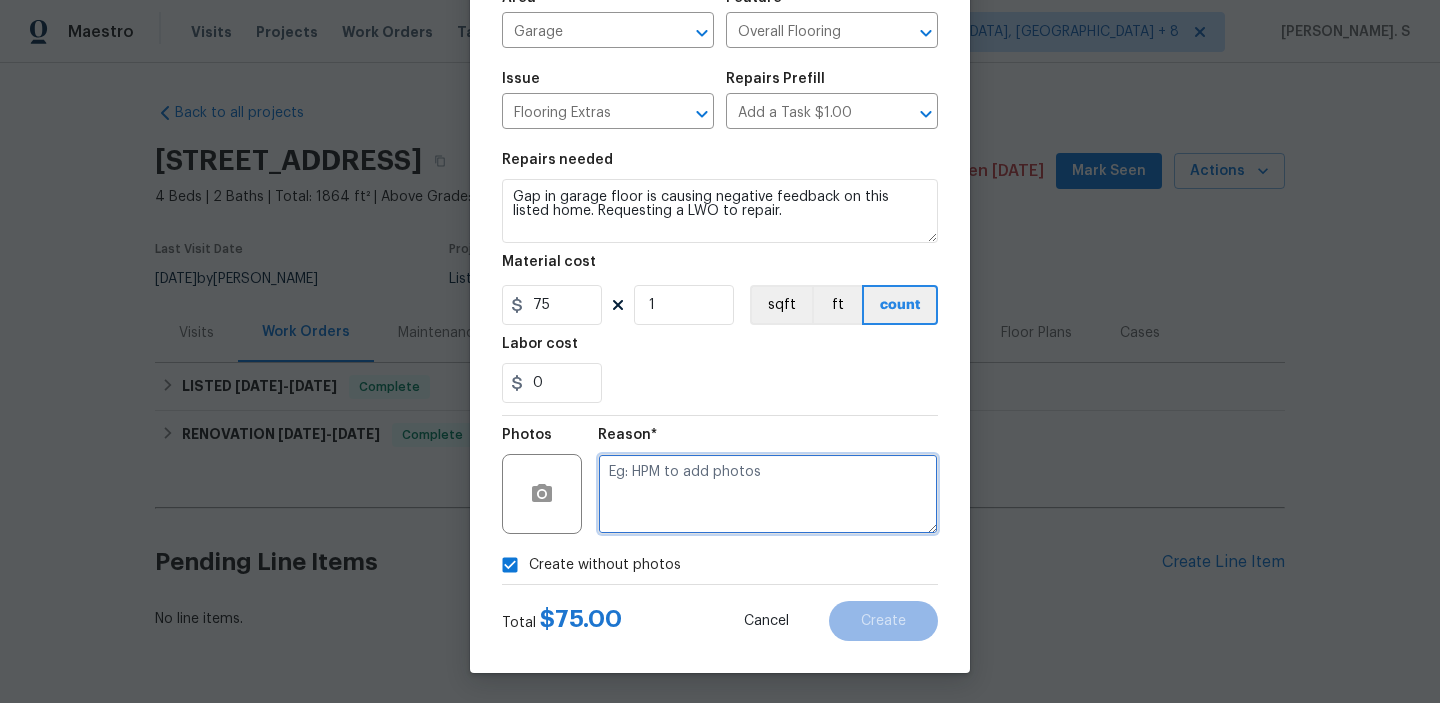 click at bounding box center [768, 494] 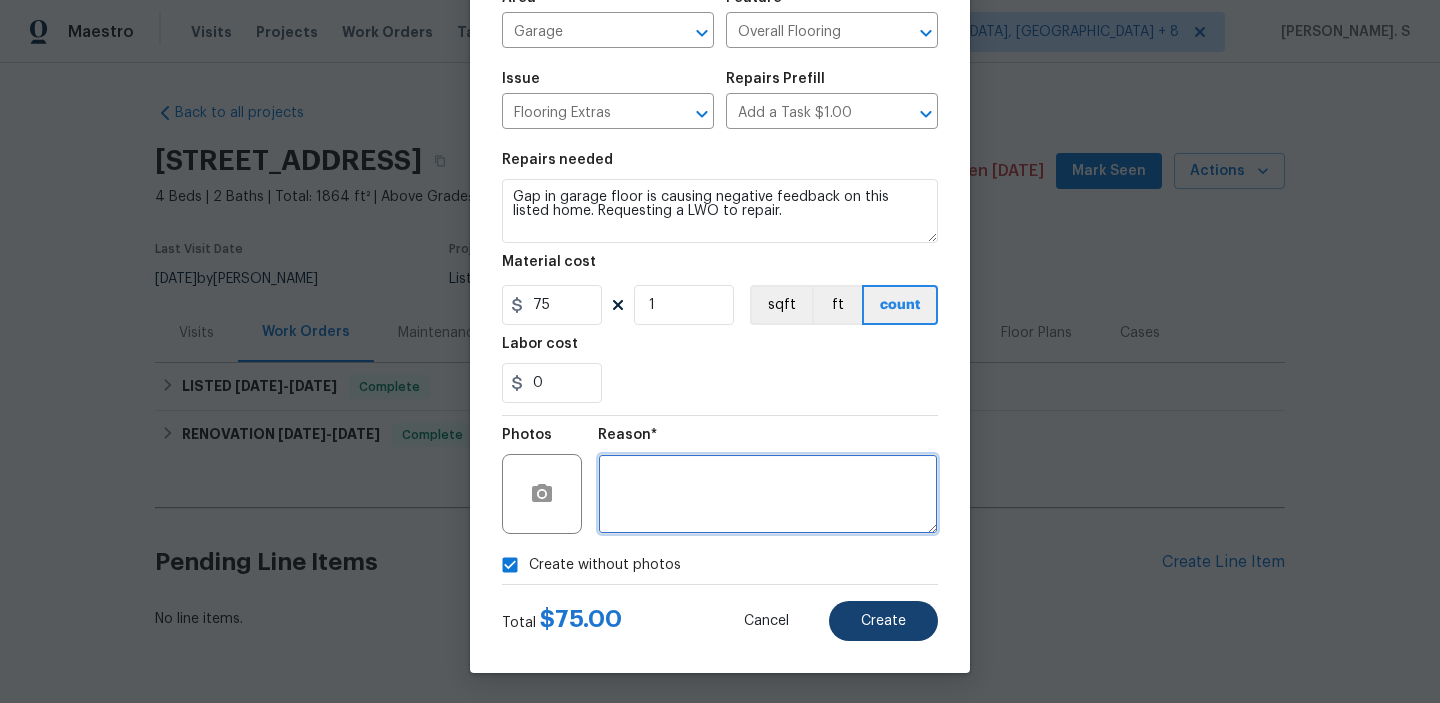 type 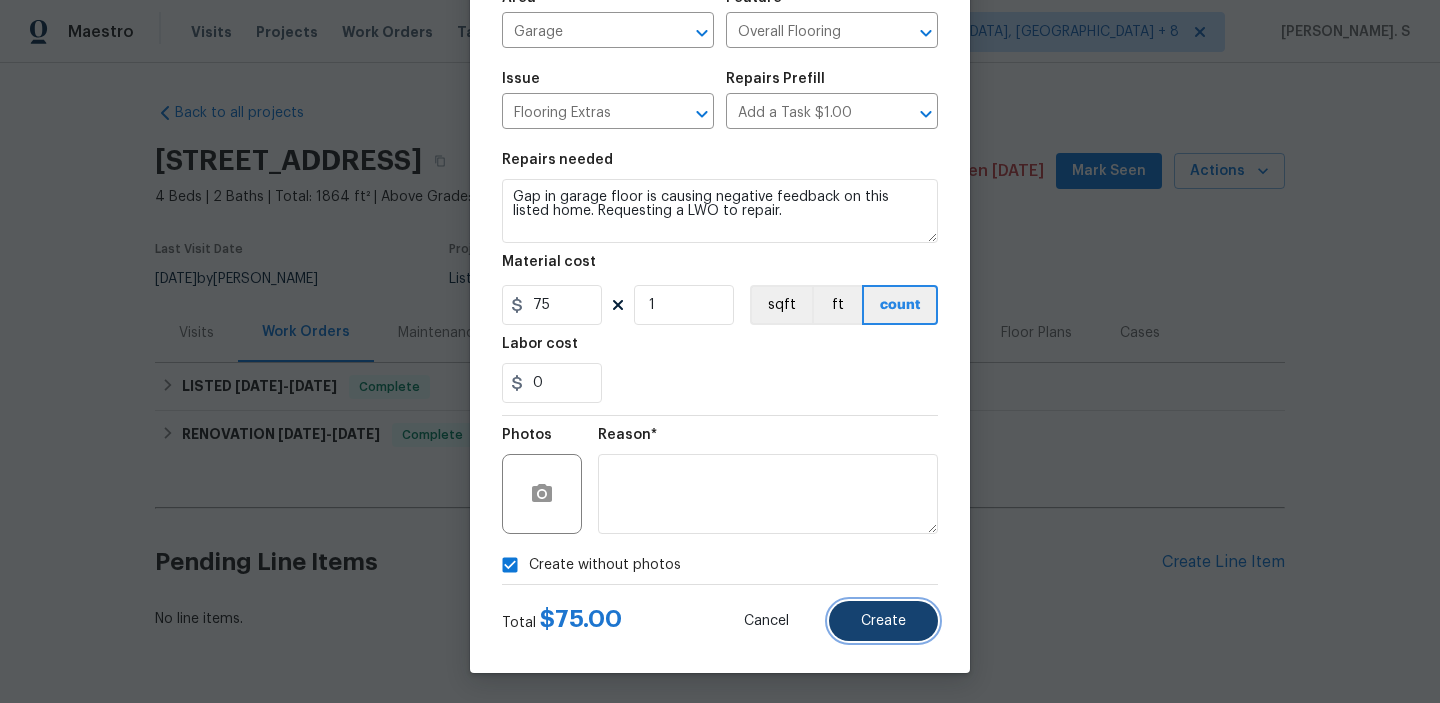 click on "Create" at bounding box center (883, 621) 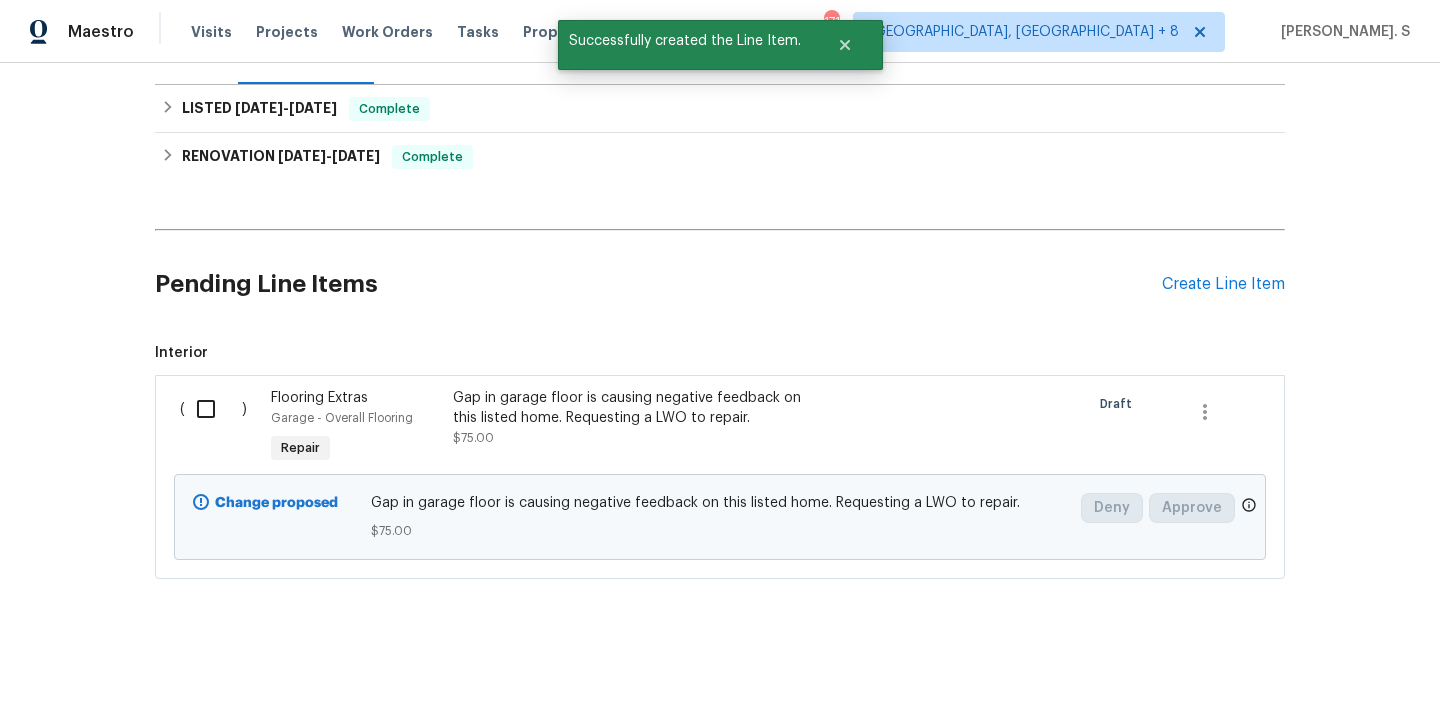 scroll, scrollTop: 290, scrollLeft: 0, axis: vertical 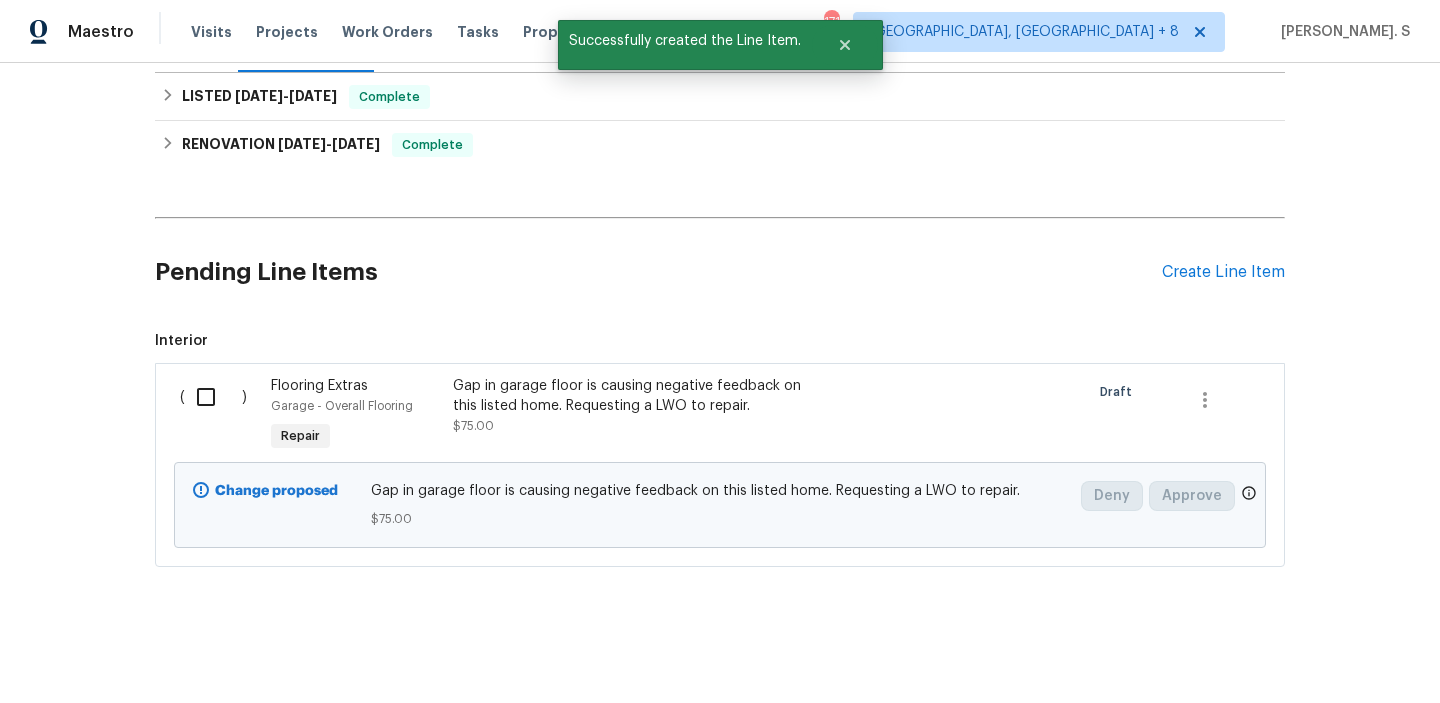 click at bounding box center [213, 397] 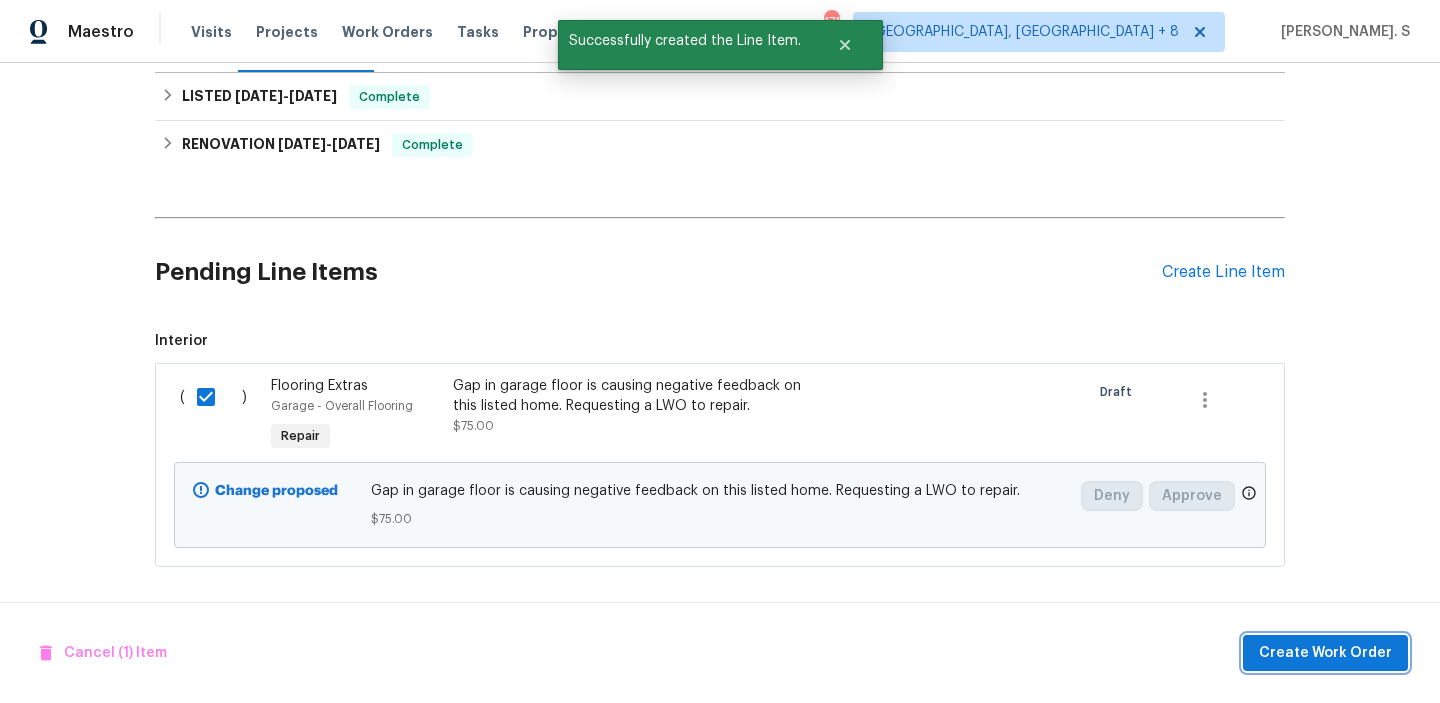 click on "Create Work Order" at bounding box center [1325, 653] 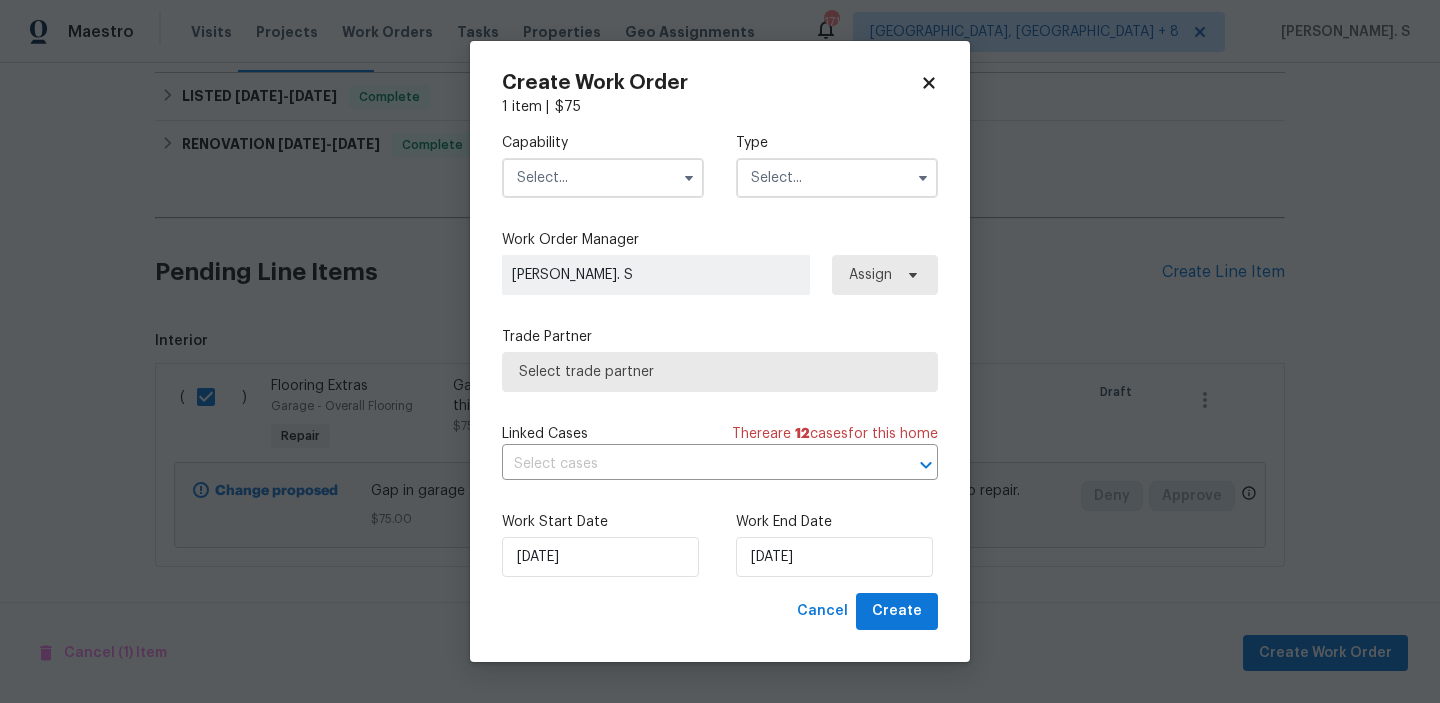 click at bounding box center [603, 178] 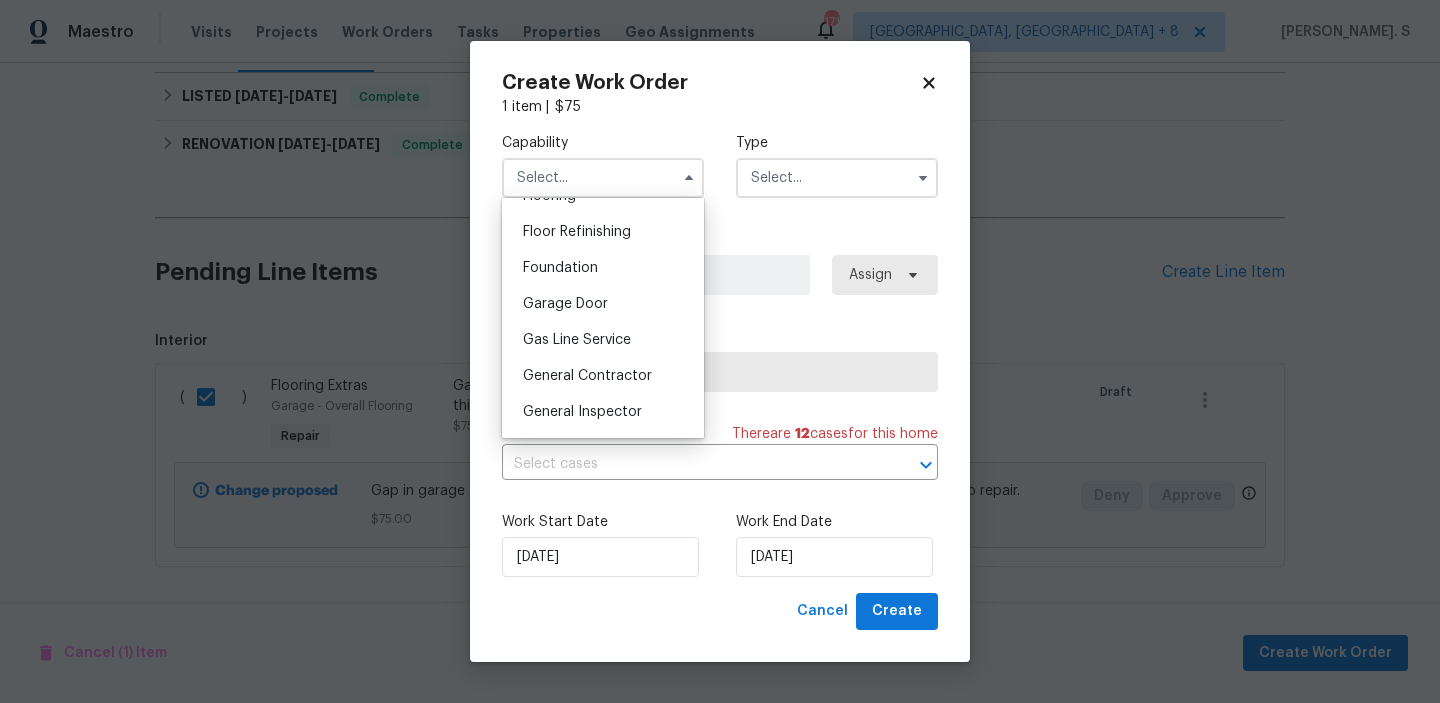 scroll, scrollTop: 835, scrollLeft: 0, axis: vertical 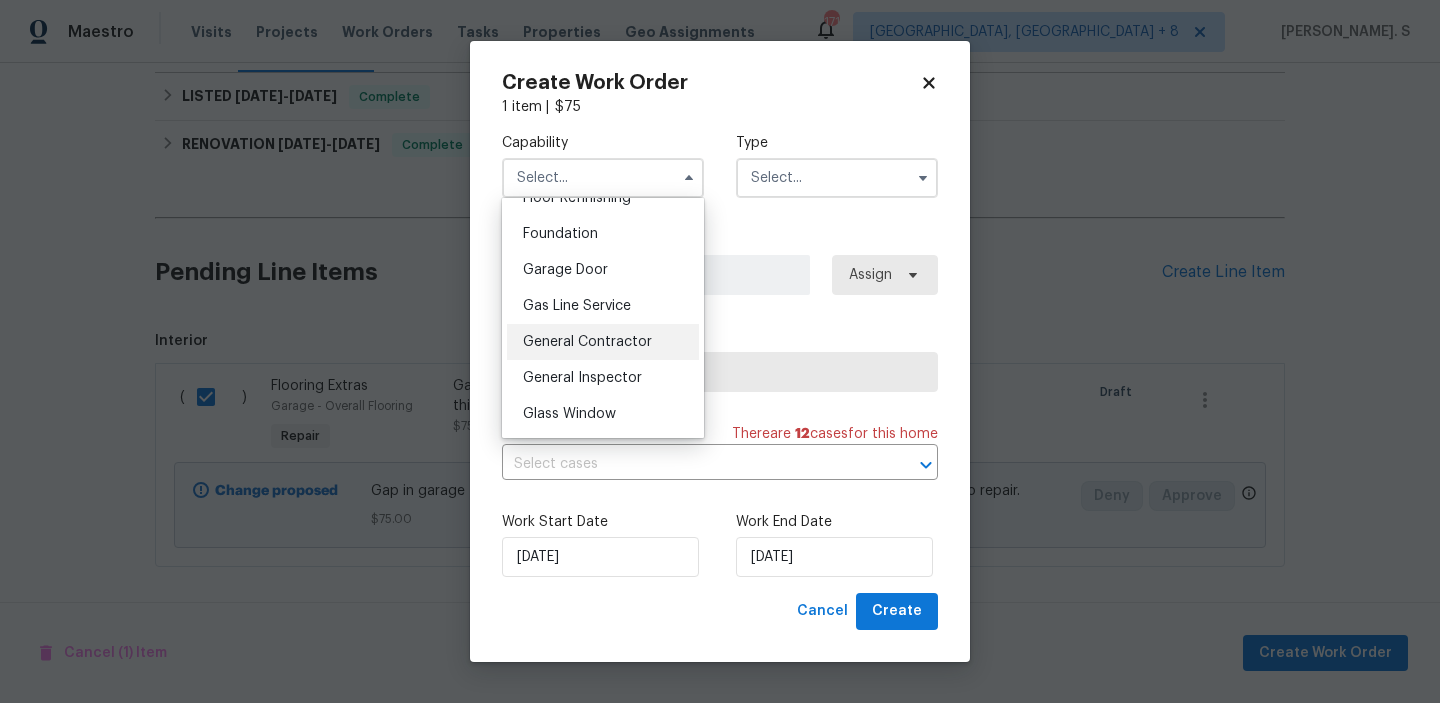 click on "General Contractor" at bounding box center [603, 342] 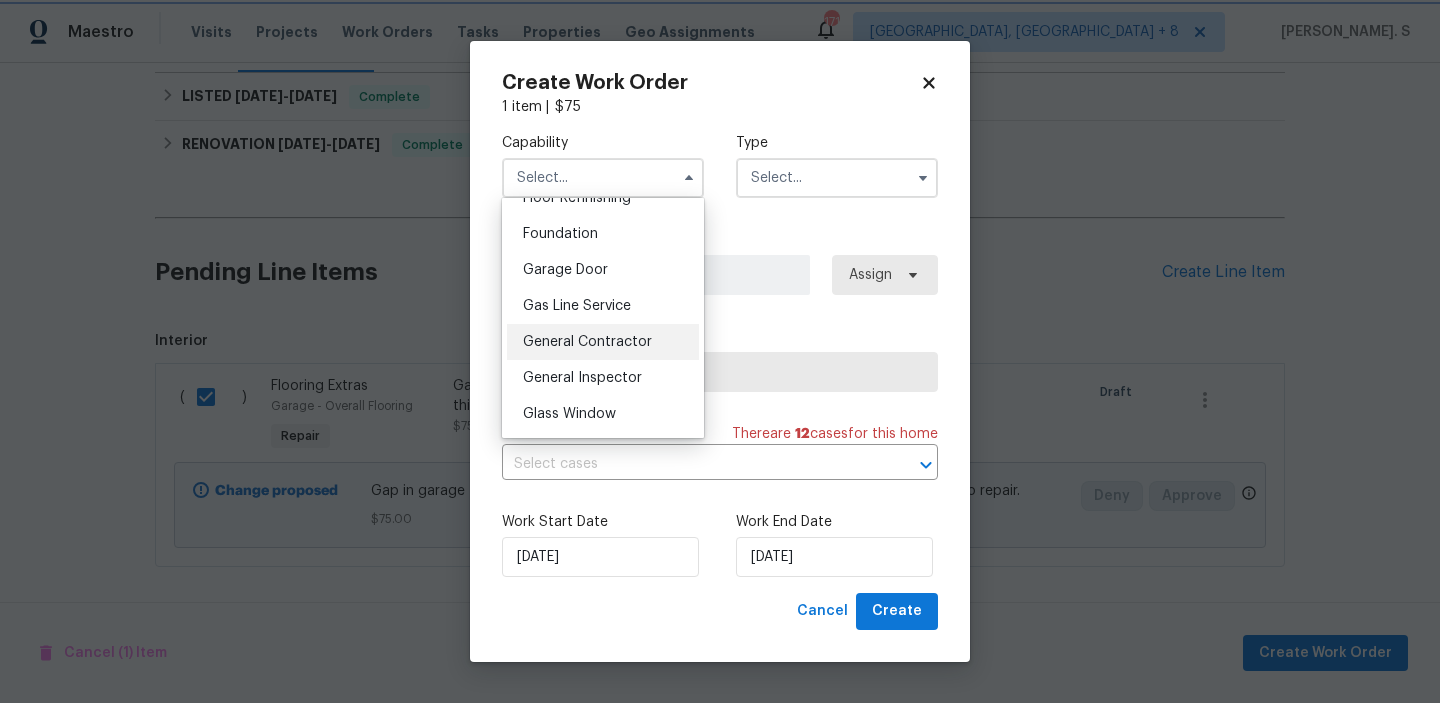 type on "General Contractor" 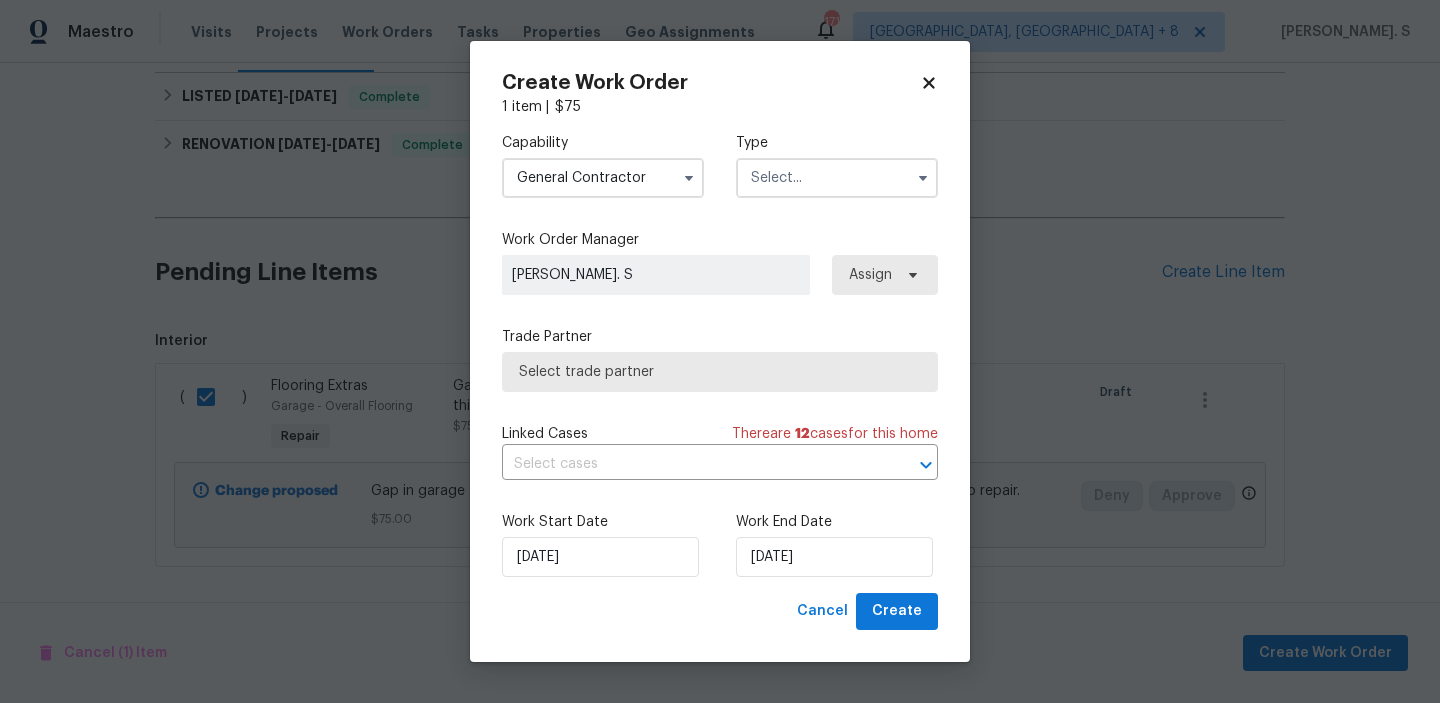 click at bounding box center (837, 178) 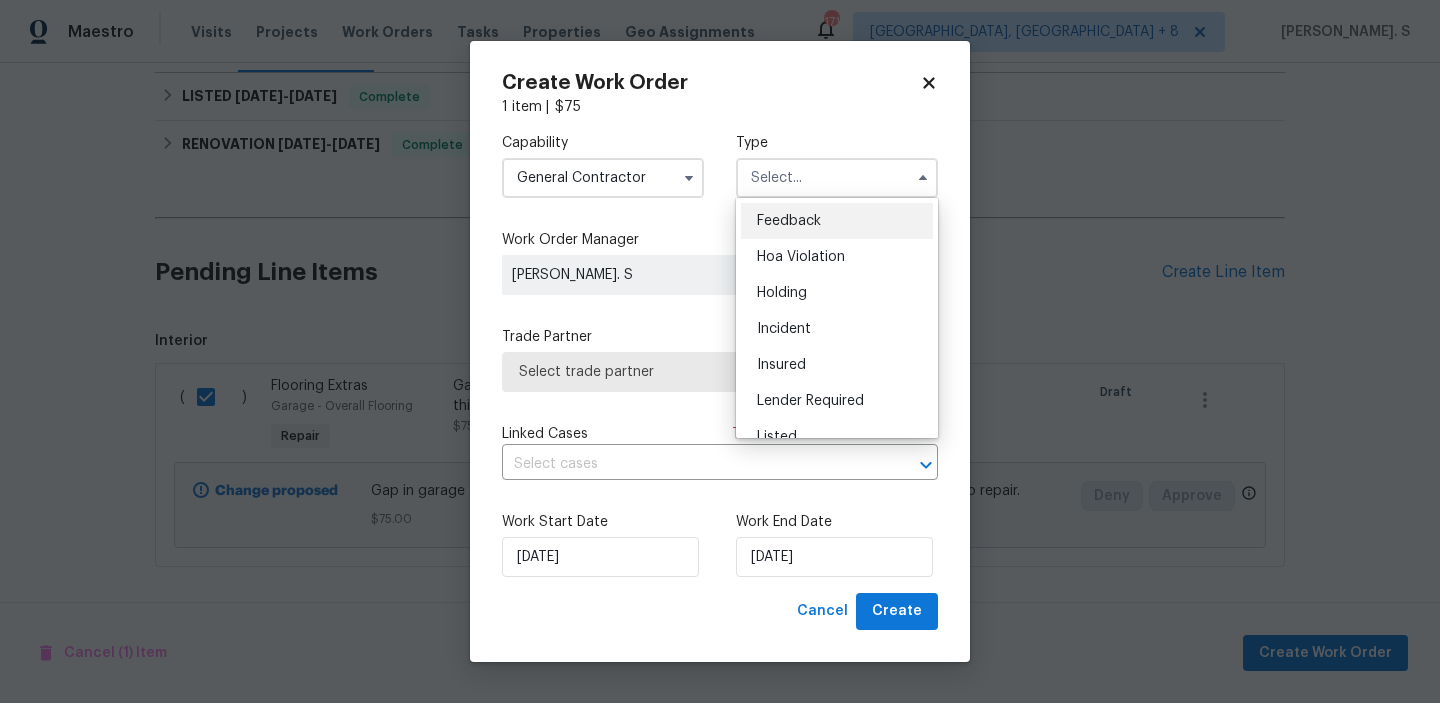 click on "Feedback Hoa Violation Holding Incident Insured Lender Required Listed Lite Lwod Maintenance Marketplace Other Preliminary Reit Renovation Renovation Resale Rework Sold Test" at bounding box center (837, 318) 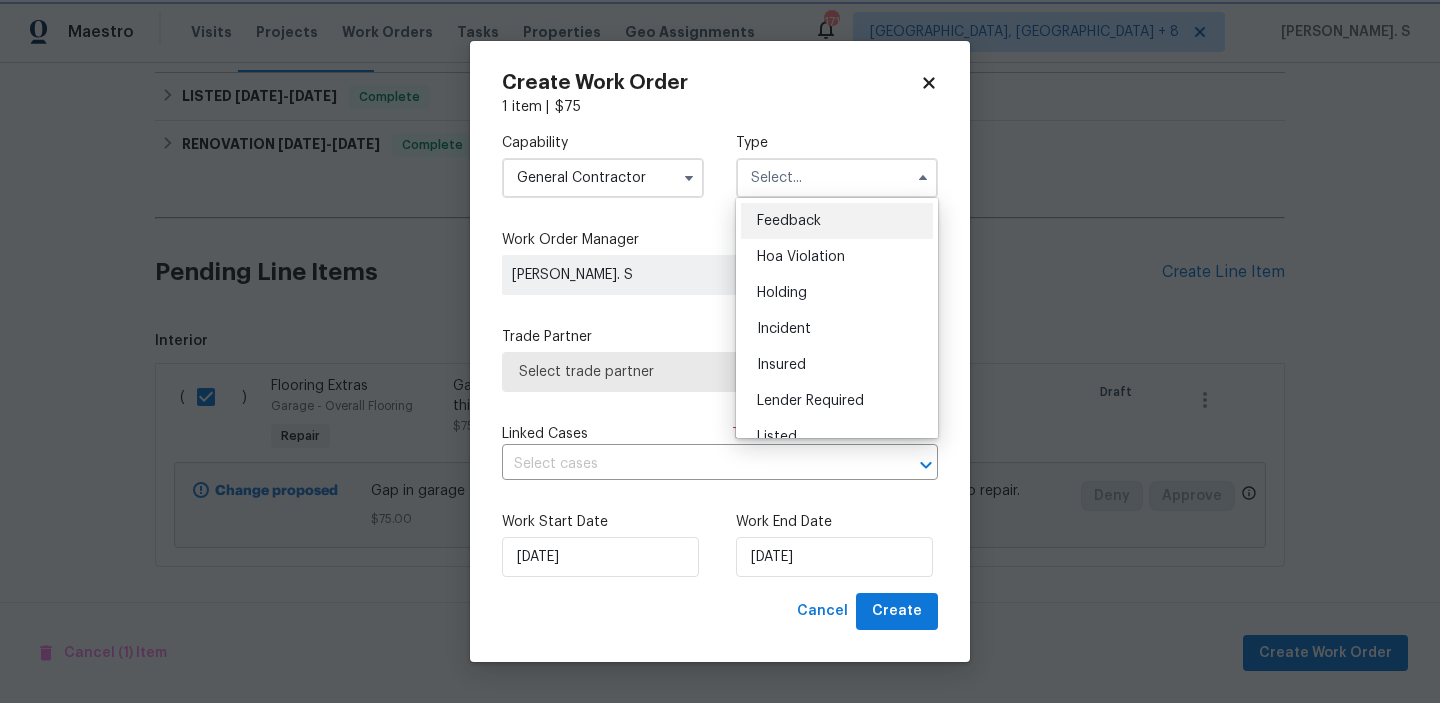 type on "Feedback" 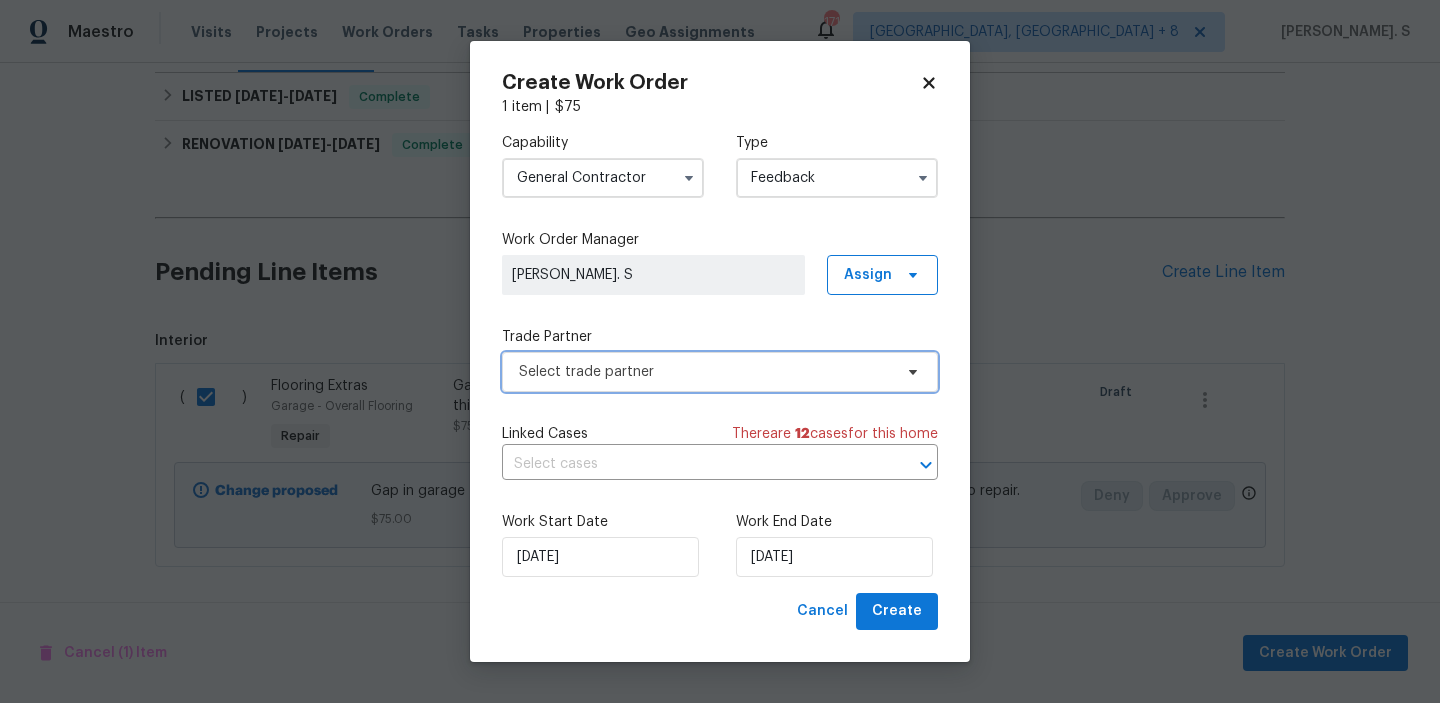 click on "Select trade partner" at bounding box center [720, 372] 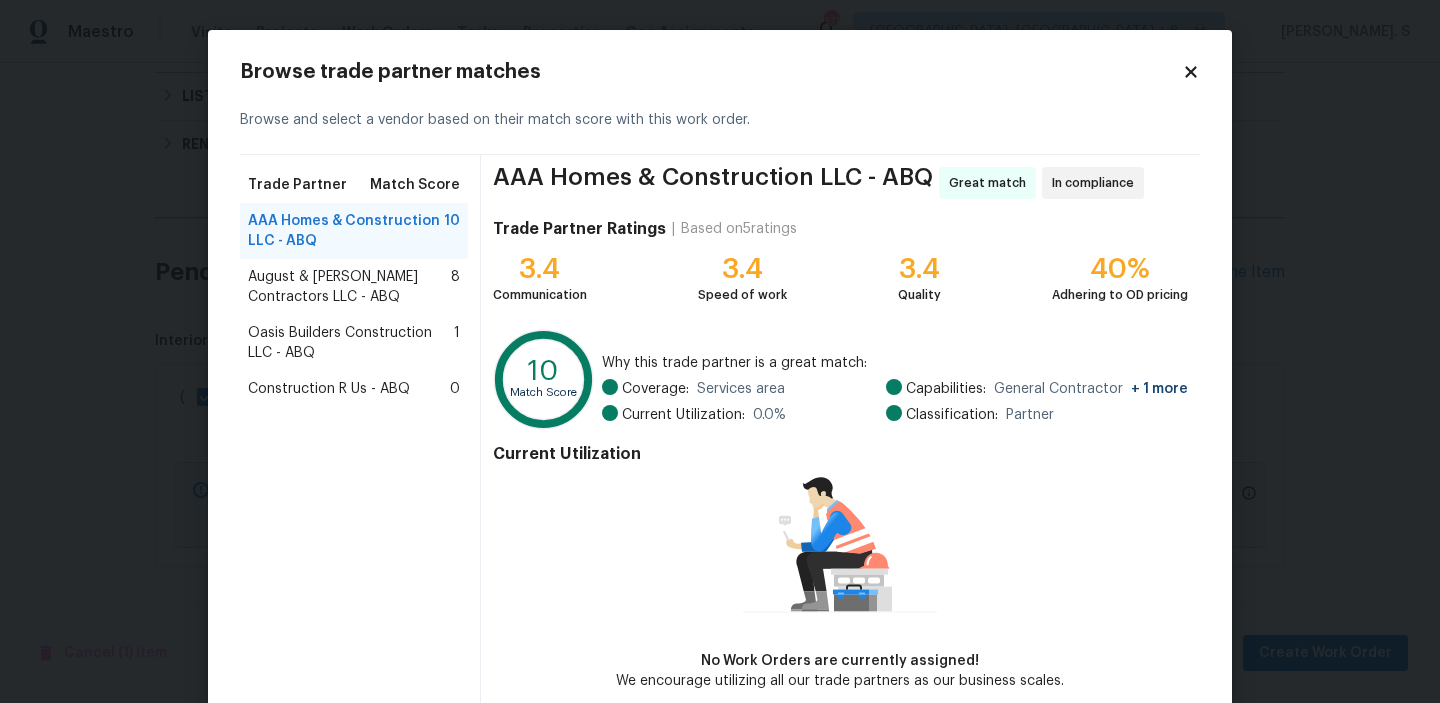 scroll, scrollTop: 97, scrollLeft: 0, axis: vertical 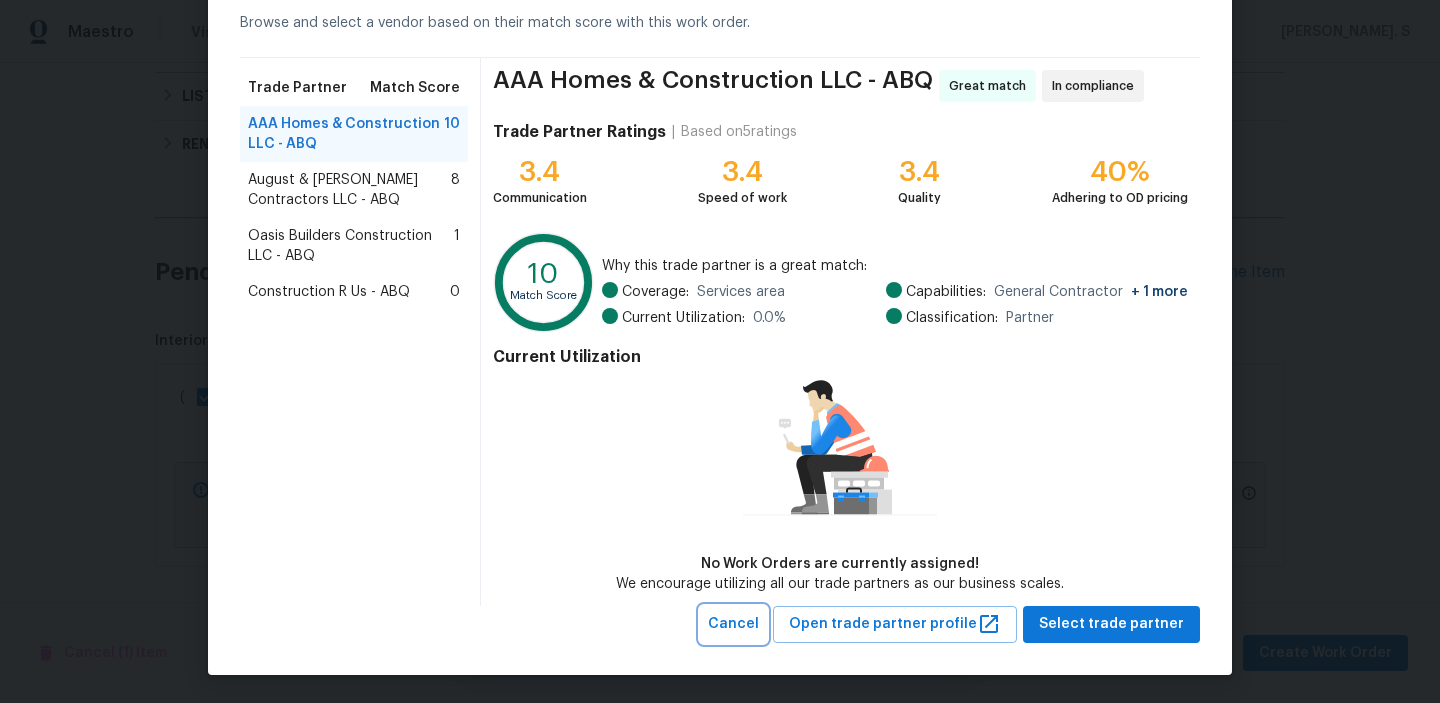 click on "Cancel" at bounding box center [733, 624] 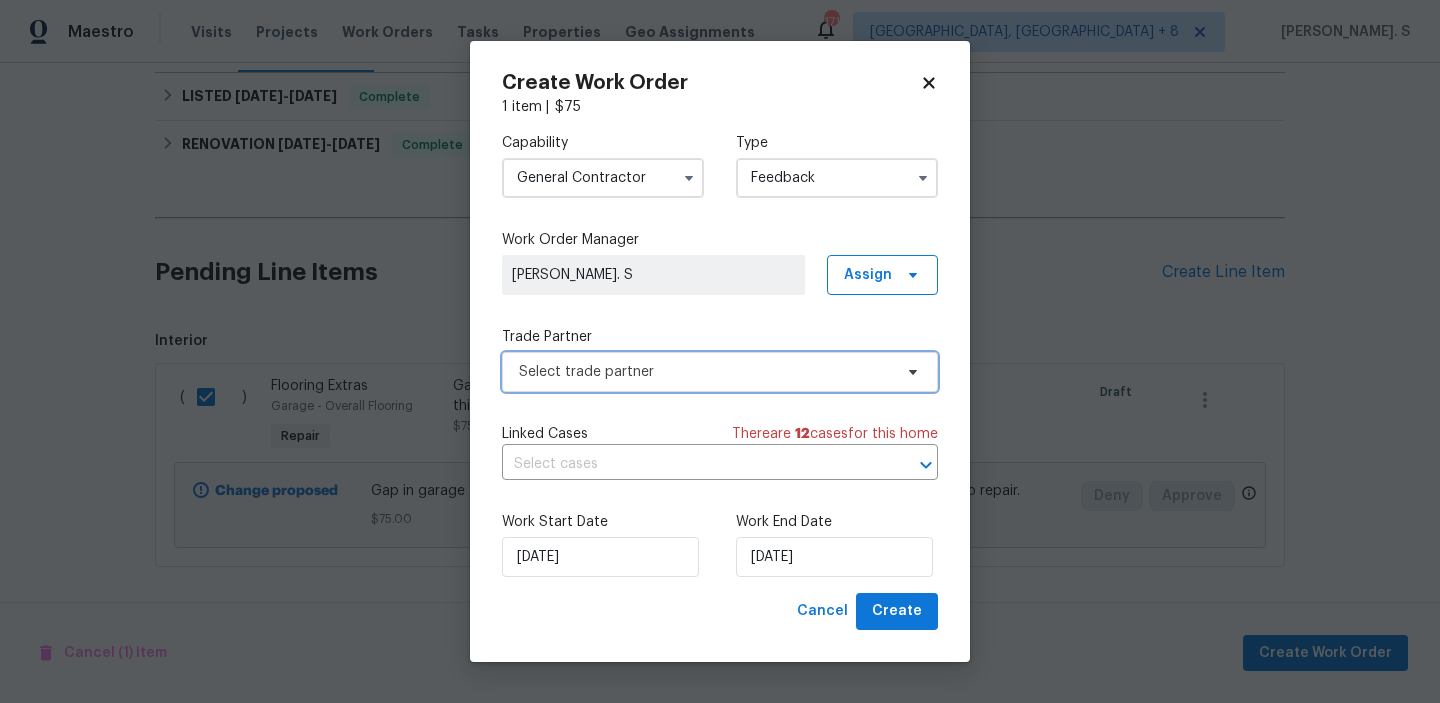 scroll, scrollTop: 0, scrollLeft: 0, axis: both 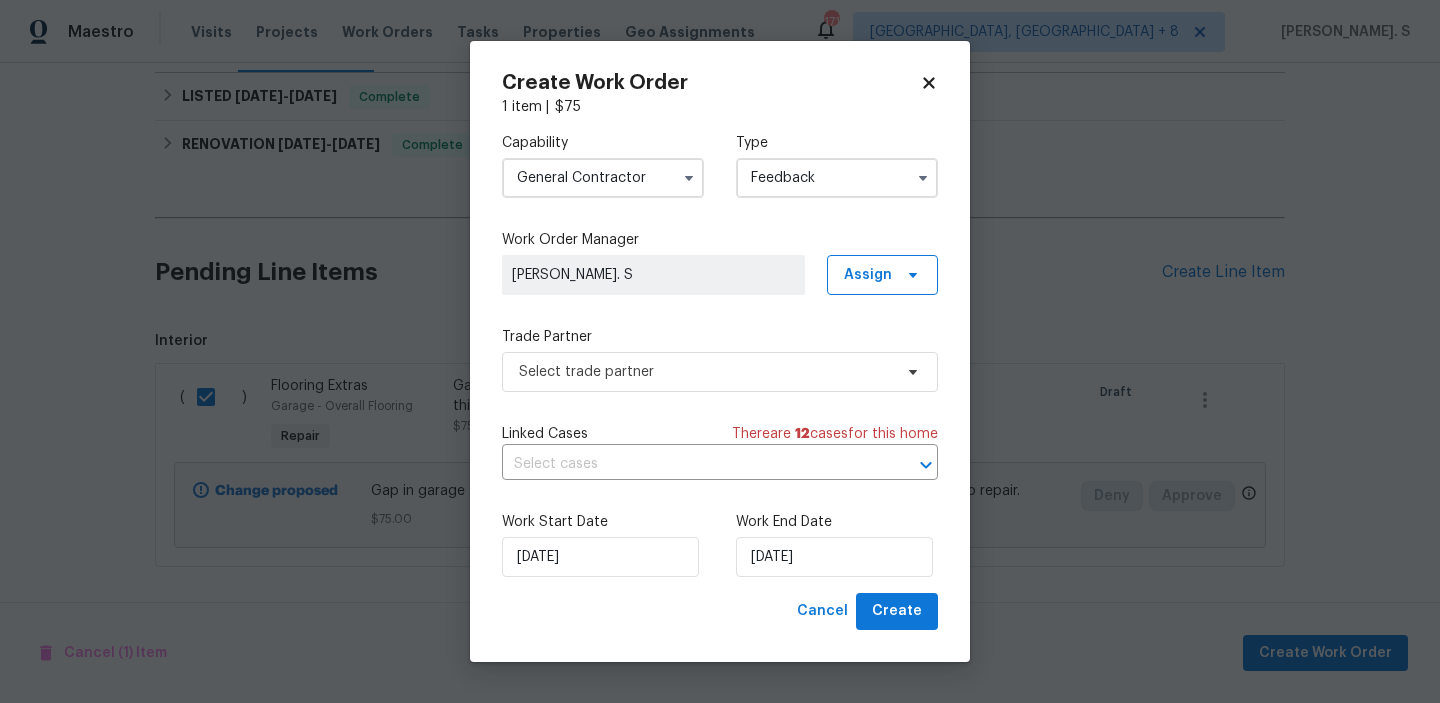 click on "General Contractor" at bounding box center [603, 178] 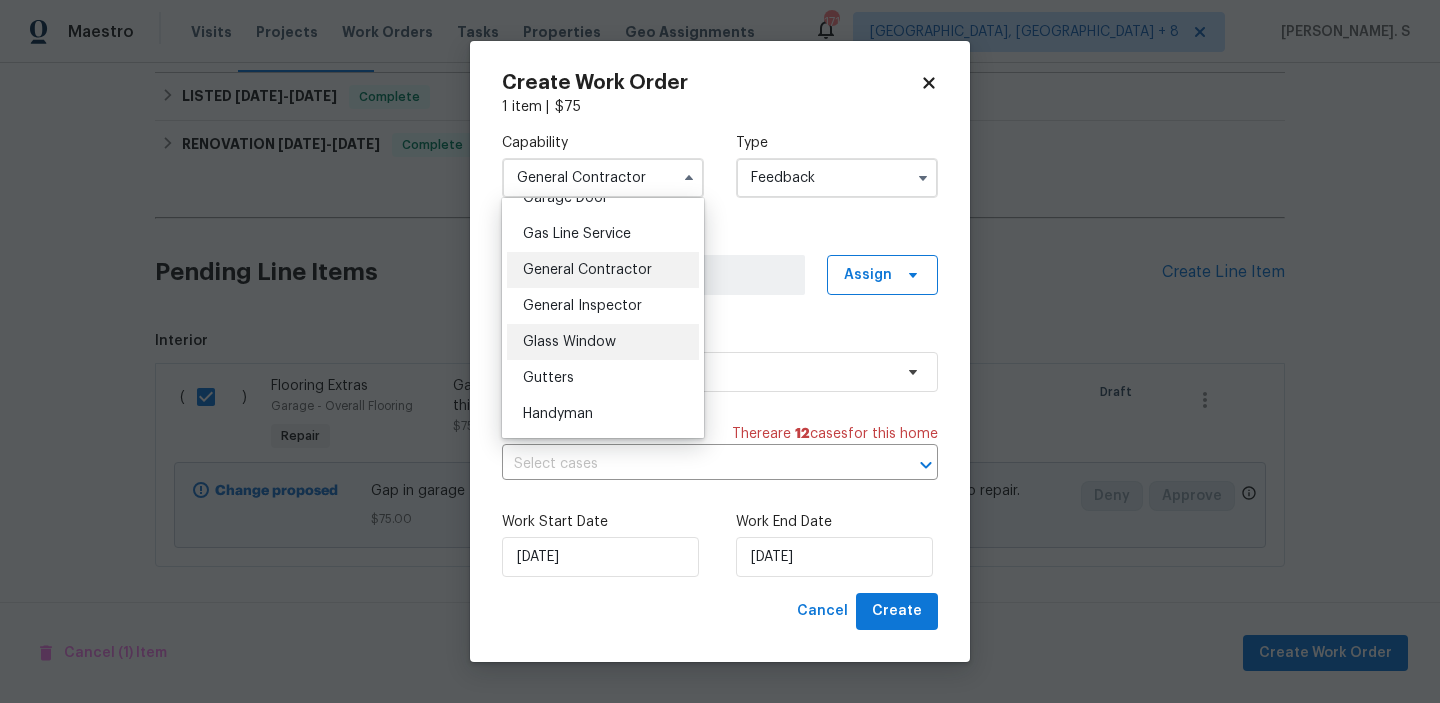 scroll, scrollTop: 926, scrollLeft: 0, axis: vertical 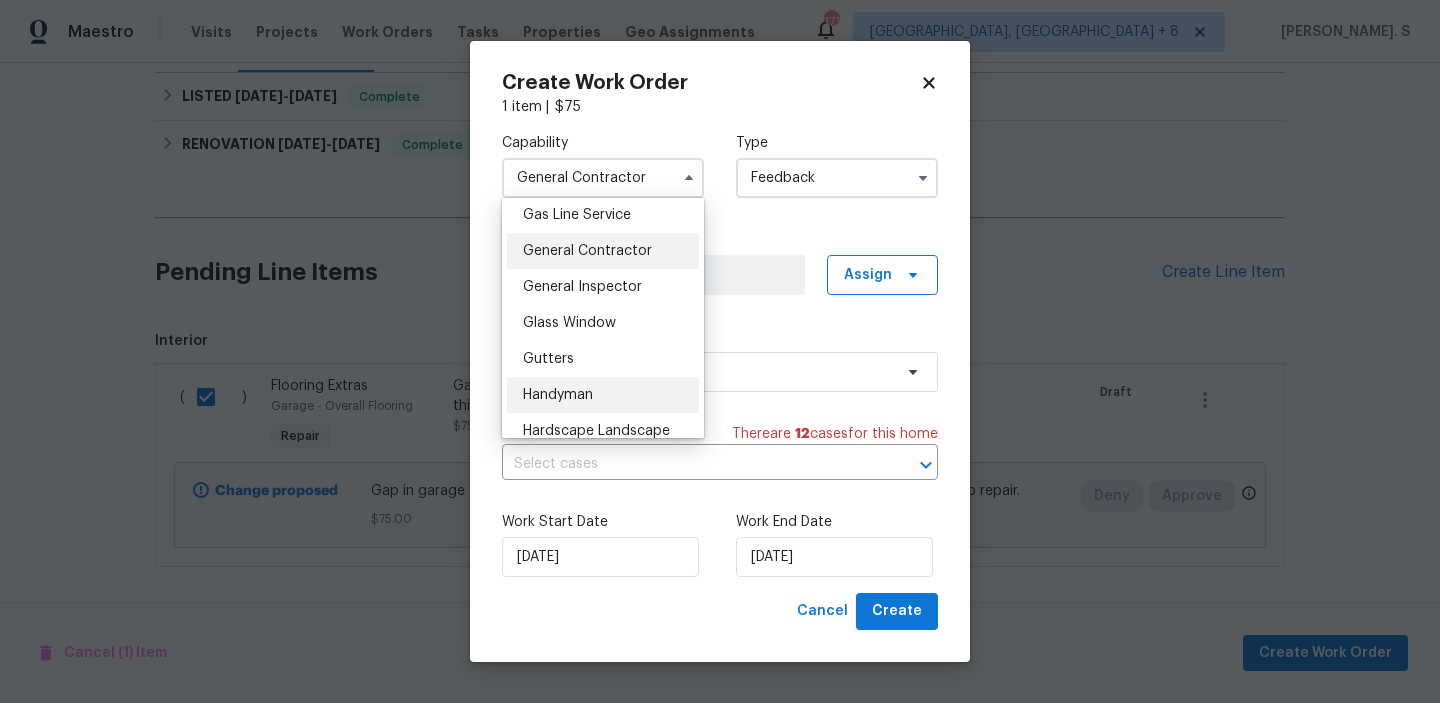 click on "Handyman" at bounding box center (603, 395) 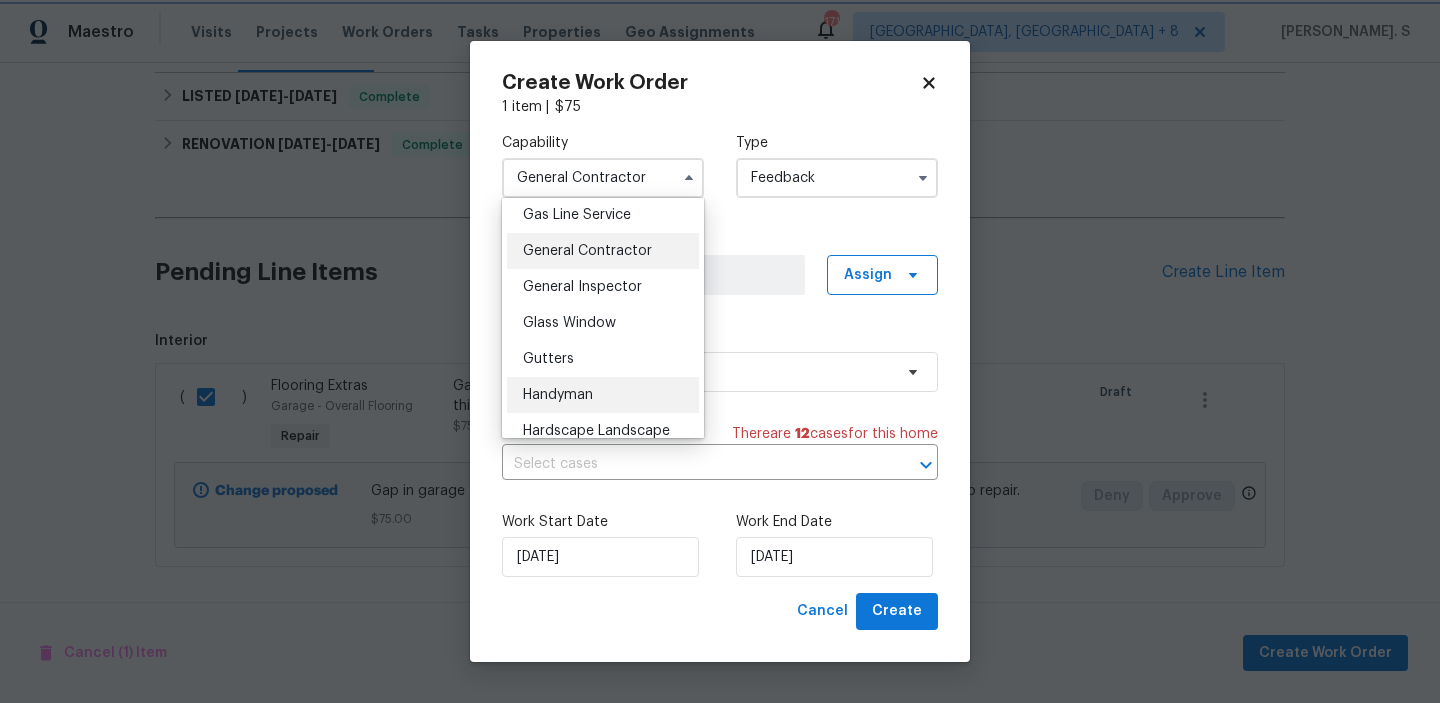 type on "Handyman" 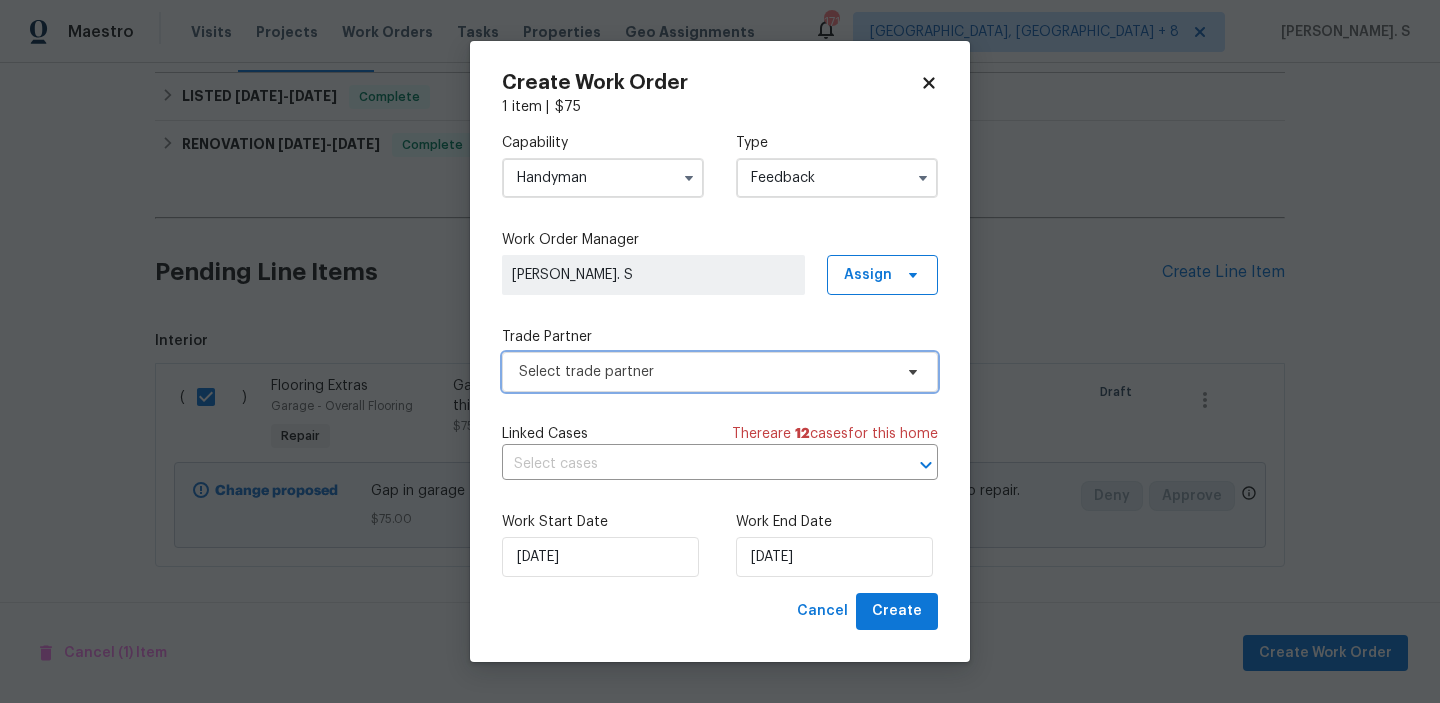 click on "Select trade partner" at bounding box center [705, 372] 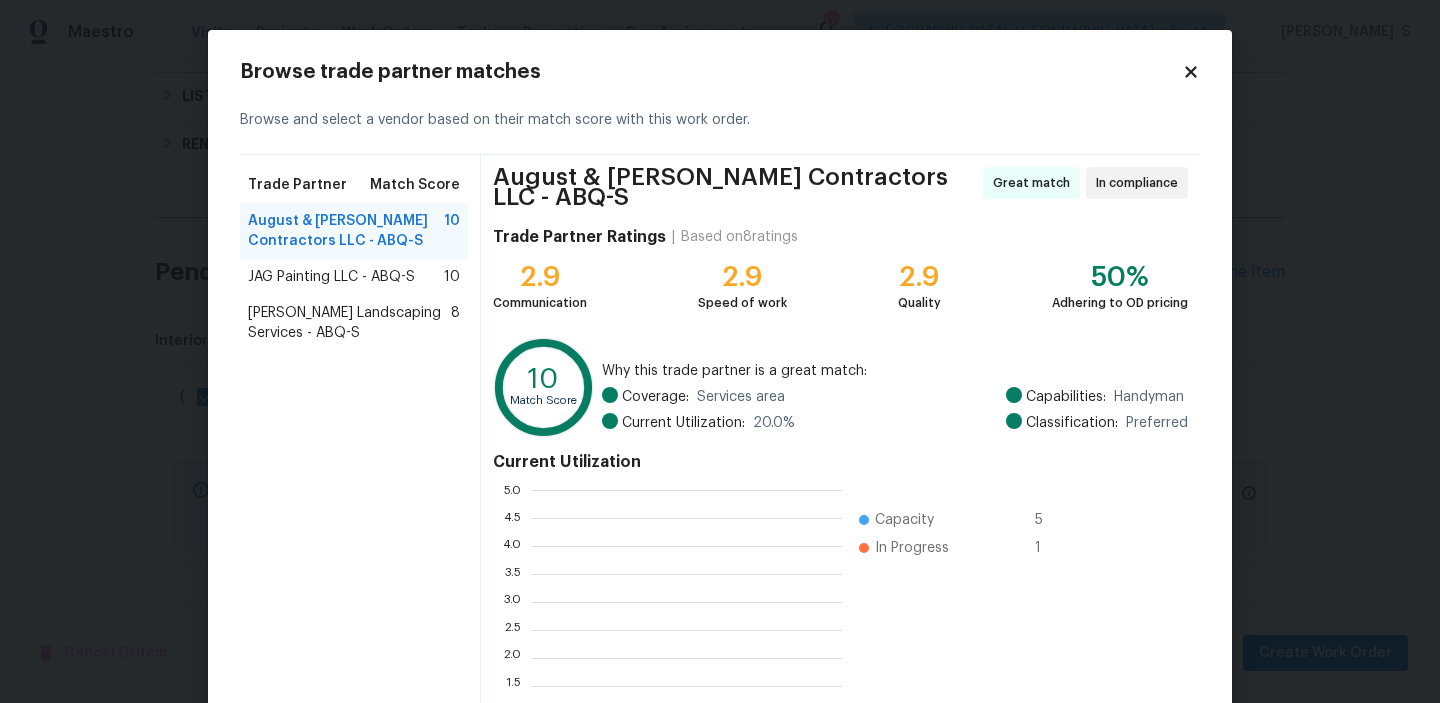 scroll, scrollTop: 2, scrollLeft: 1, axis: both 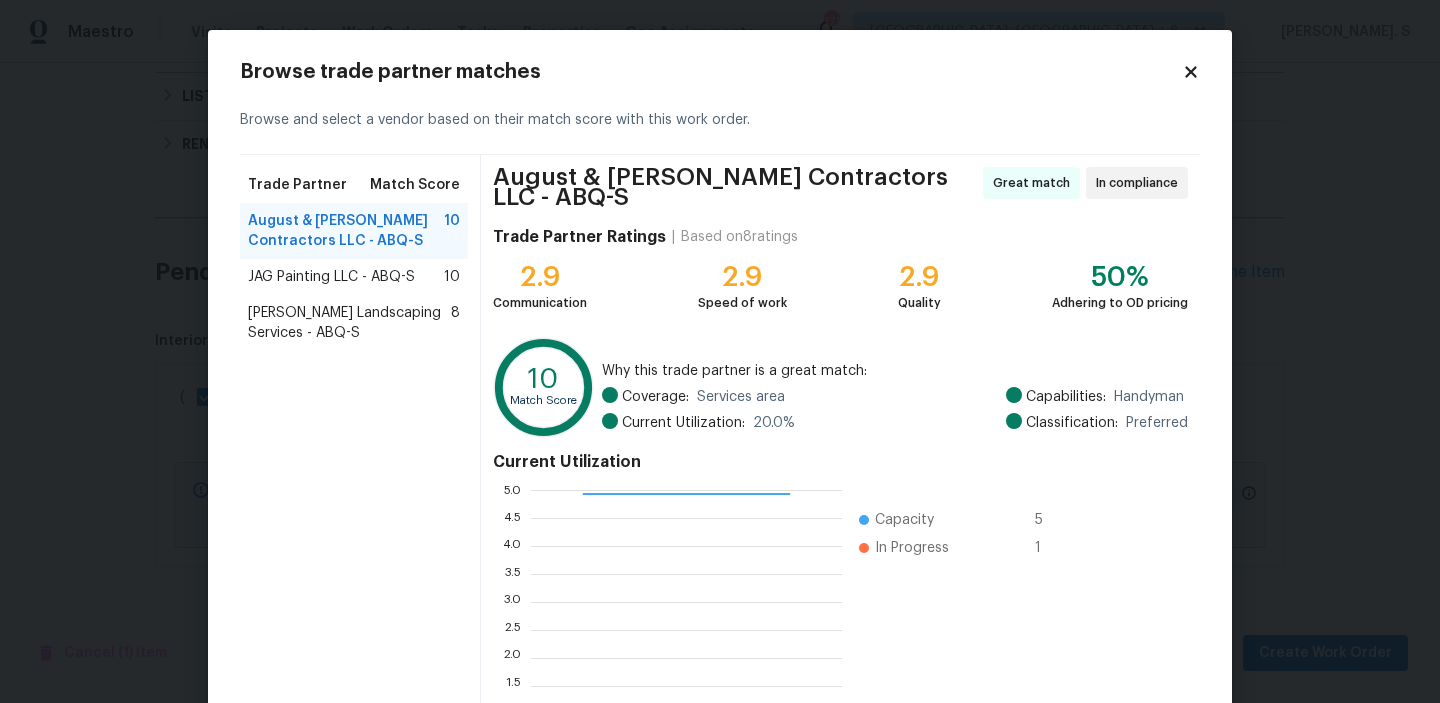 click on "JAG Painting LLC - ABQ-S" at bounding box center (331, 277) 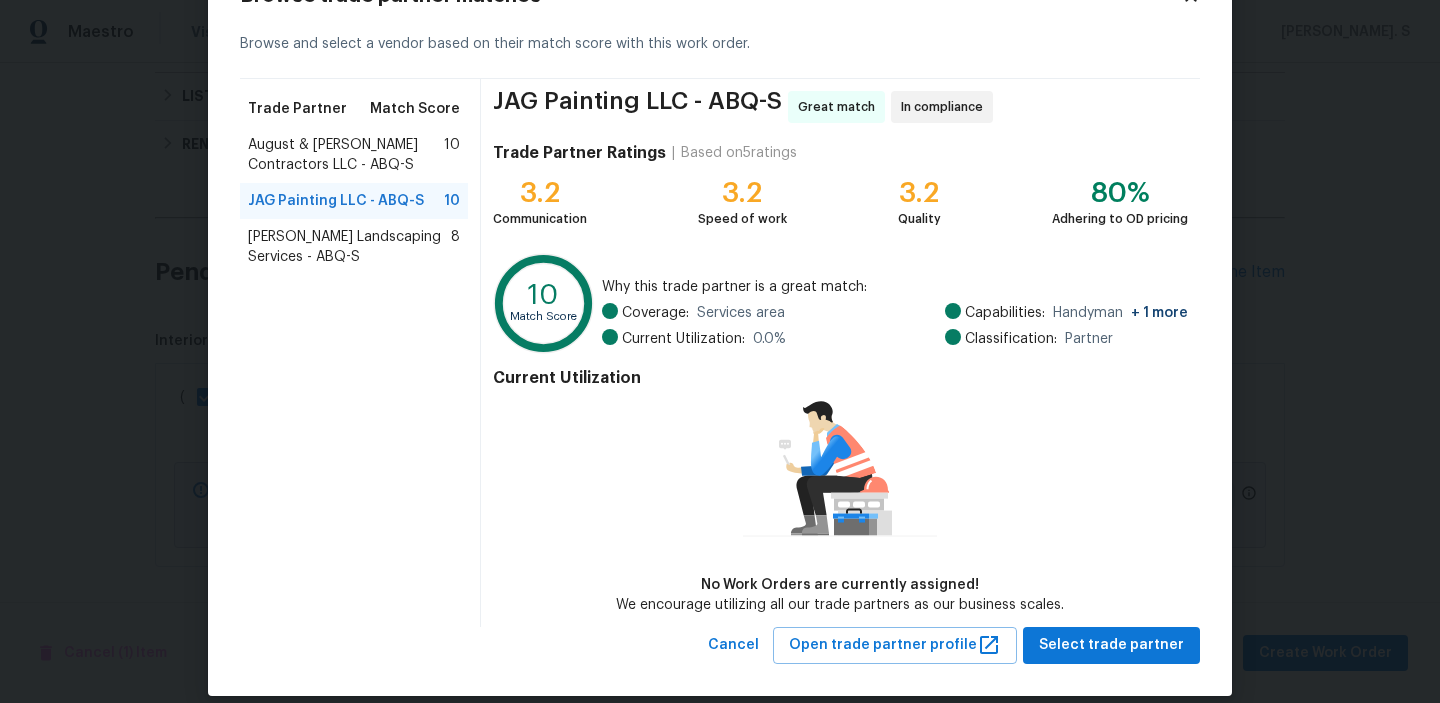scroll, scrollTop: 97, scrollLeft: 0, axis: vertical 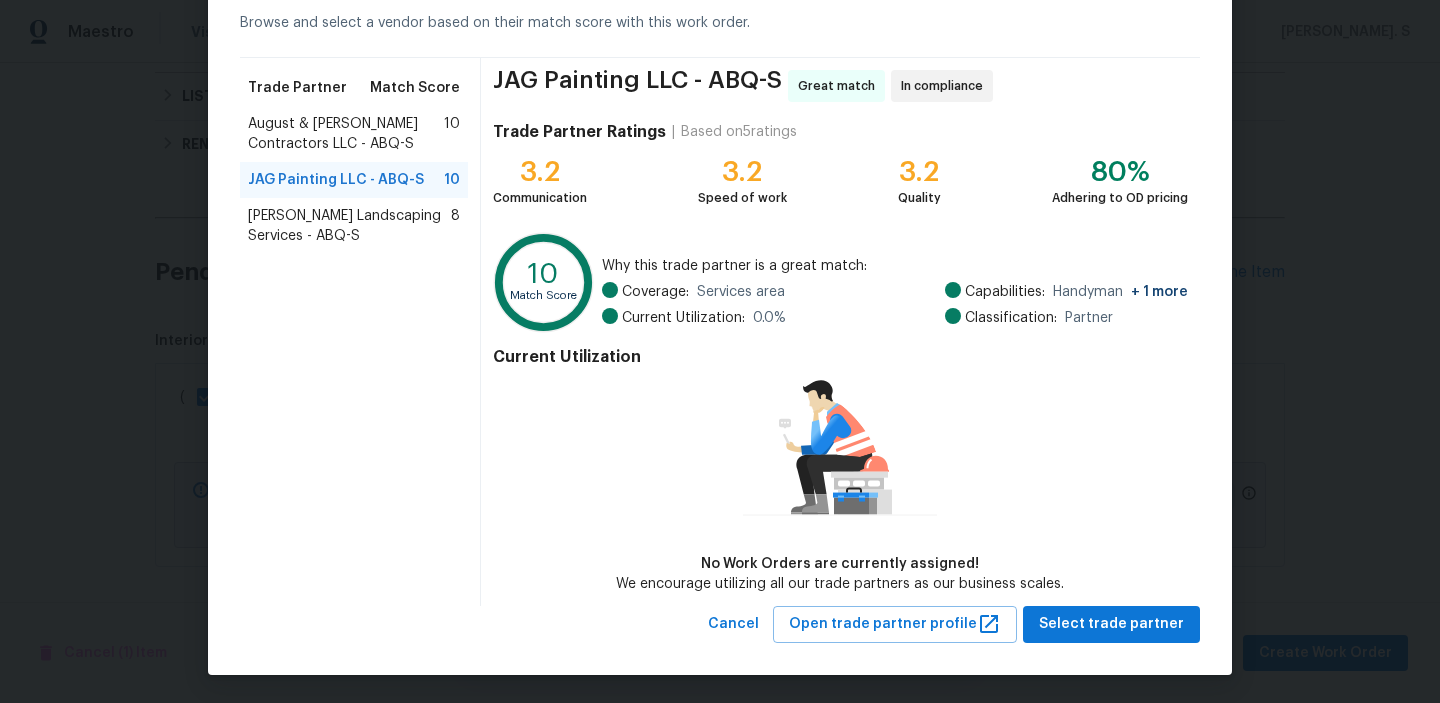 click on "Browse trade partner matches Browse and select a vendor based on their match score with this work order. Trade Partner Match Score August & [PERSON_NAME] Contractors LLC - ABQ-S 10 JAG Painting LLC - ABQ-S 10 [PERSON_NAME] Landscaping Services - ABQ-S 8 JAG Painting LLC - ABQ-S Great match In compliance Trade Partner Ratings    |    Based on  5  ratings 3.2 Communication 3.2 Speed of work 3.2 Quality 80% Adhering to OD pricing 10 Match Score Why this trade partner is a great match: Coverage: Services area Current Utilization: 0.0 % Capabilities: Handyman + 1 more Classification: Partner Current Utilization No Work Orders are currently assigned! We encourage utilizing all our trade partners as our business scales. Cancel Open trade partner profile Select trade partner" at bounding box center (720, 304) 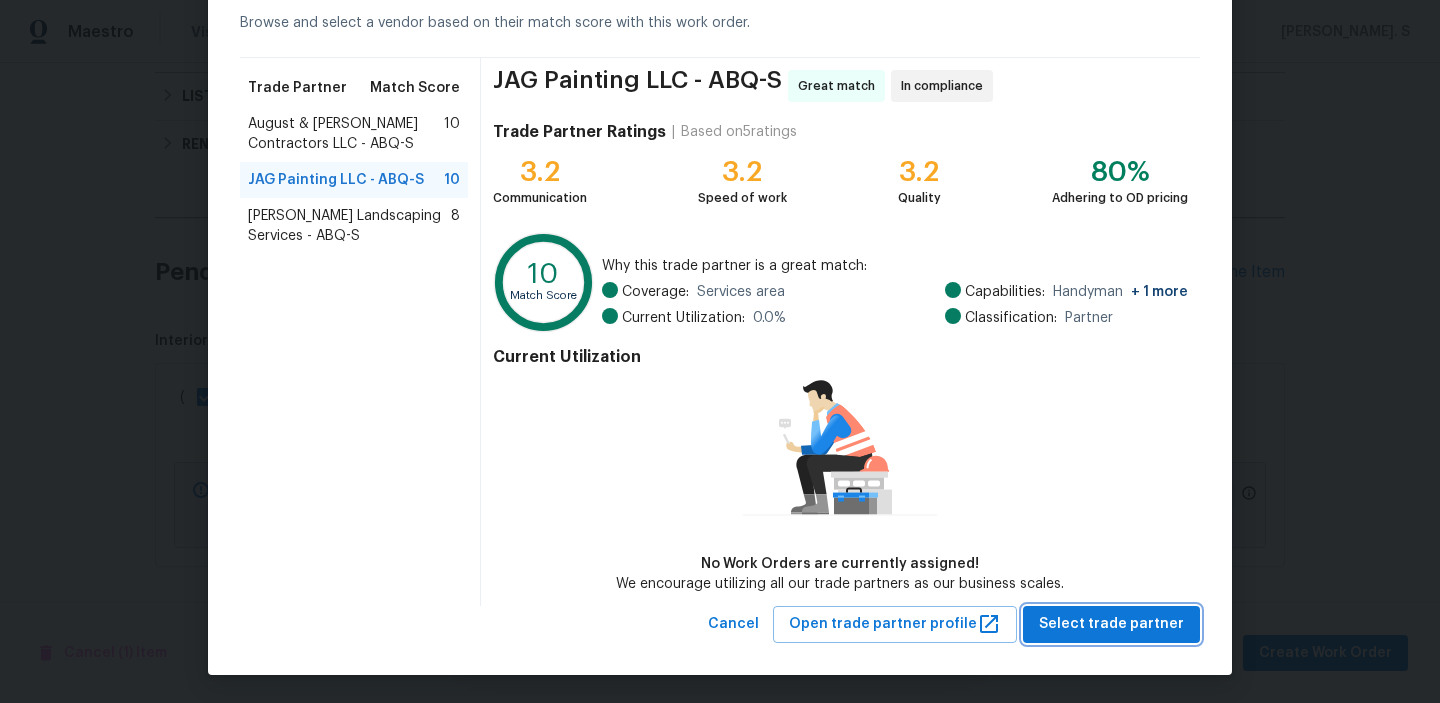 click on "Select trade partner" at bounding box center (1111, 624) 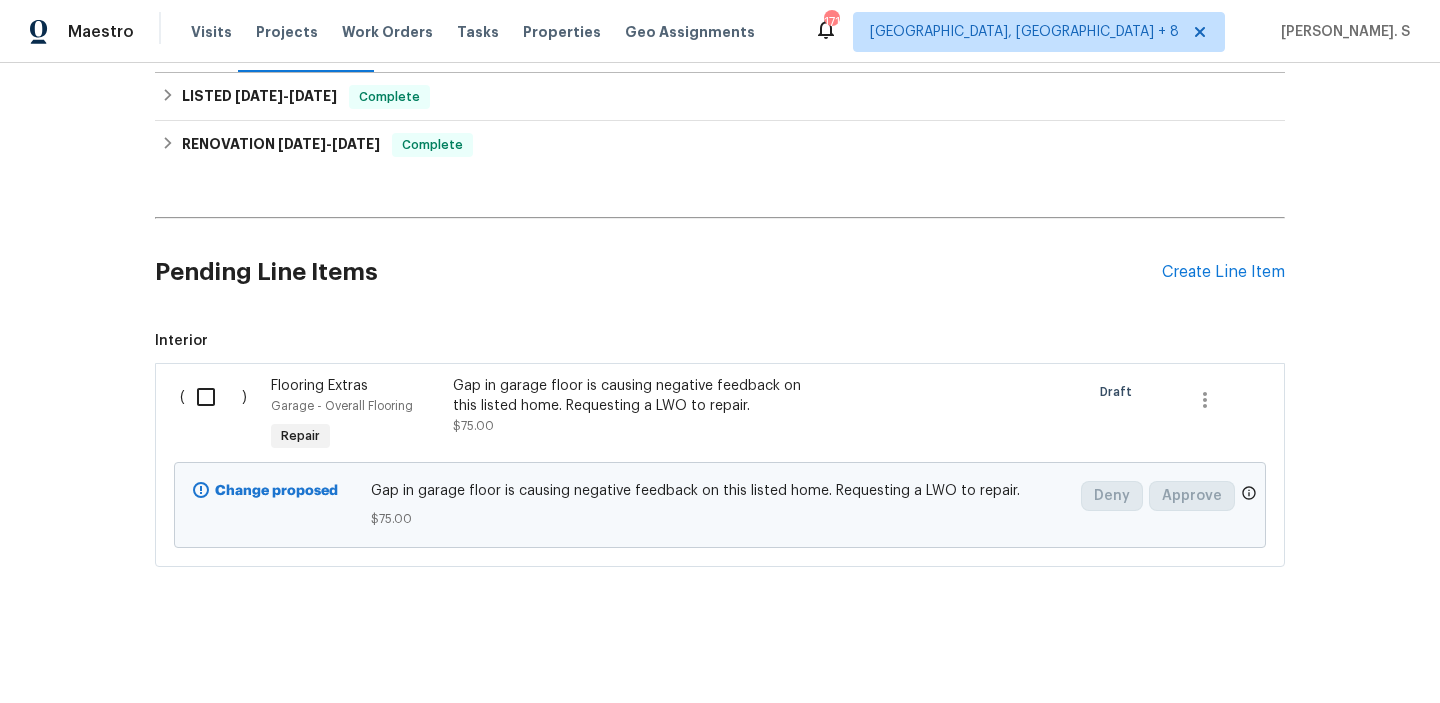 click at bounding box center (213, 397) 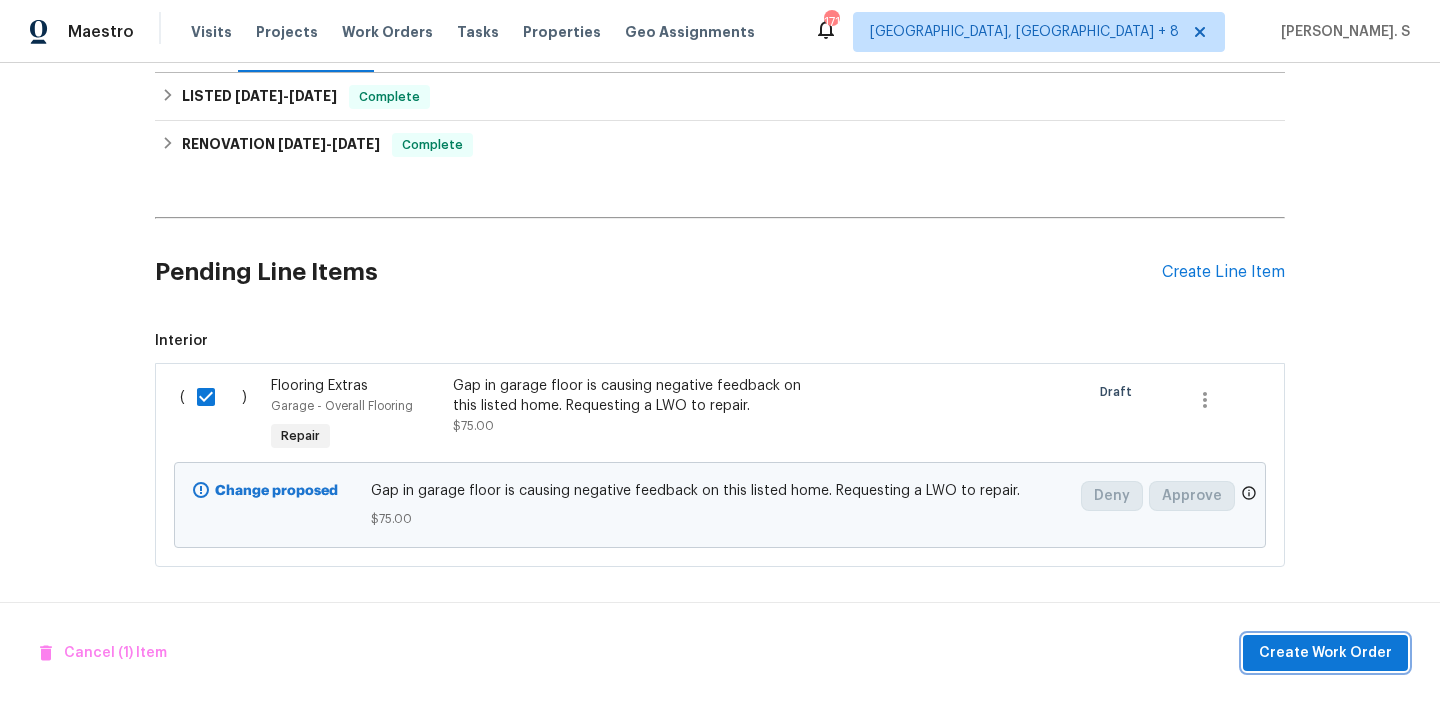 click on "Create Work Order" at bounding box center (1325, 653) 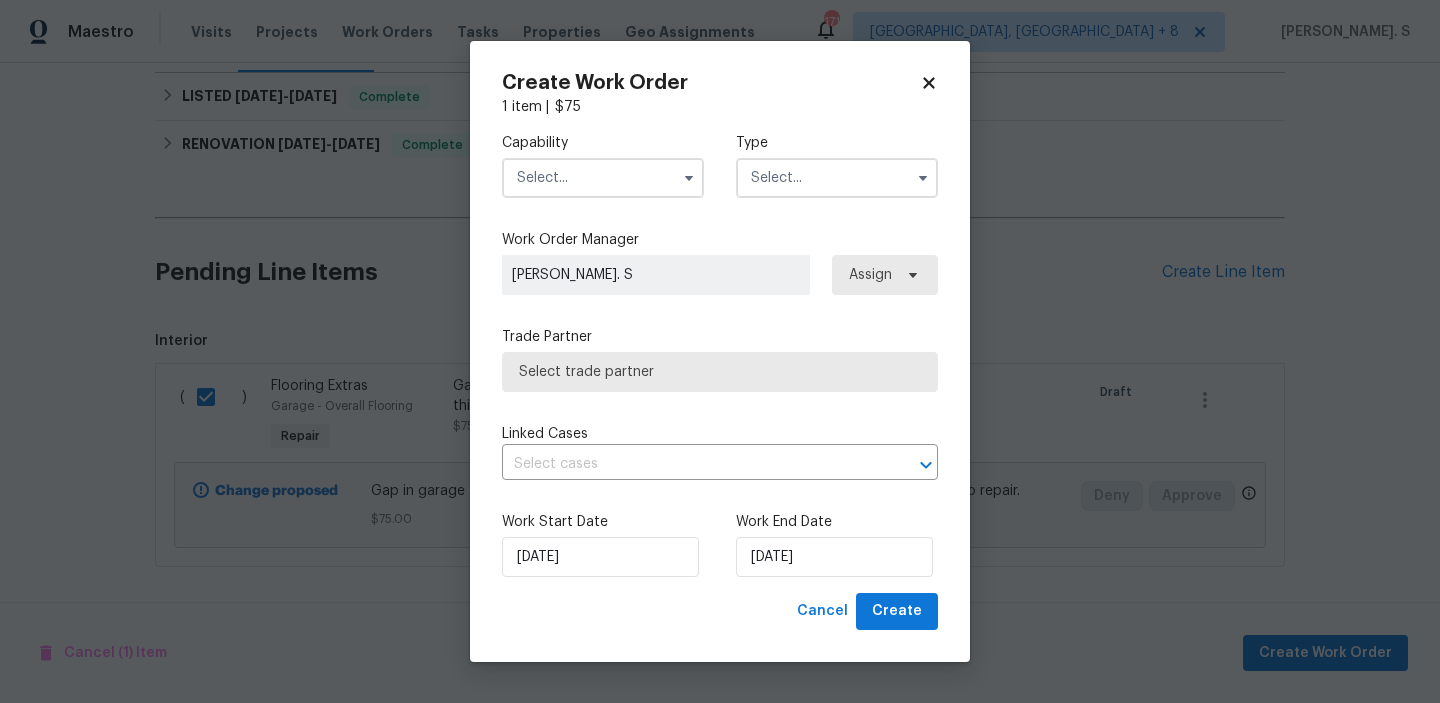 click at bounding box center (603, 178) 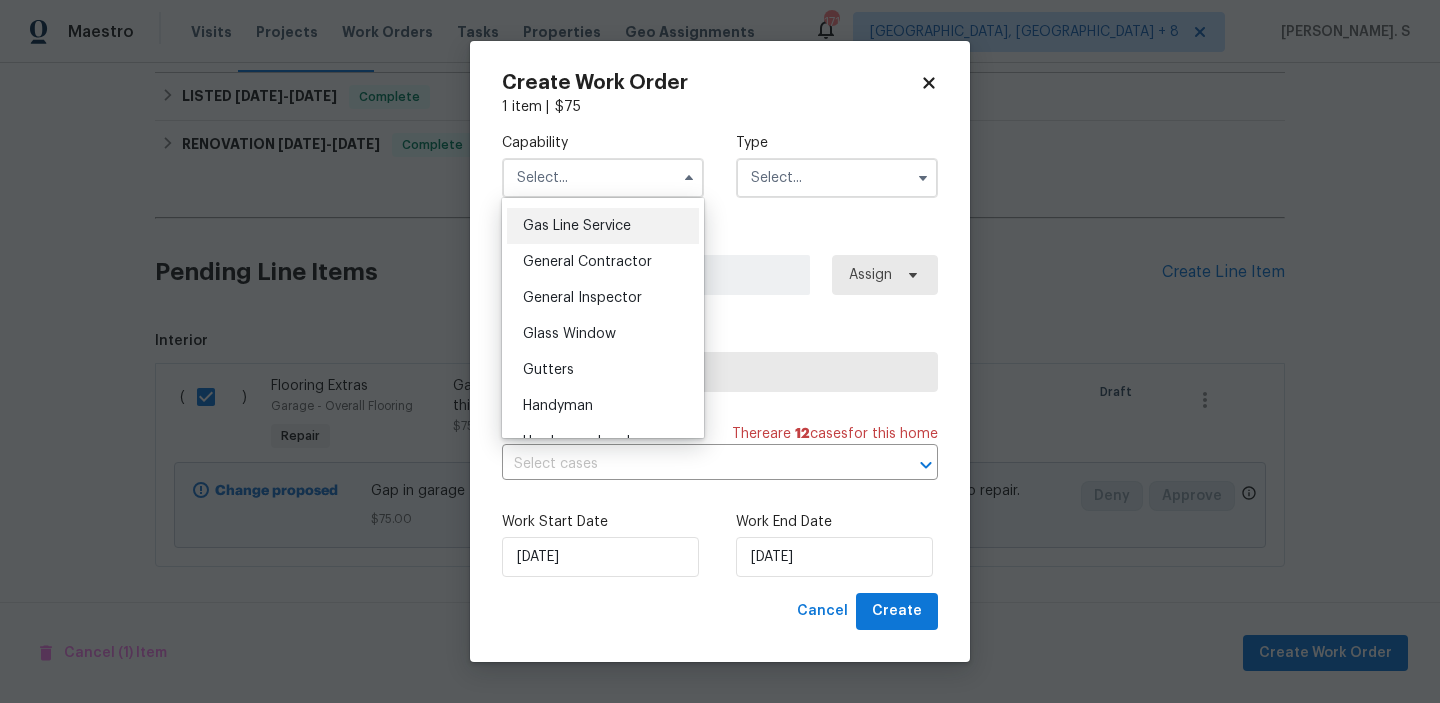scroll, scrollTop: 947, scrollLeft: 0, axis: vertical 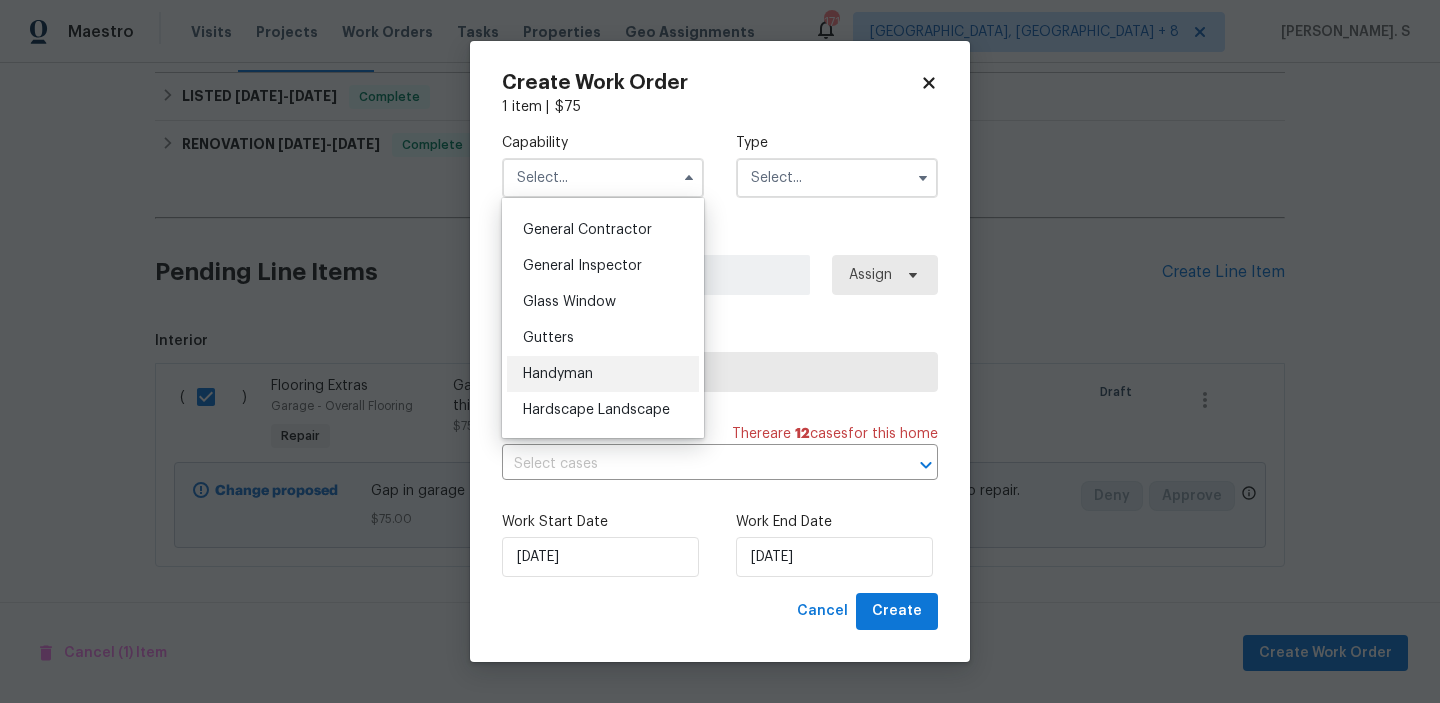 click on "Handyman" at bounding box center (558, 374) 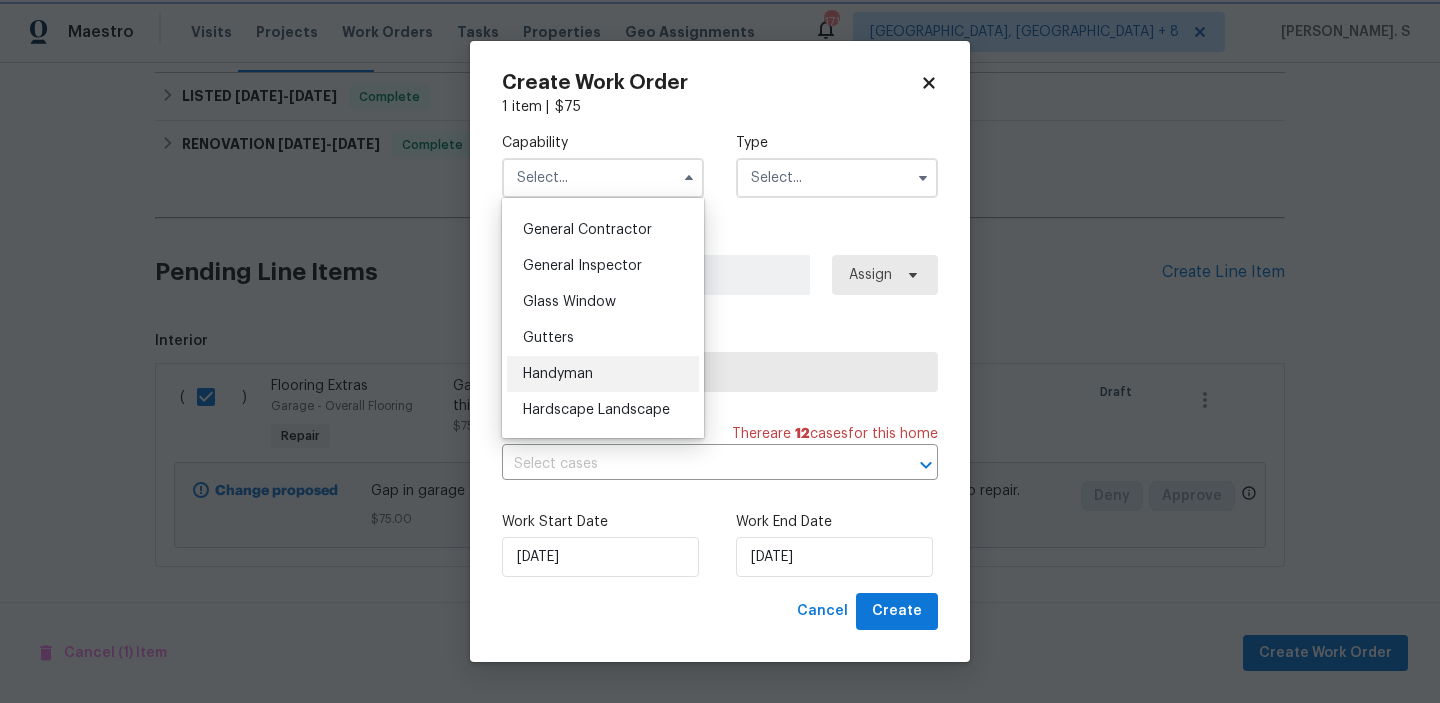 type on "Handyman" 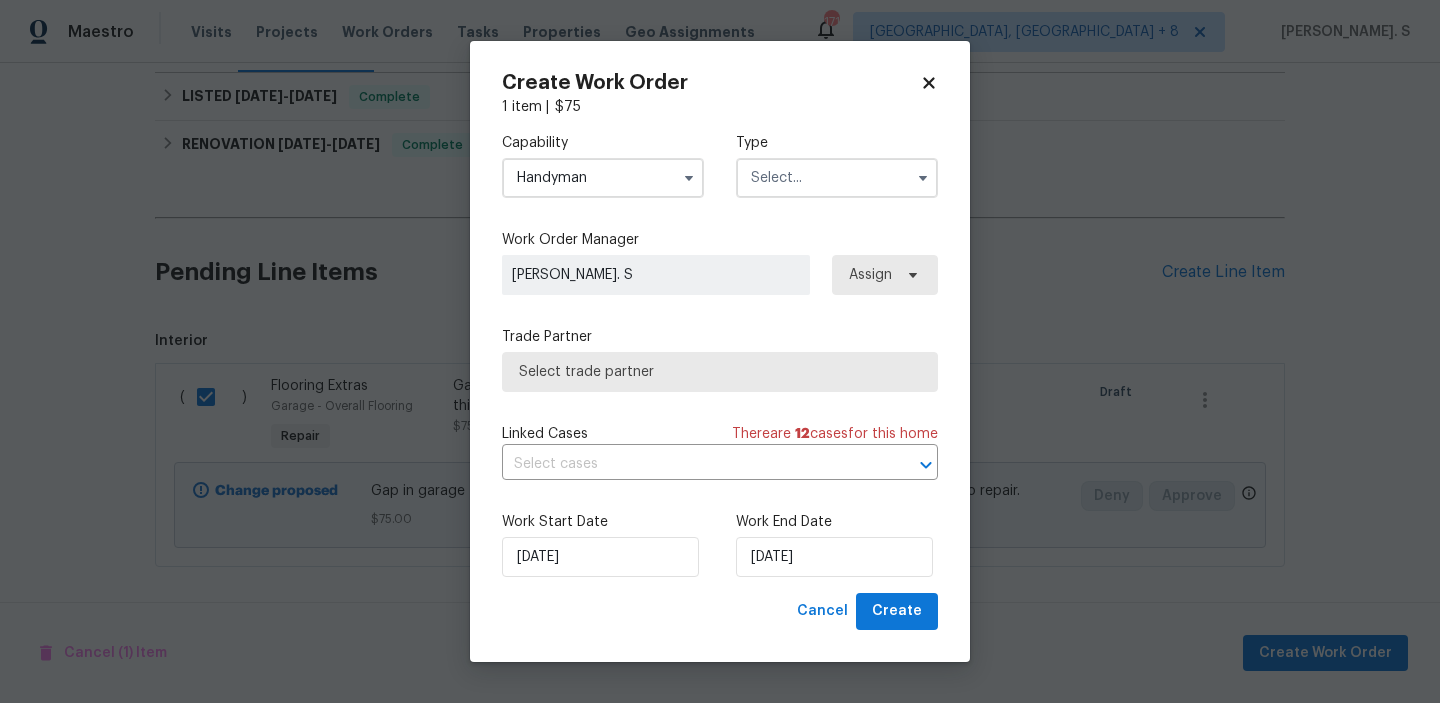 click at bounding box center (837, 178) 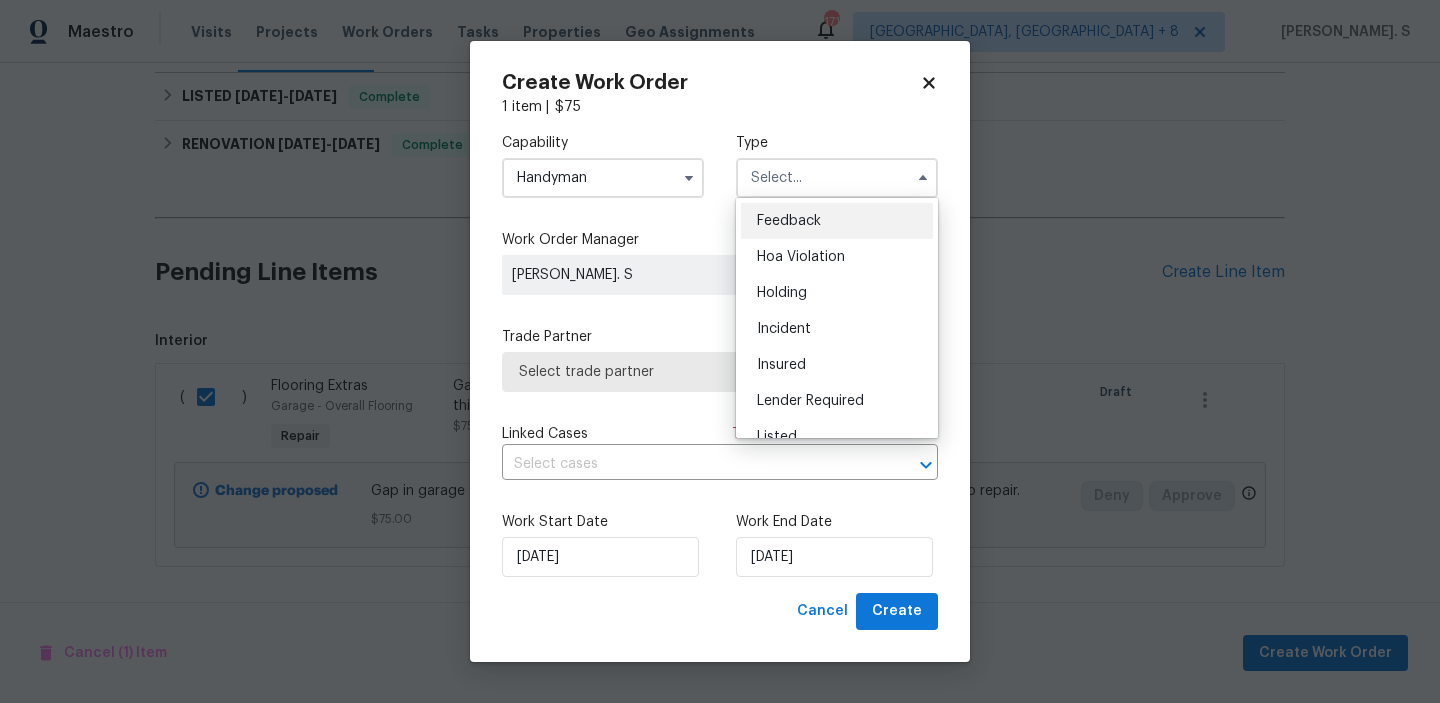 click on "Feedback" at bounding box center [837, 221] 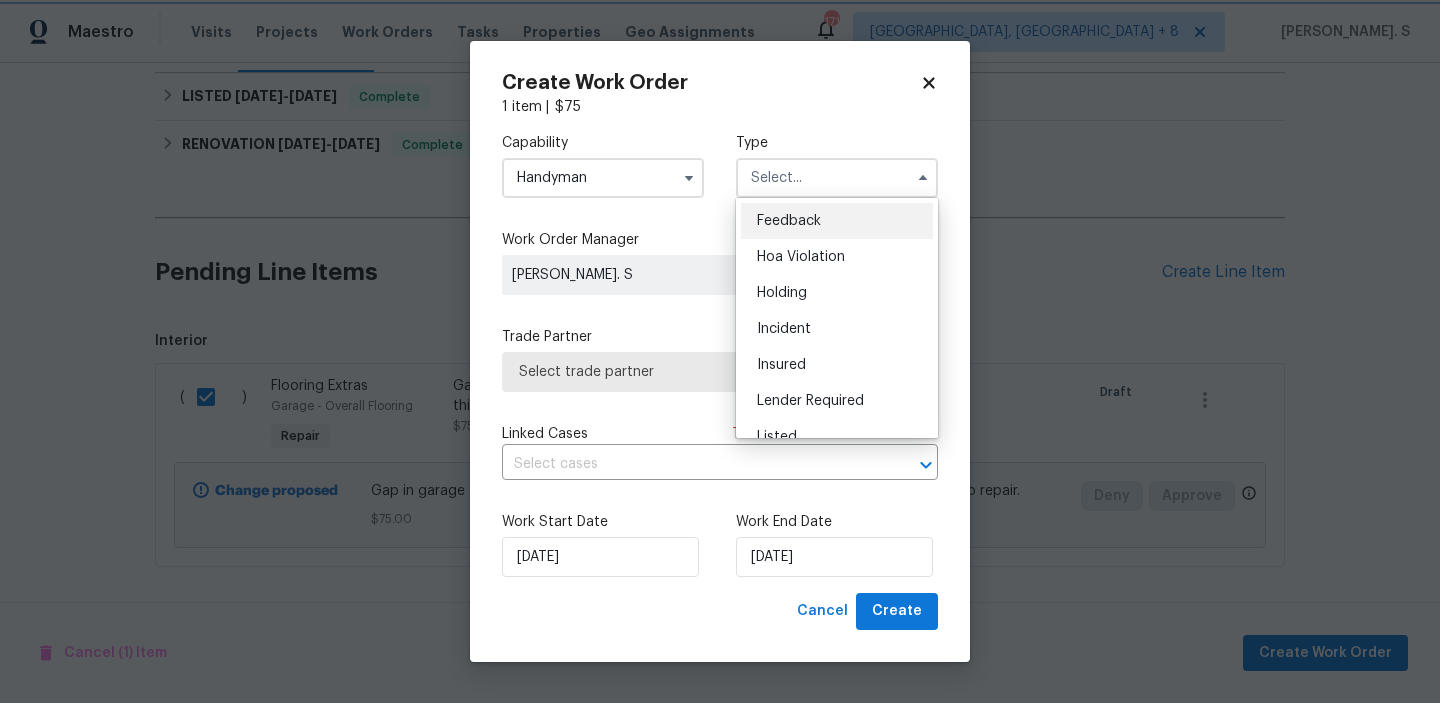 type on "Feedback" 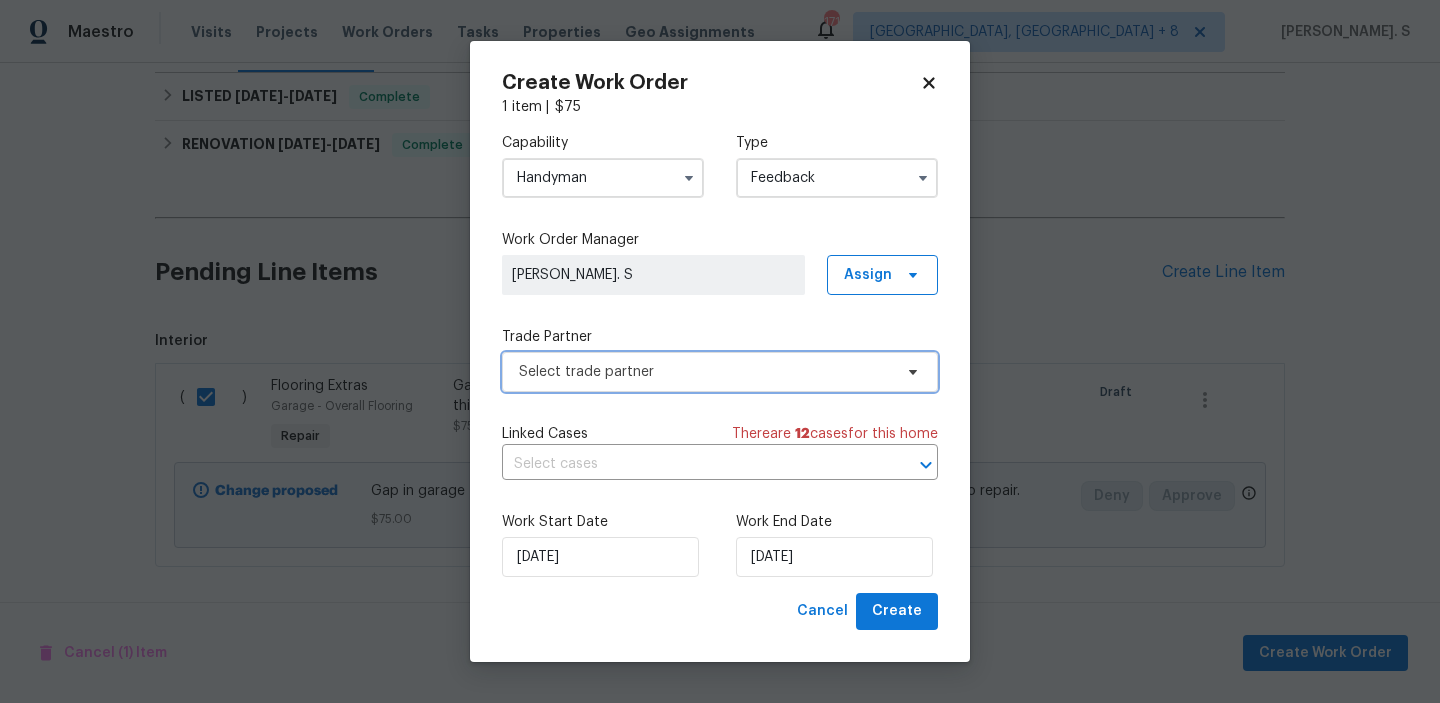 click on "Select trade partner" at bounding box center [705, 372] 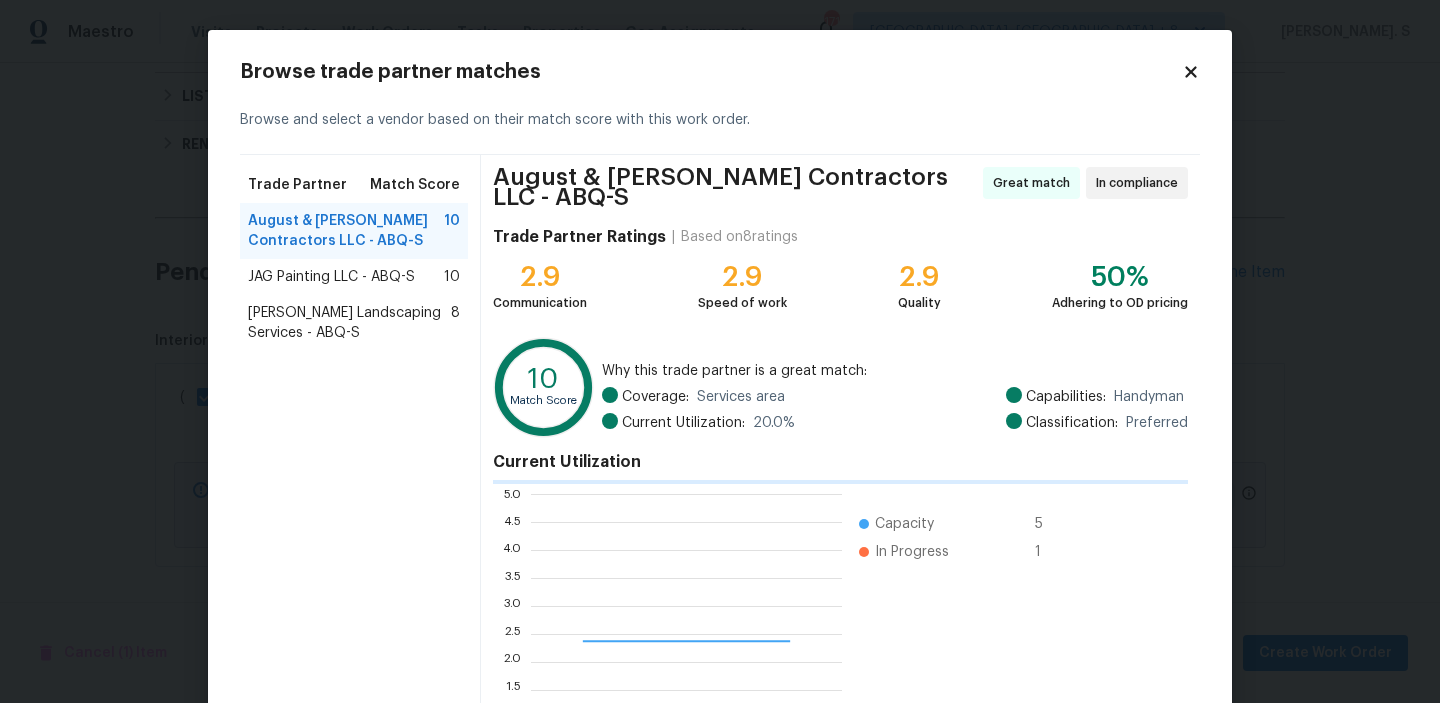 scroll, scrollTop: 2, scrollLeft: 1, axis: both 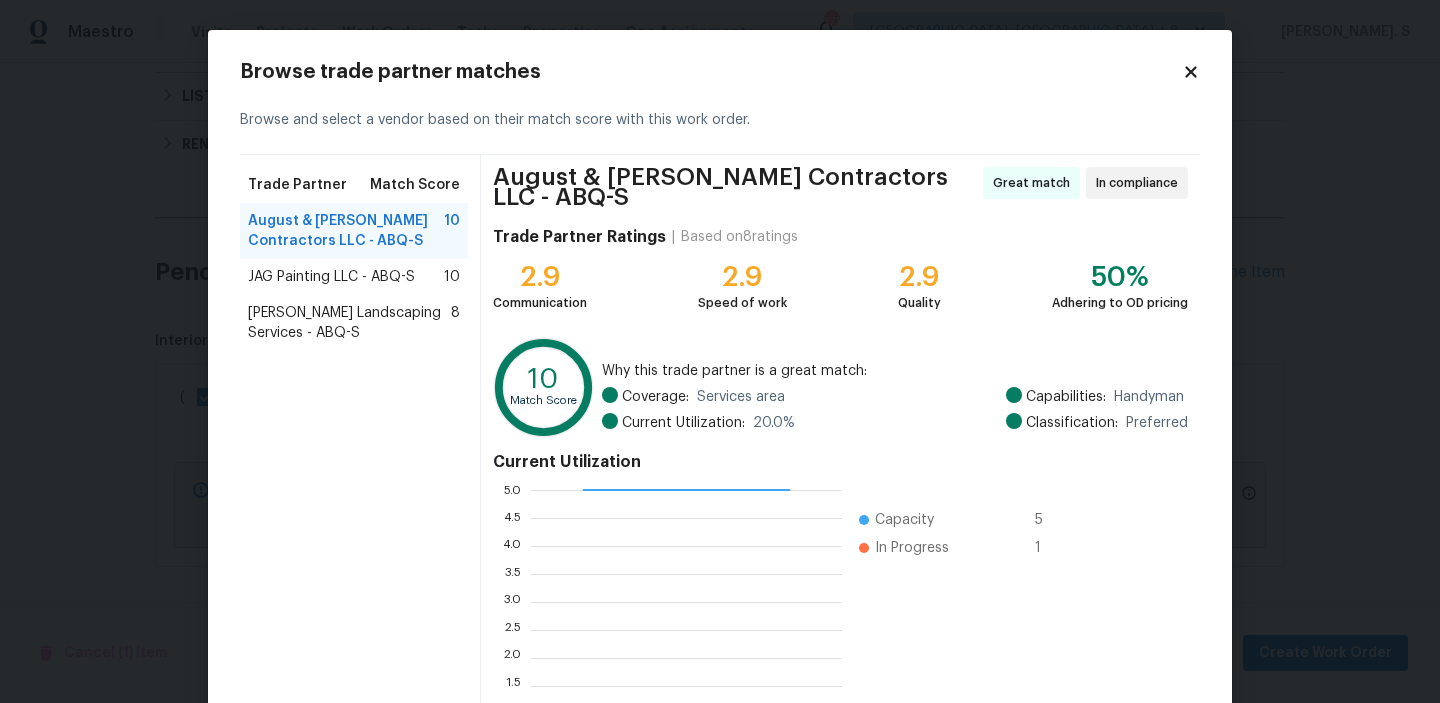 click on "JAG Painting LLC - ABQ-S 10" at bounding box center [354, 277] 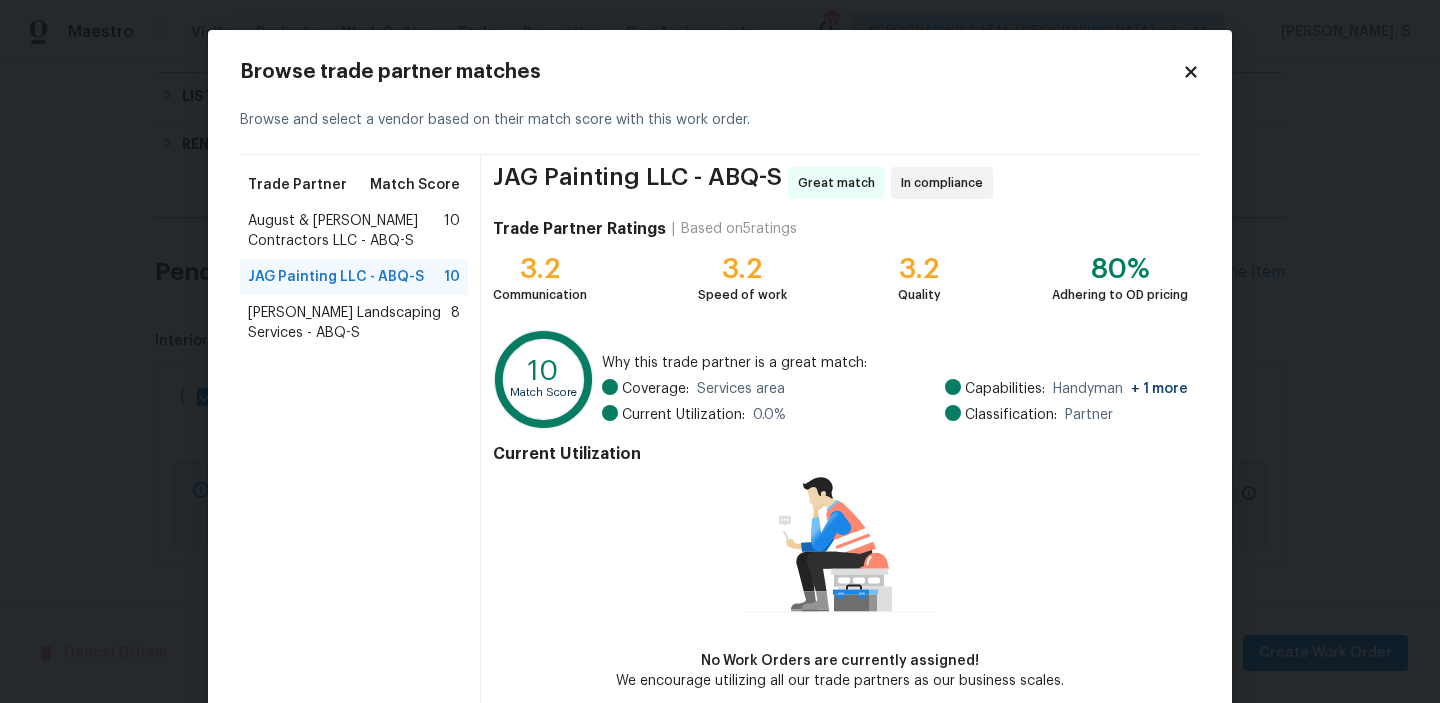 scroll, scrollTop: 97, scrollLeft: 0, axis: vertical 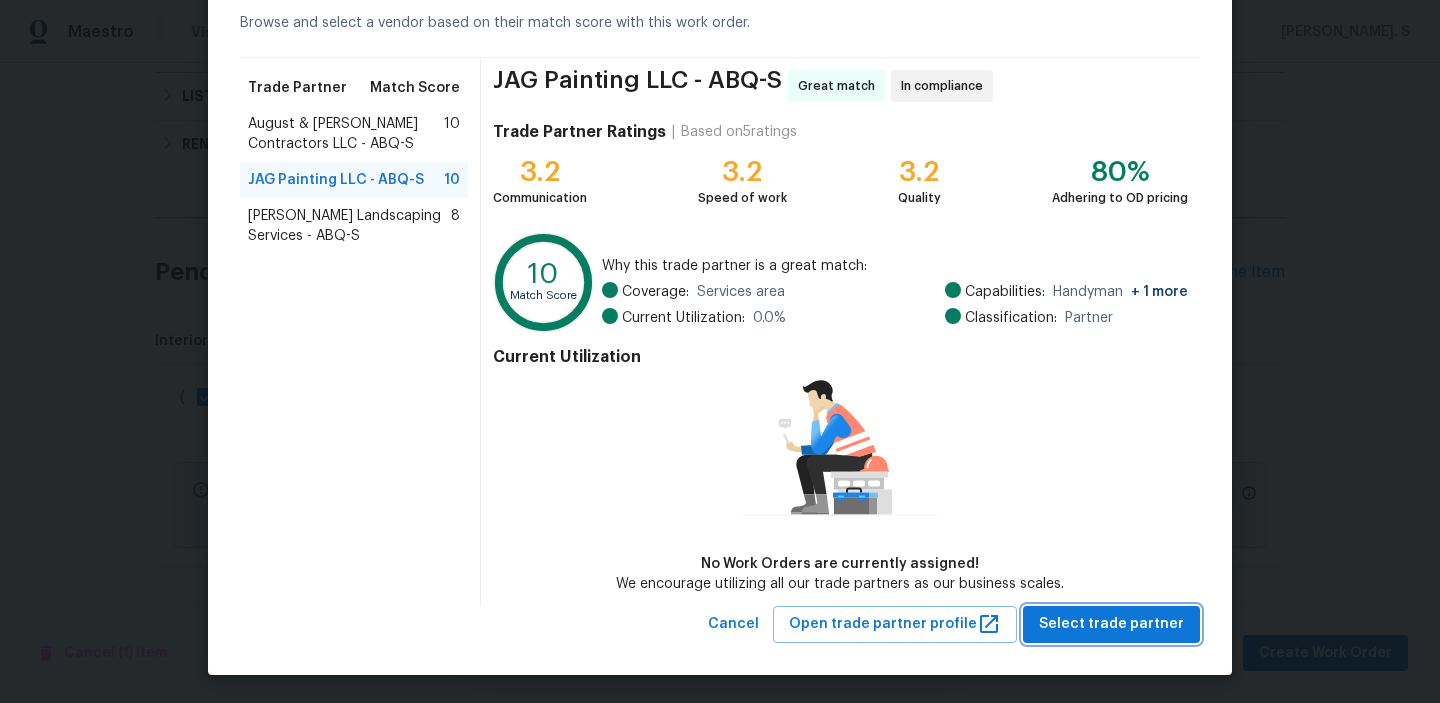 click on "Select trade partner" at bounding box center (1111, 624) 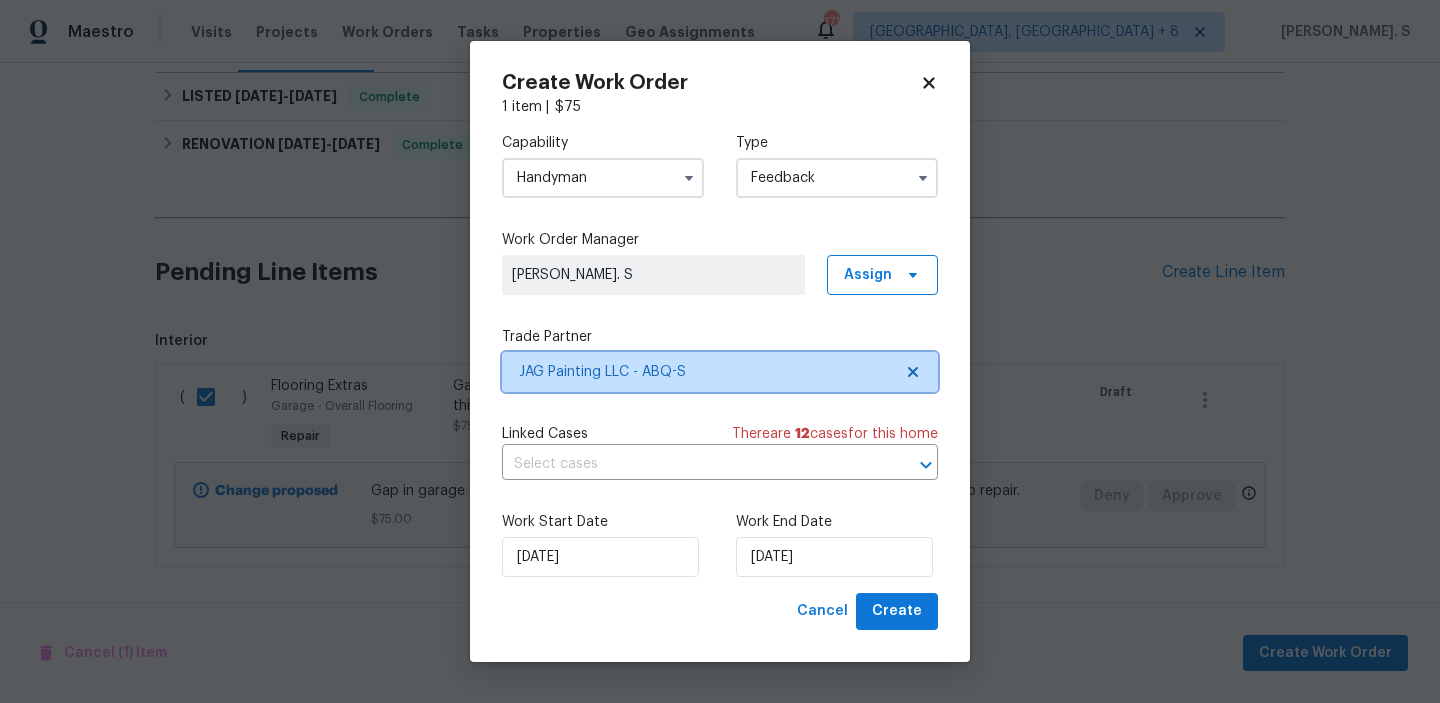 scroll, scrollTop: 0, scrollLeft: 0, axis: both 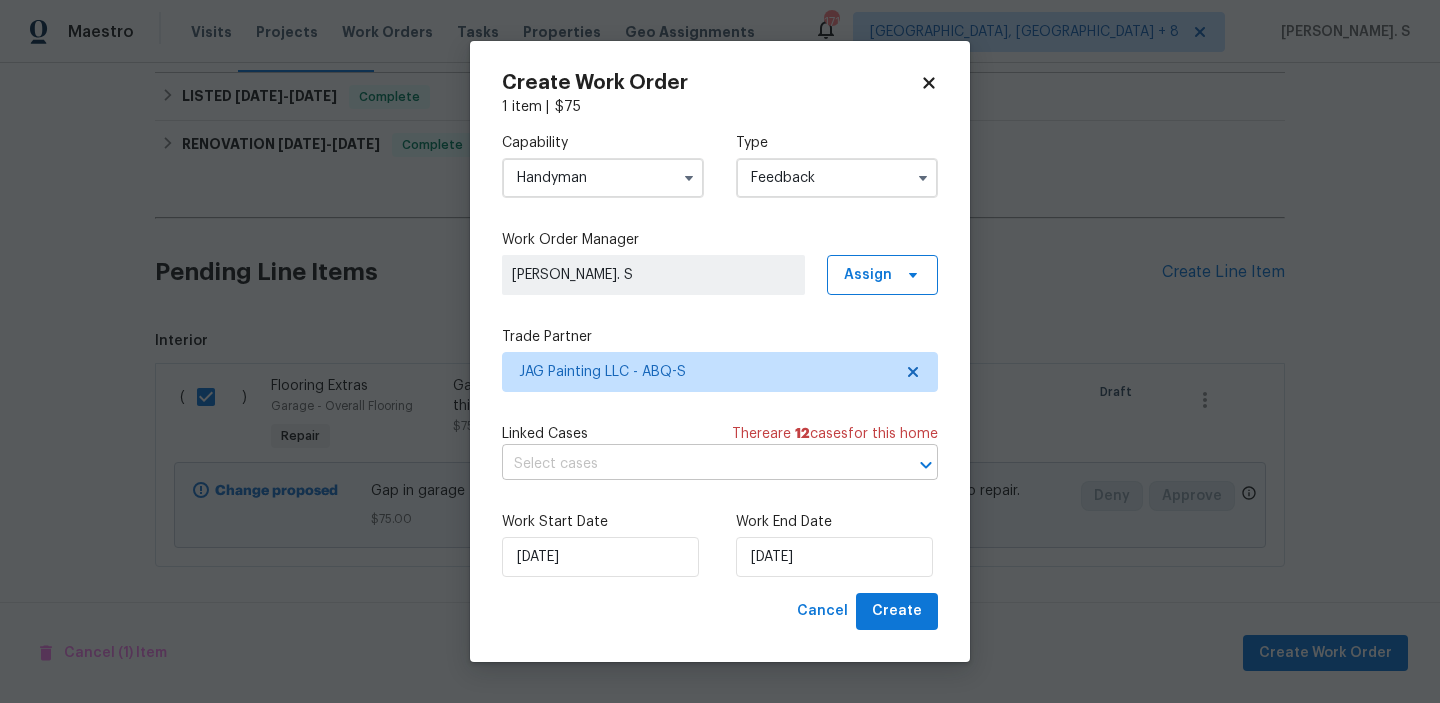 click at bounding box center [692, 464] 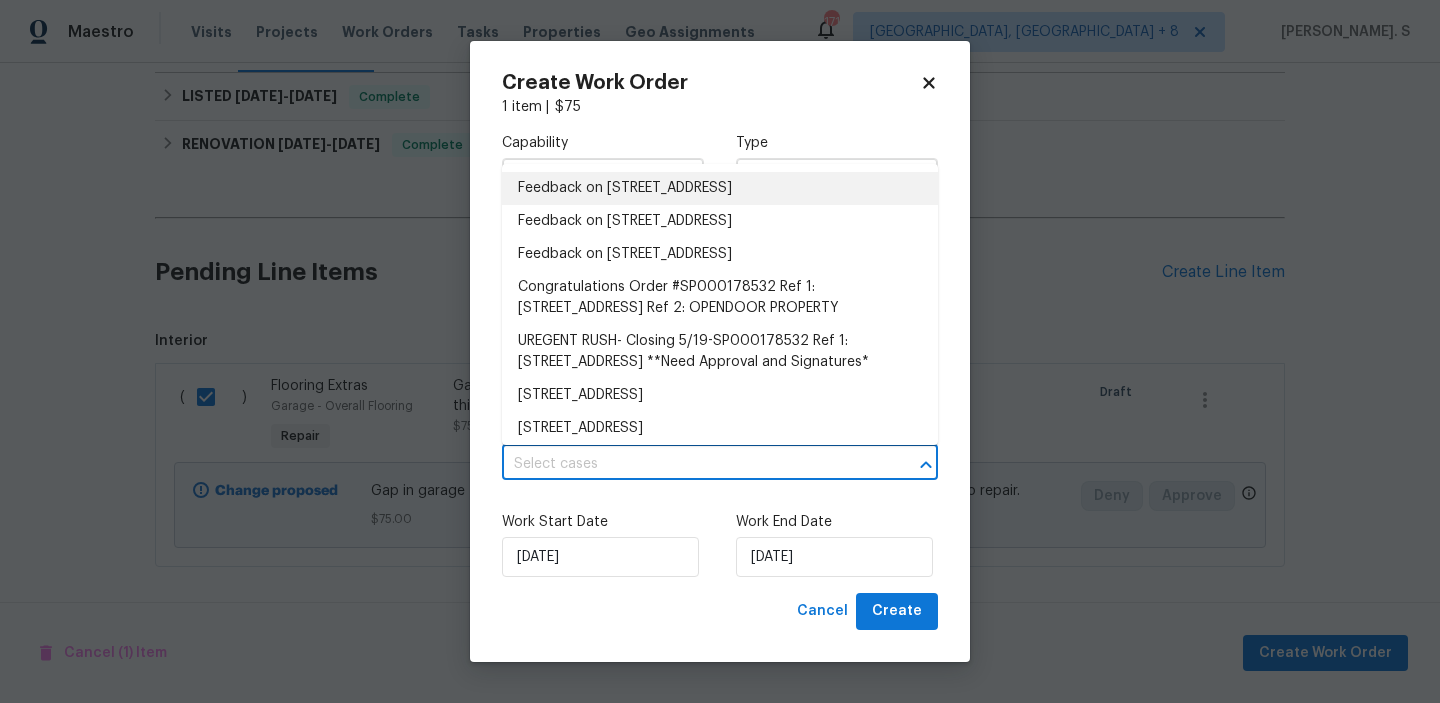 click on "Feedback on [STREET_ADDRESS]" at bounding box center (720, 188) 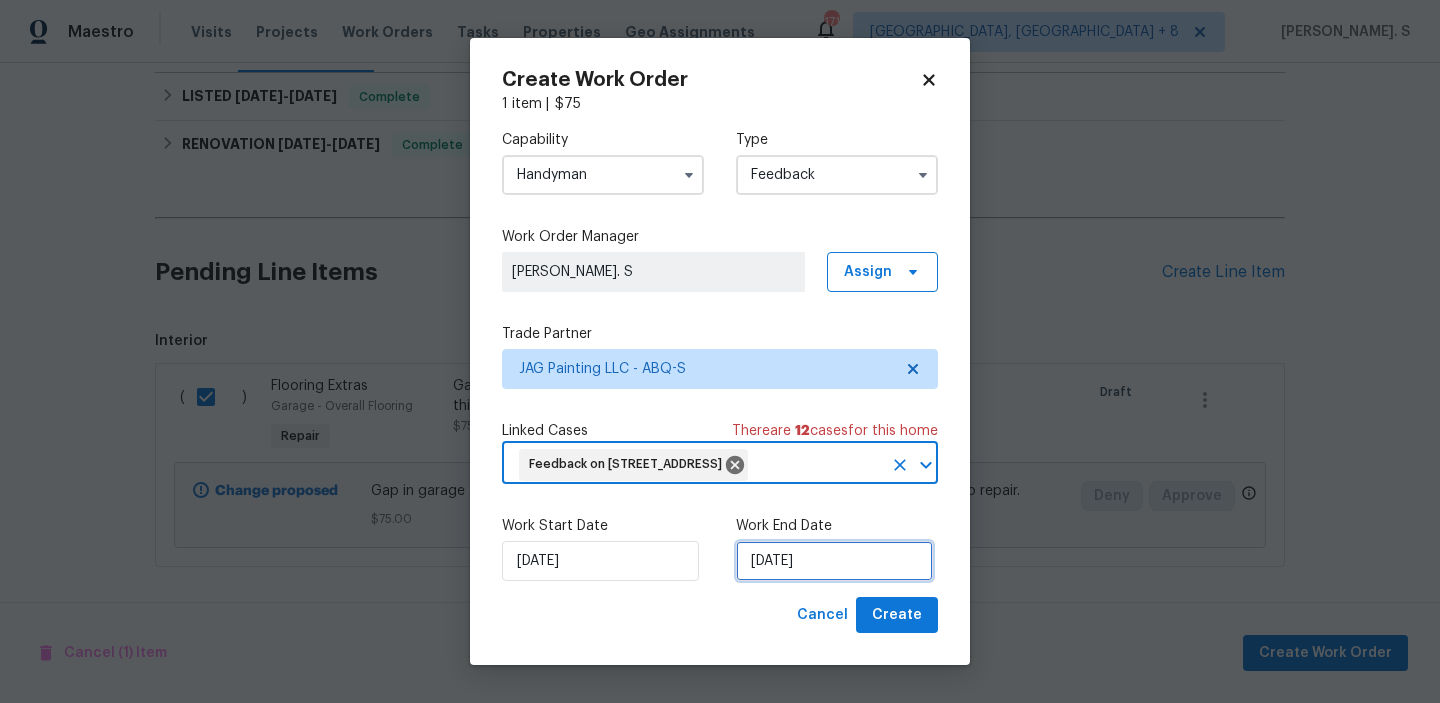 click on "[DATE]" at bounding box center (834, 561) 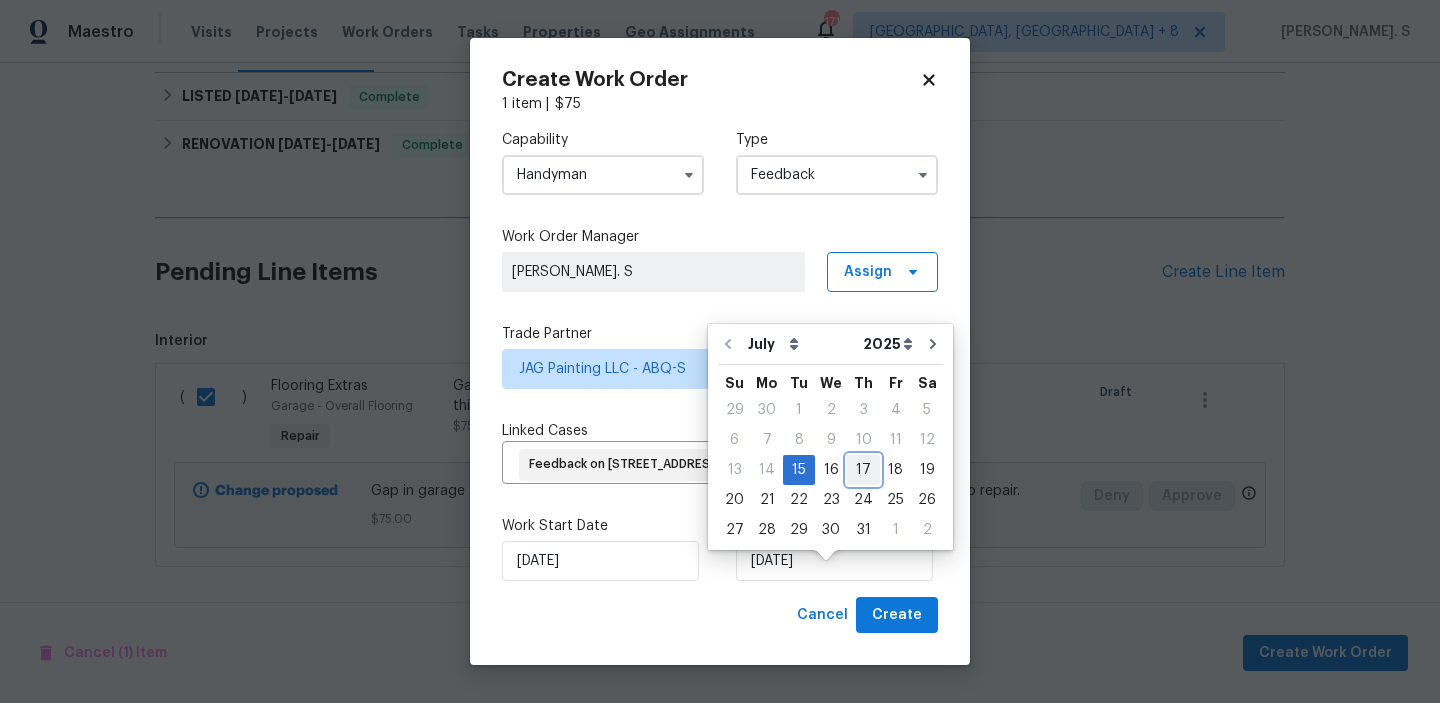 click on "17" at bounding box center [863, 470] 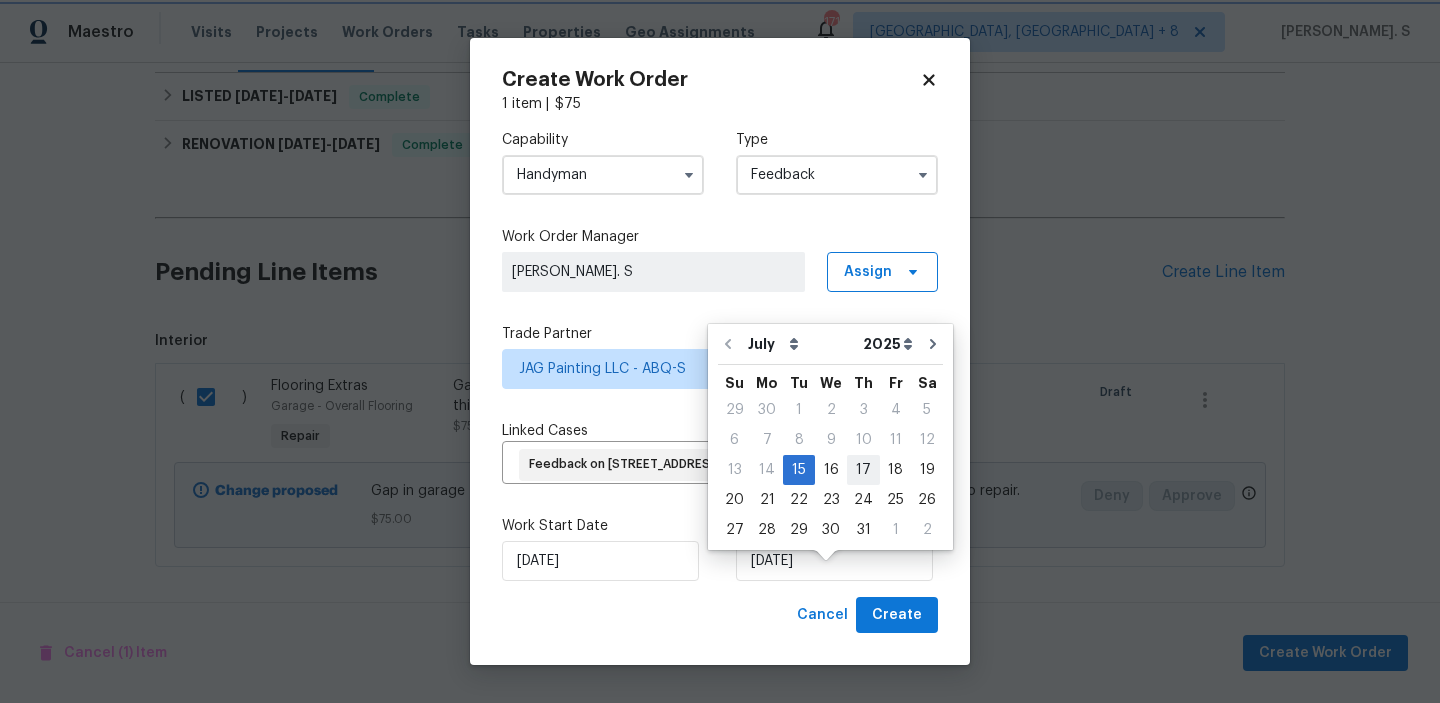 type on "[DATE]" 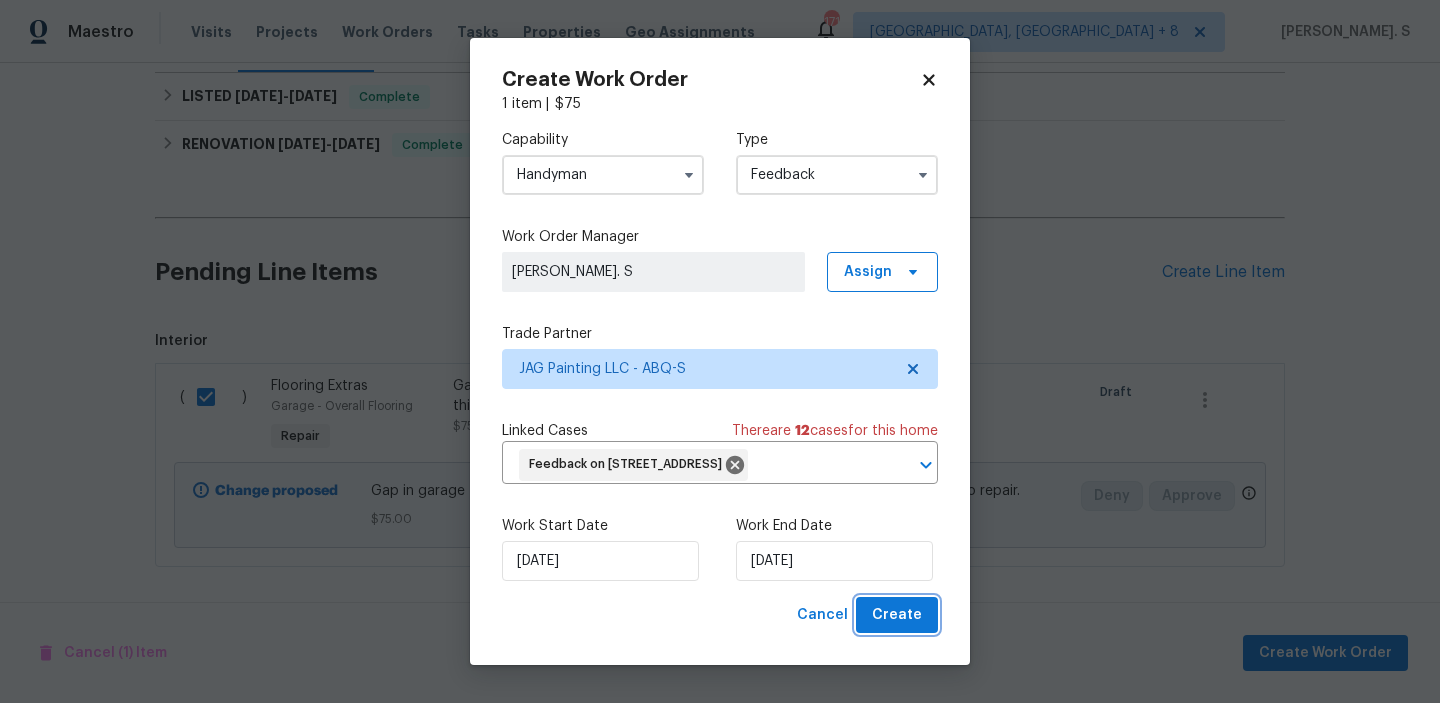 click on "Create" at bounding box center (897, 615) 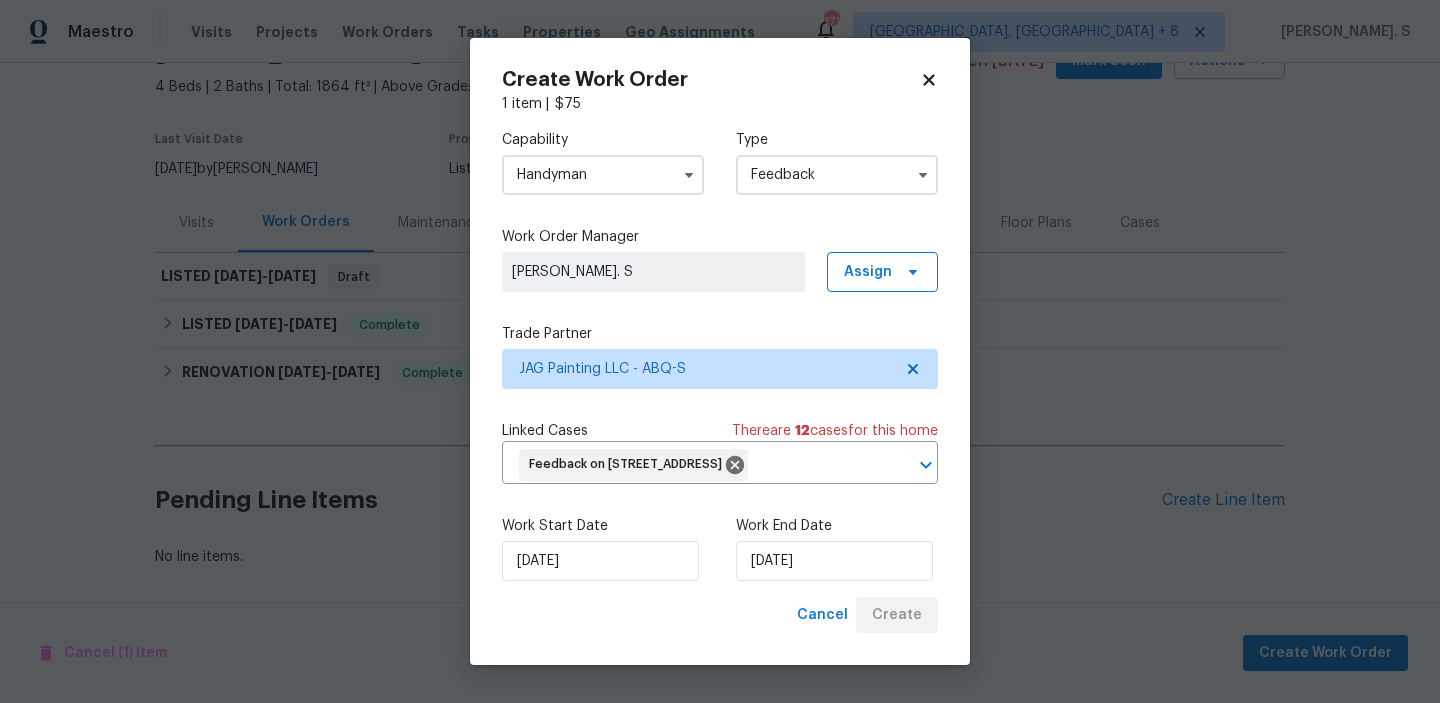 scroll, scrollTop: 110, scrollLeft: 0, axis: vertical 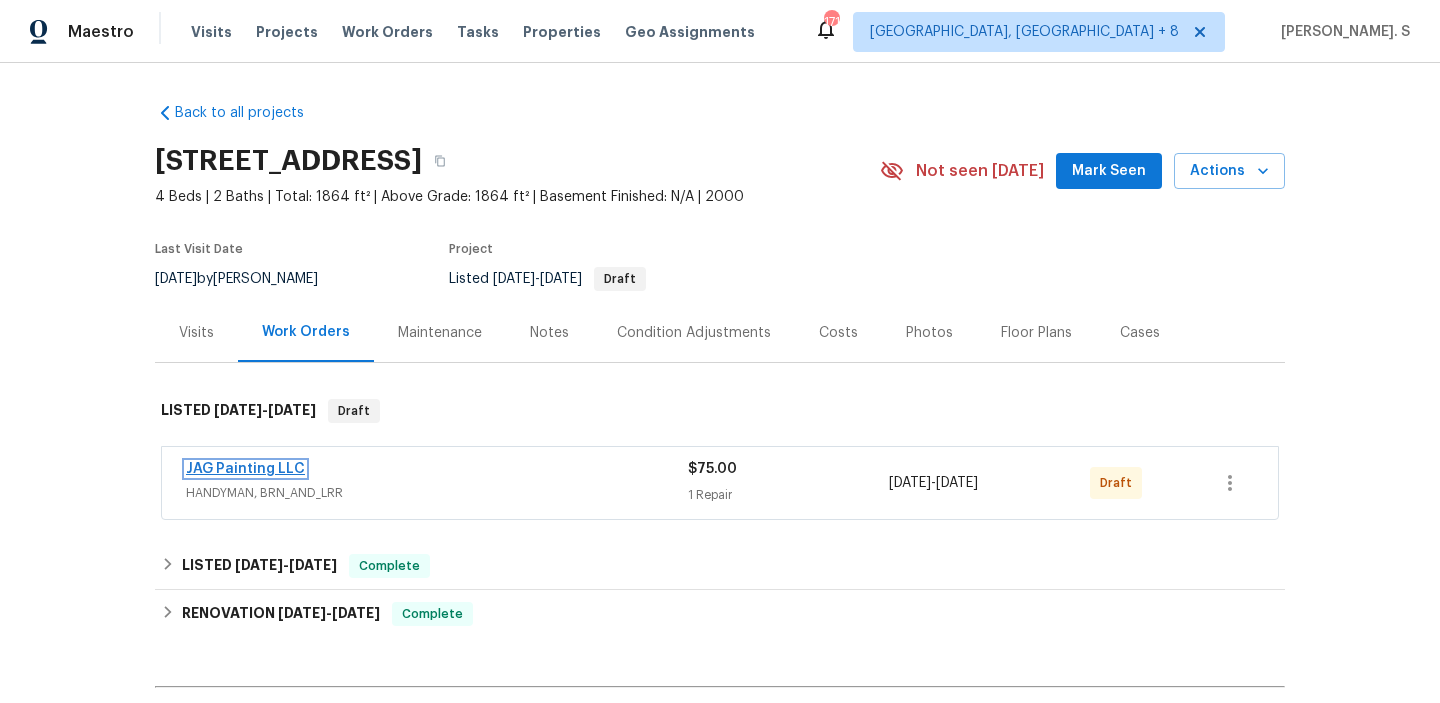 click on "JAG Painting LLC" at bounding box center (245, 469) 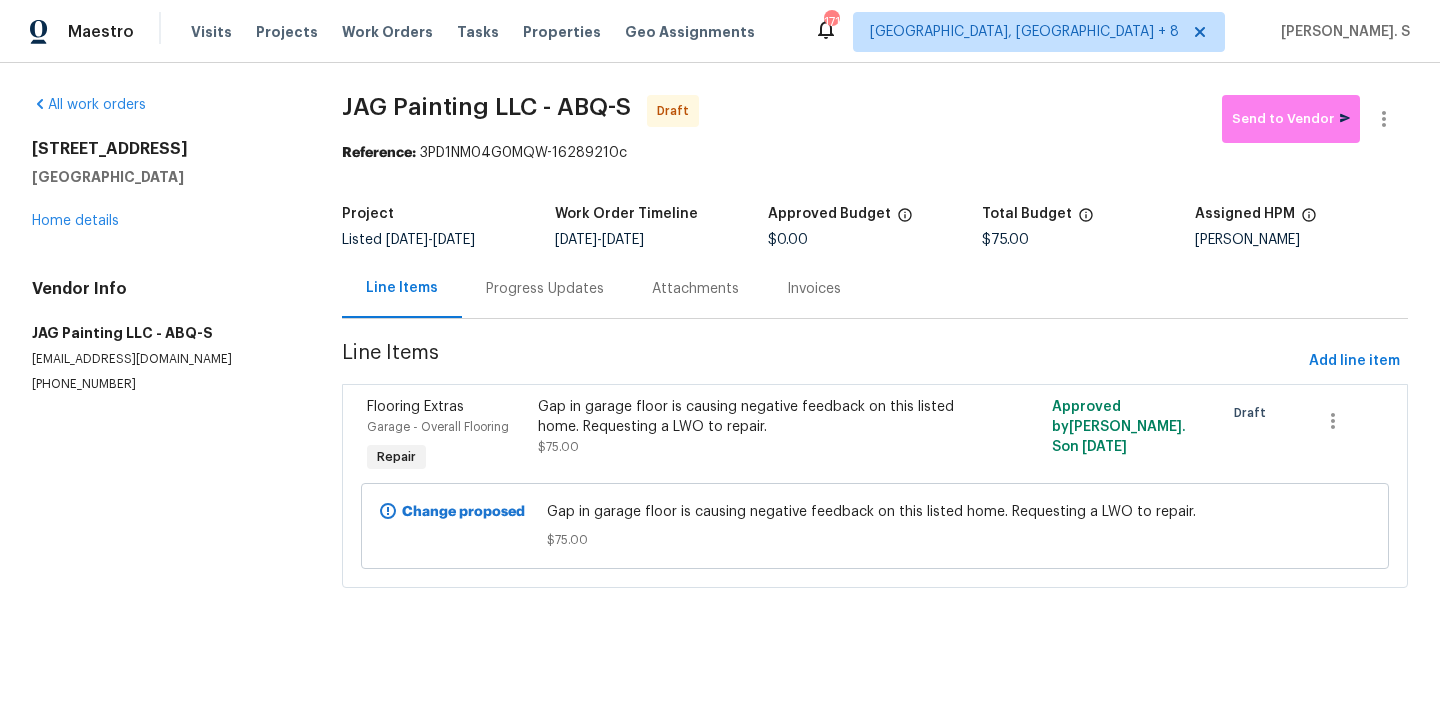 click on "Progress Updates" at bounding box center [545, 289] 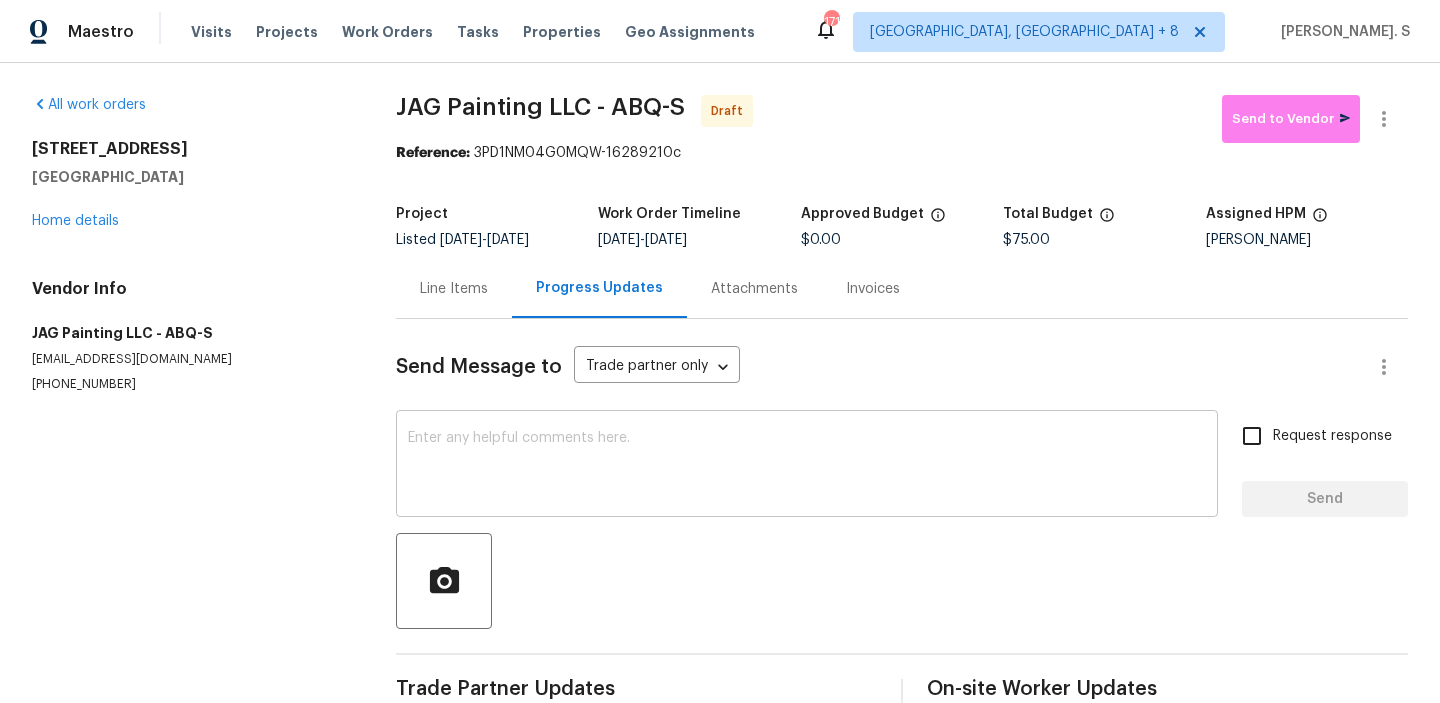 click at bounding box center [807, 466] 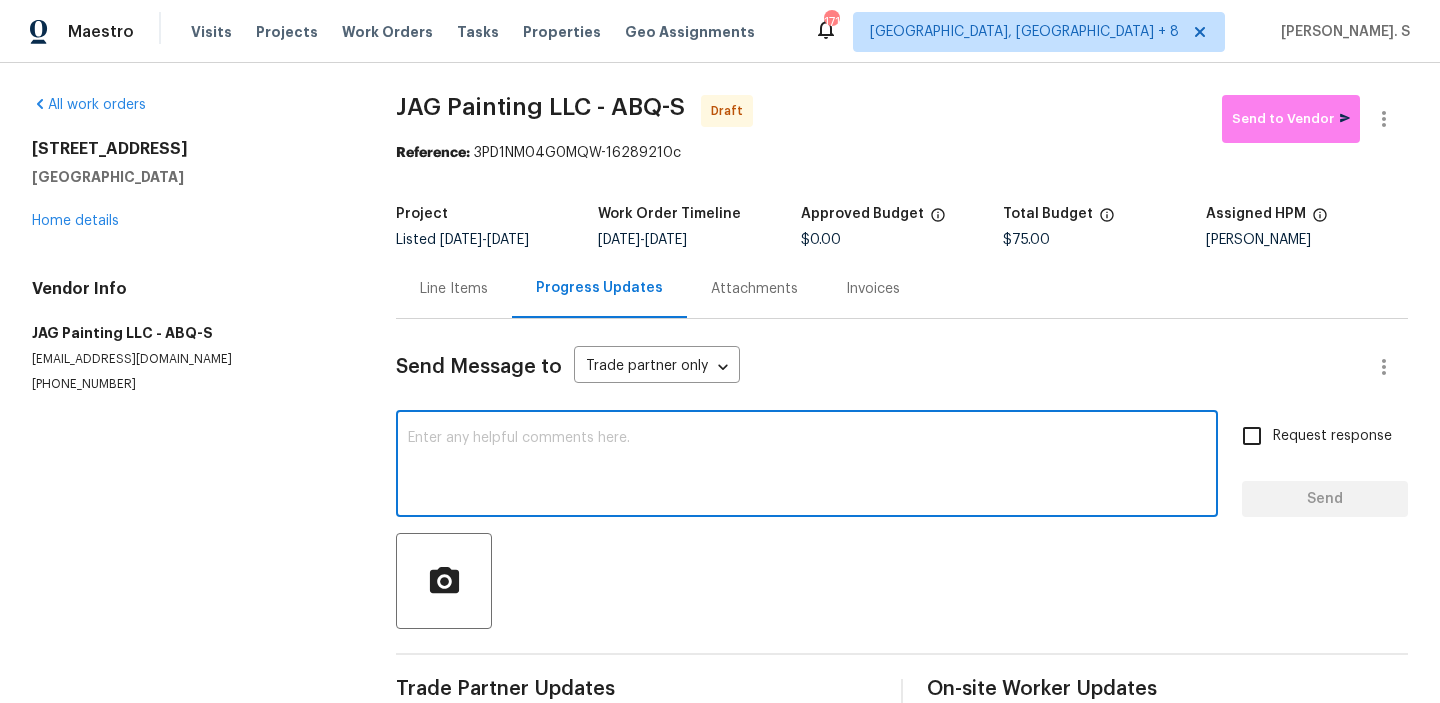 paste on "Hi, this is Glory with Opendoor. I’m confirming you received the WO for the property at (Address). Please review and accept the WO within 24 hours and provide a schedule date. Please disregard the contact information for the HPM included in the WO. Our Centralised LWO Team is responsible for Listed WOs. The team can be reached through the portal or by phone at (480) 478-0155." 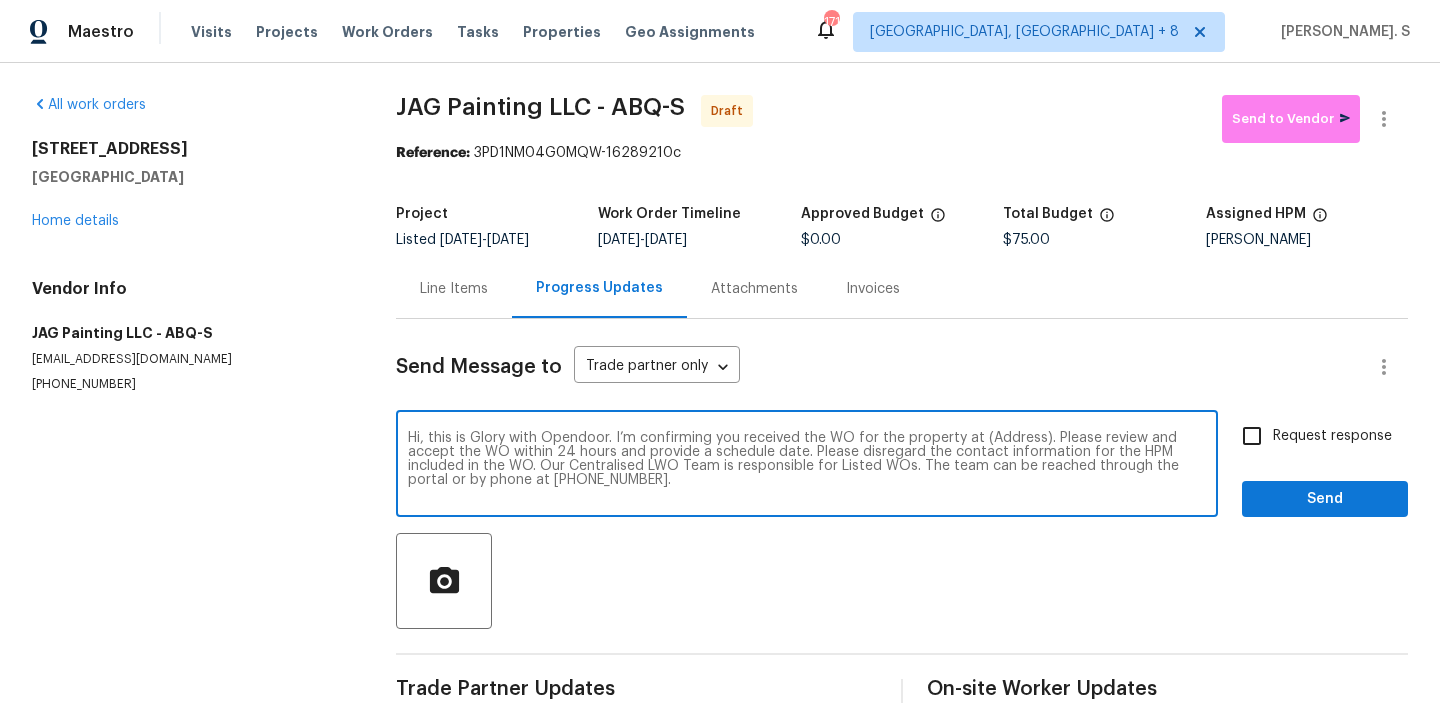 click on "Hi, this is Glory with Opendoor. I’m confirming you received the WO for the property at (Address). Please review and accept the WO within 24 hours and provide a schedule date. Please disregard the contact information for the HPM included in the WO. Our Centralised LWO Team is responsible for Listed WOs. The team can be reached through the portal or by phone at (480) 478-0155." at bounding box center [807, 466] 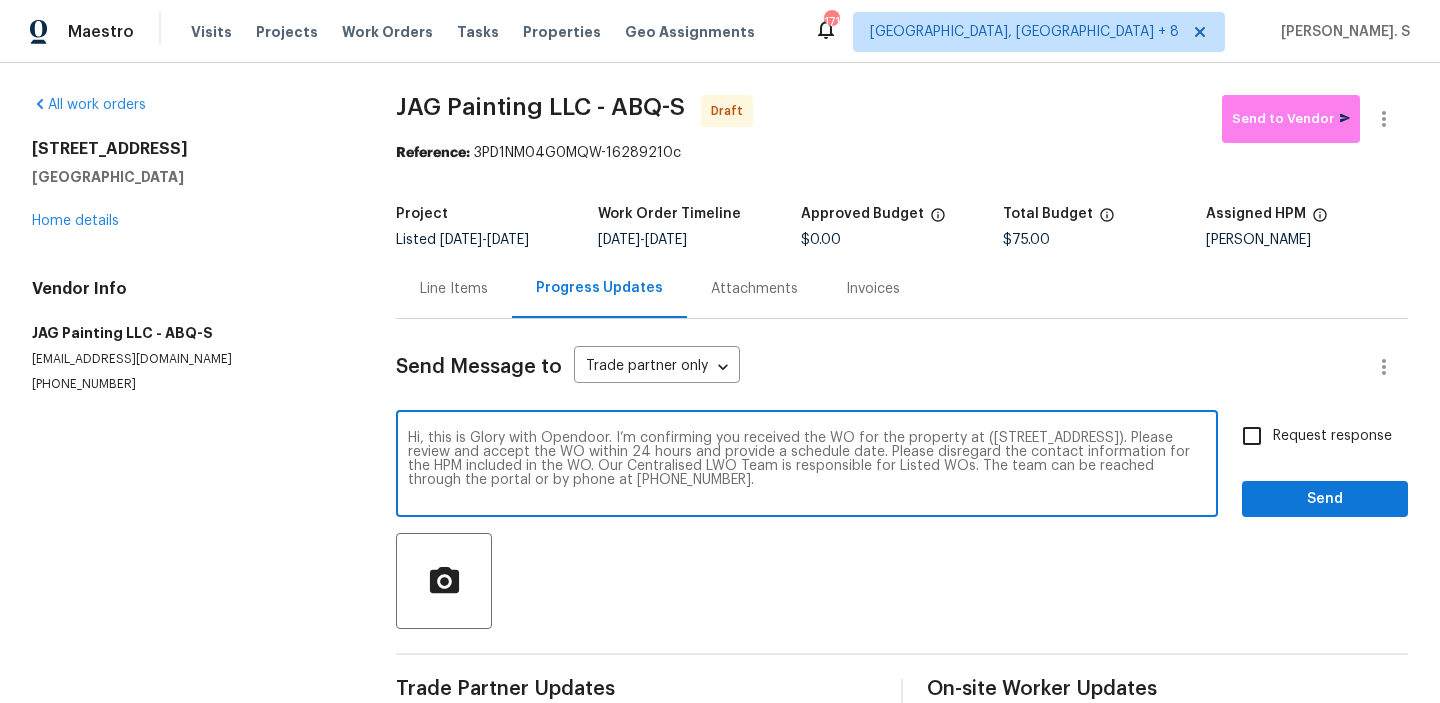 type on "Hi, this is Glory with Opendoor. I’m confirming you received the WO for the property at (1312 Mesa Wood Pl NW, Albuquerque, NM 87120). Please review and accept the WO within 24 hours and provide a schedule date. Please disregard the contact information for the HPM included in the WO. Our Centralised LWO Team is responsible for Listed WOs. The team can be reached through the portal or by phone at (480) 478-0155." 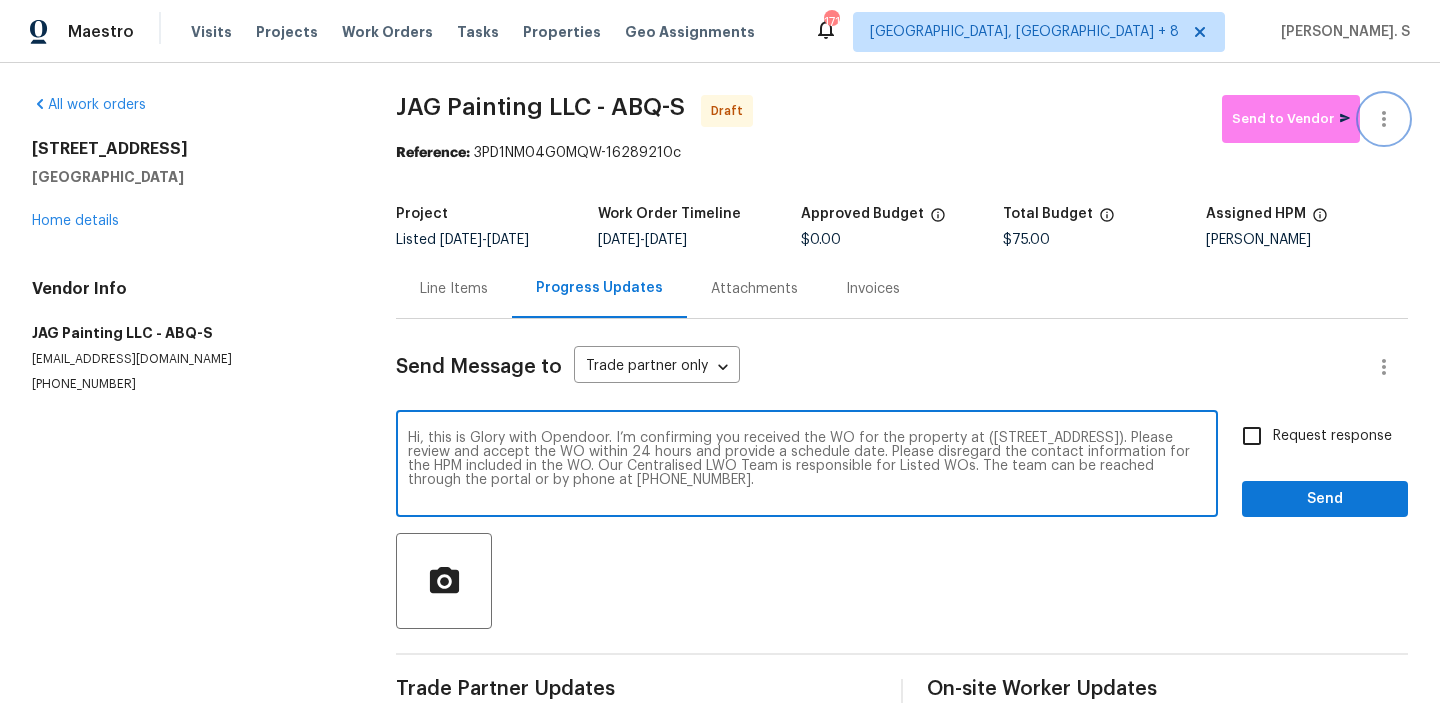 click 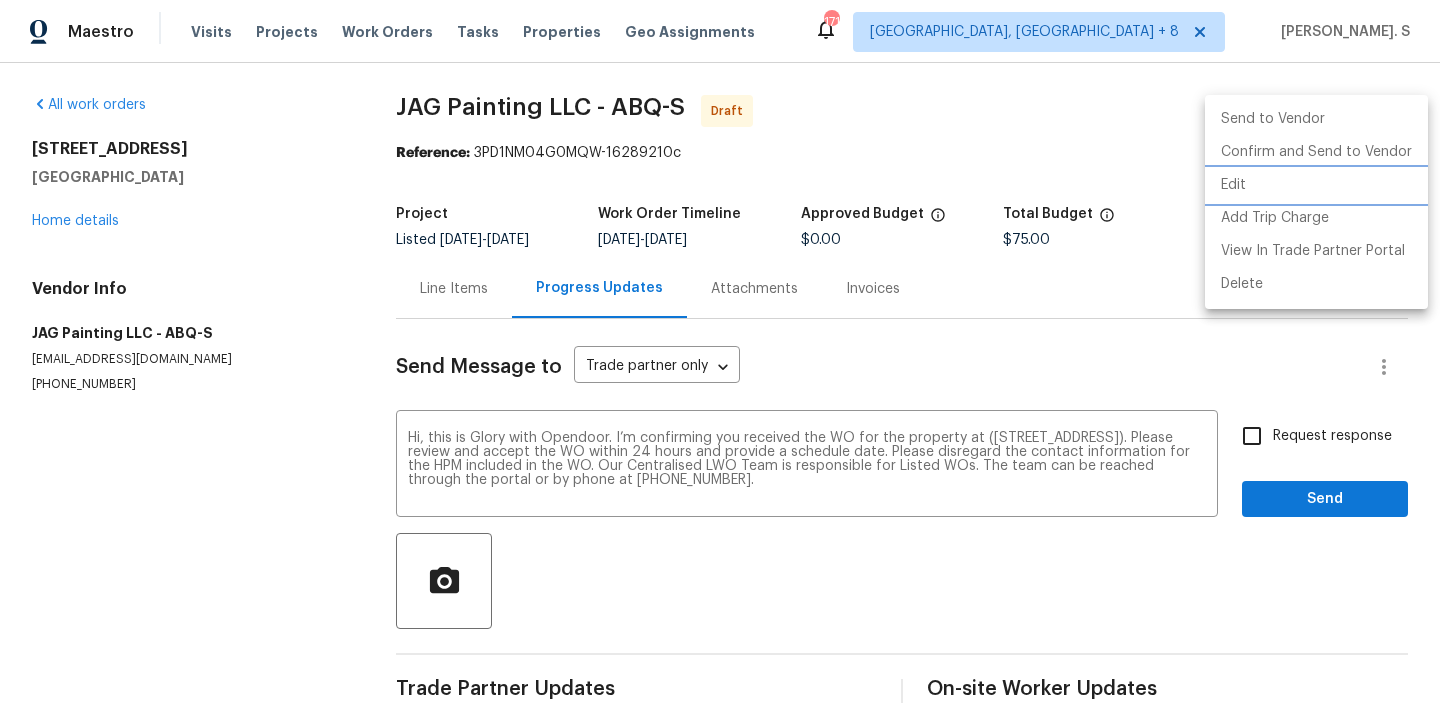 click on "Edit" at bounding box center (1316, 185) 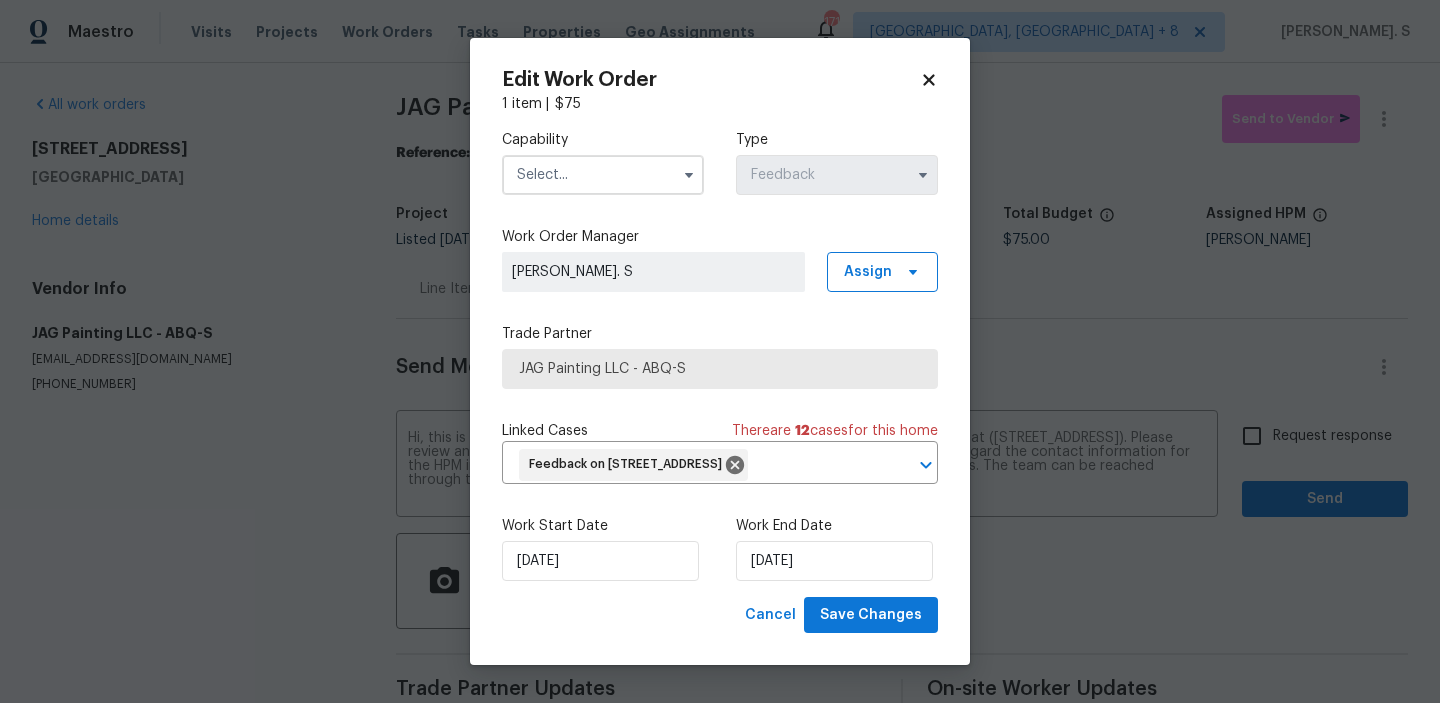 click at bounding box center (603, 175) 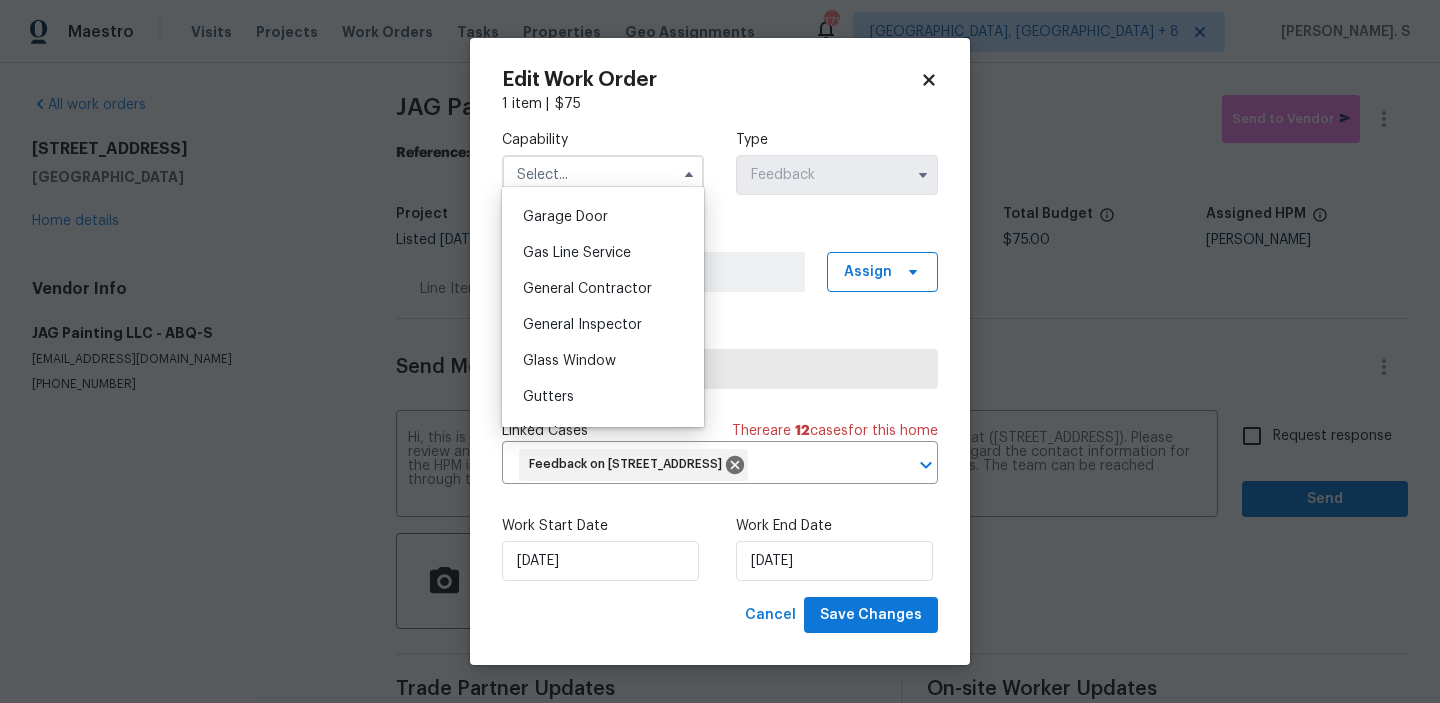 scroll, scrollTop: 901, scrollLeft: 0, axis: vertical 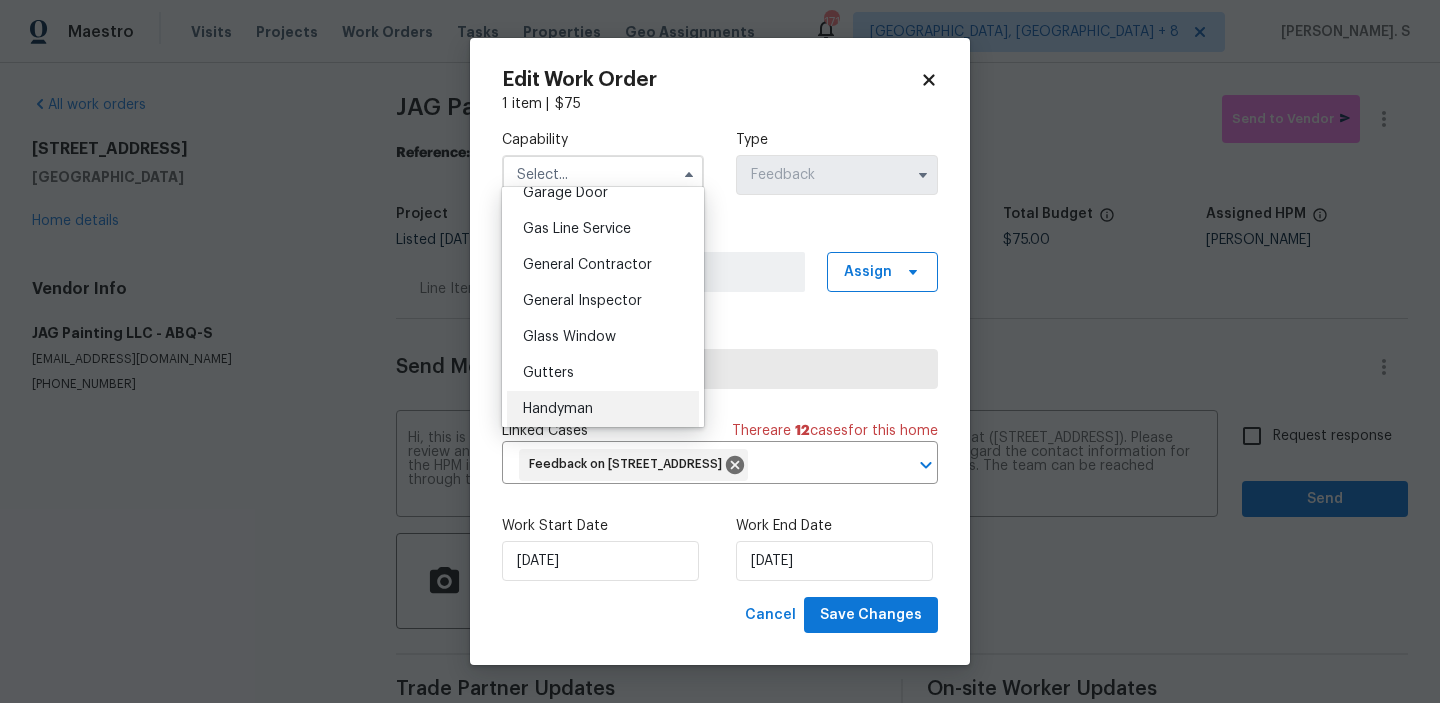 click on "Handyman" at bounding box center (603, 409) 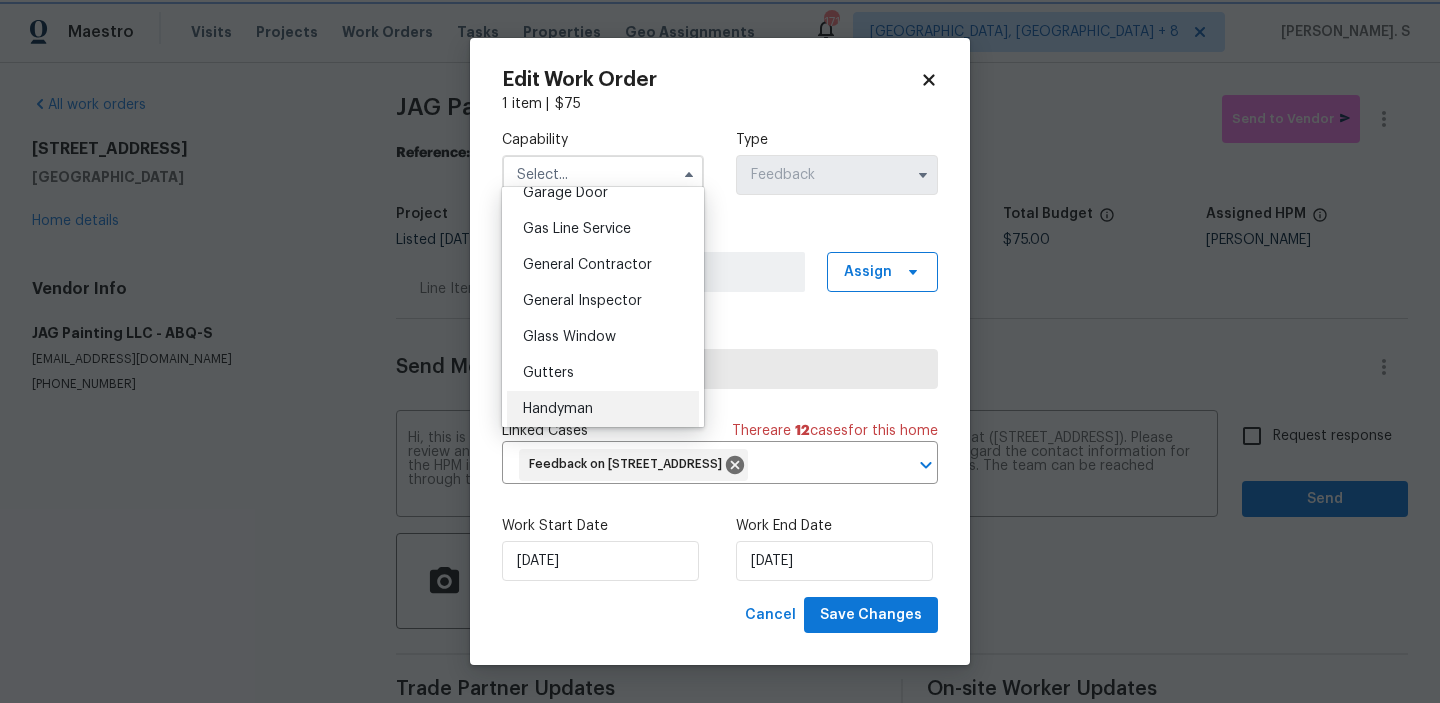 type on "Handyman" 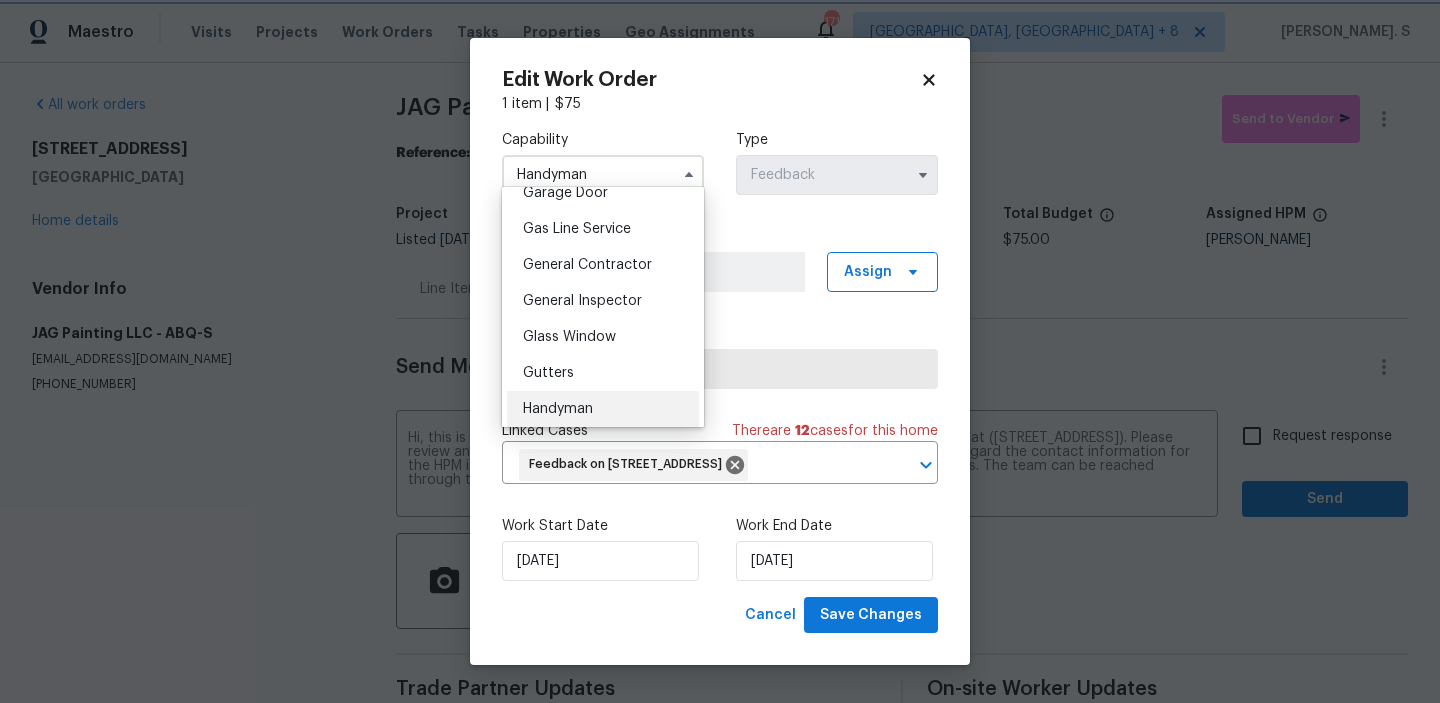 scroll, scrollTop: 942, scrollLeft: 0, axis: vertical 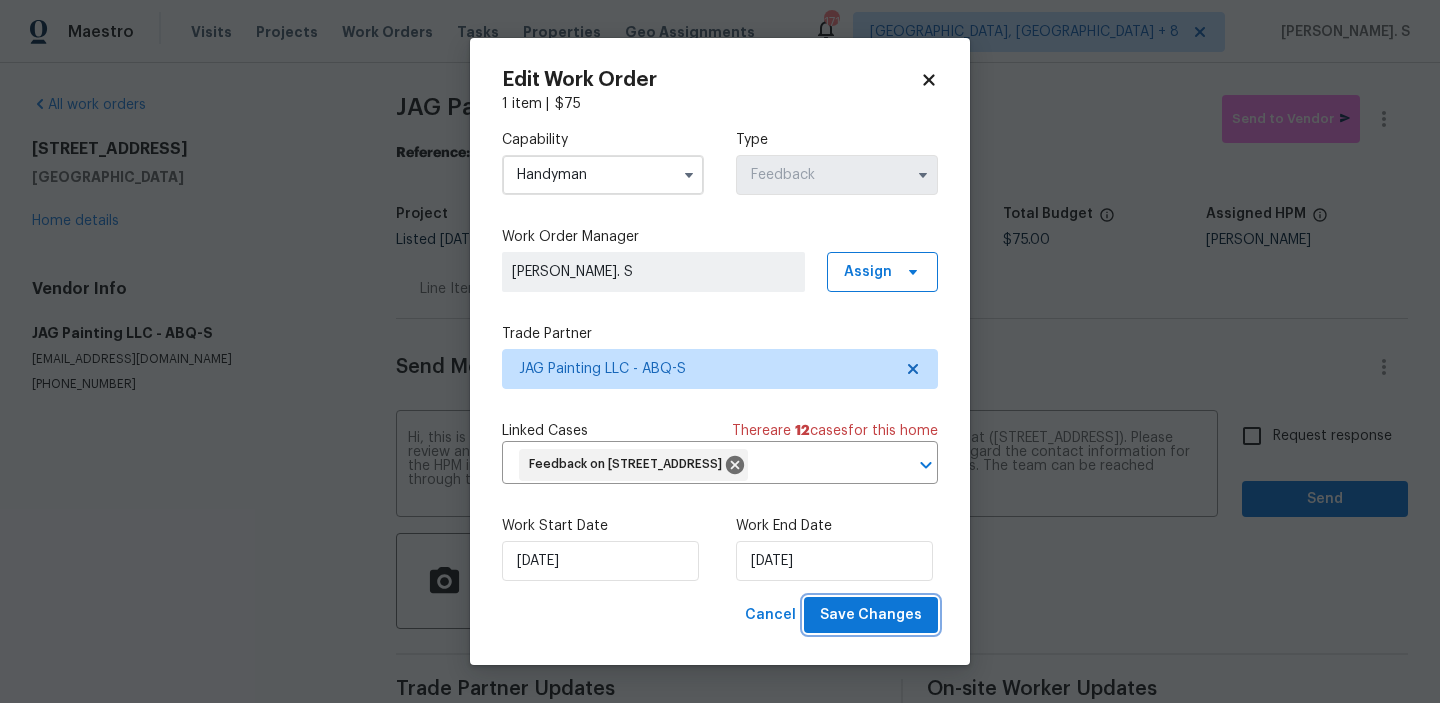 click on "Save Changes" at bounding box center [871, 615] 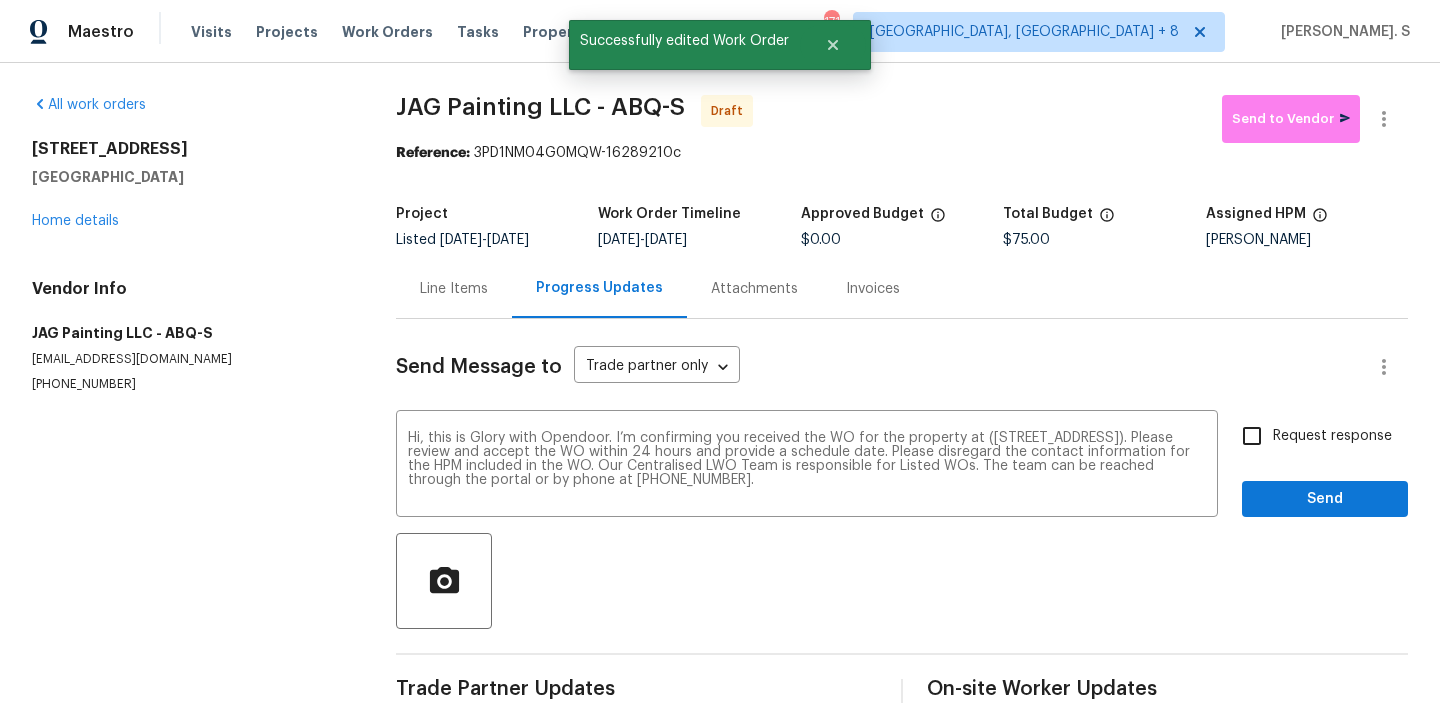 click on "Request response" at bounding box center (1332, 436) 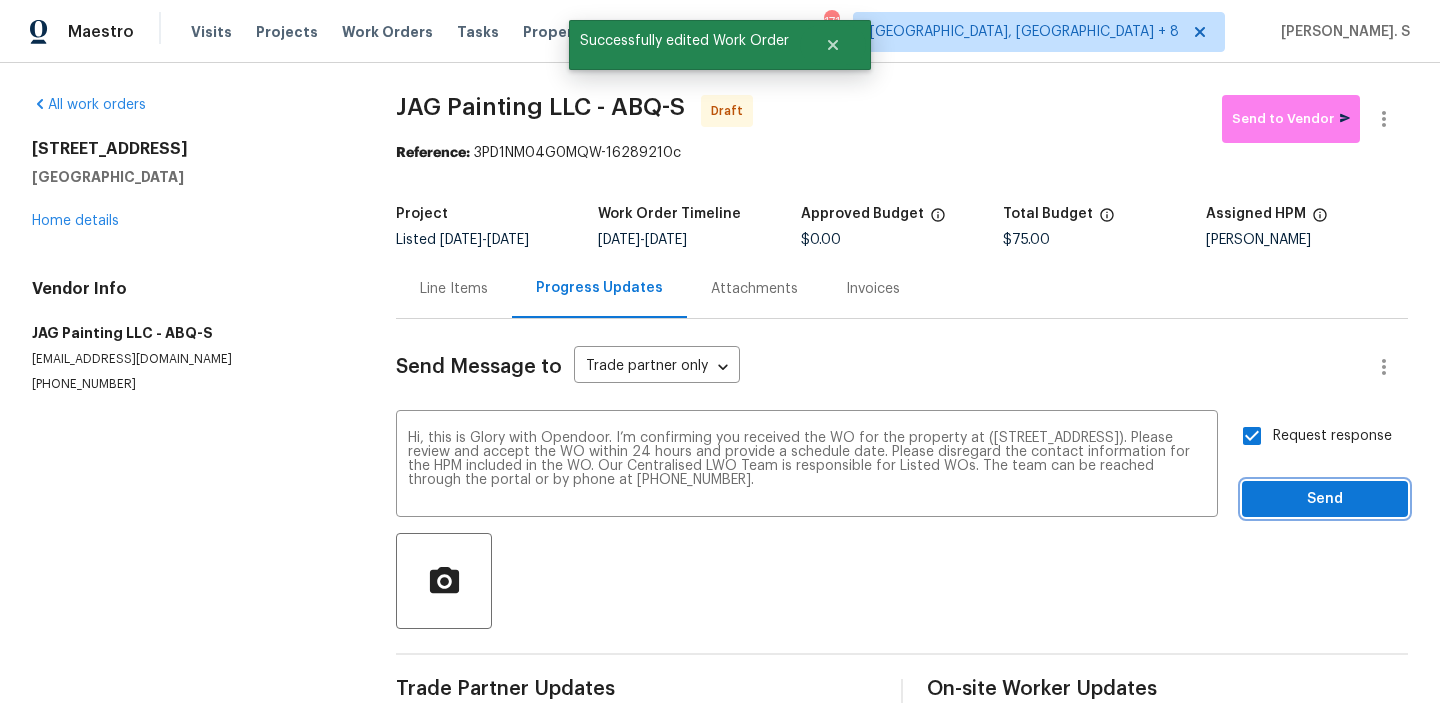 click on "Send" at bounding box center [1325, 499] 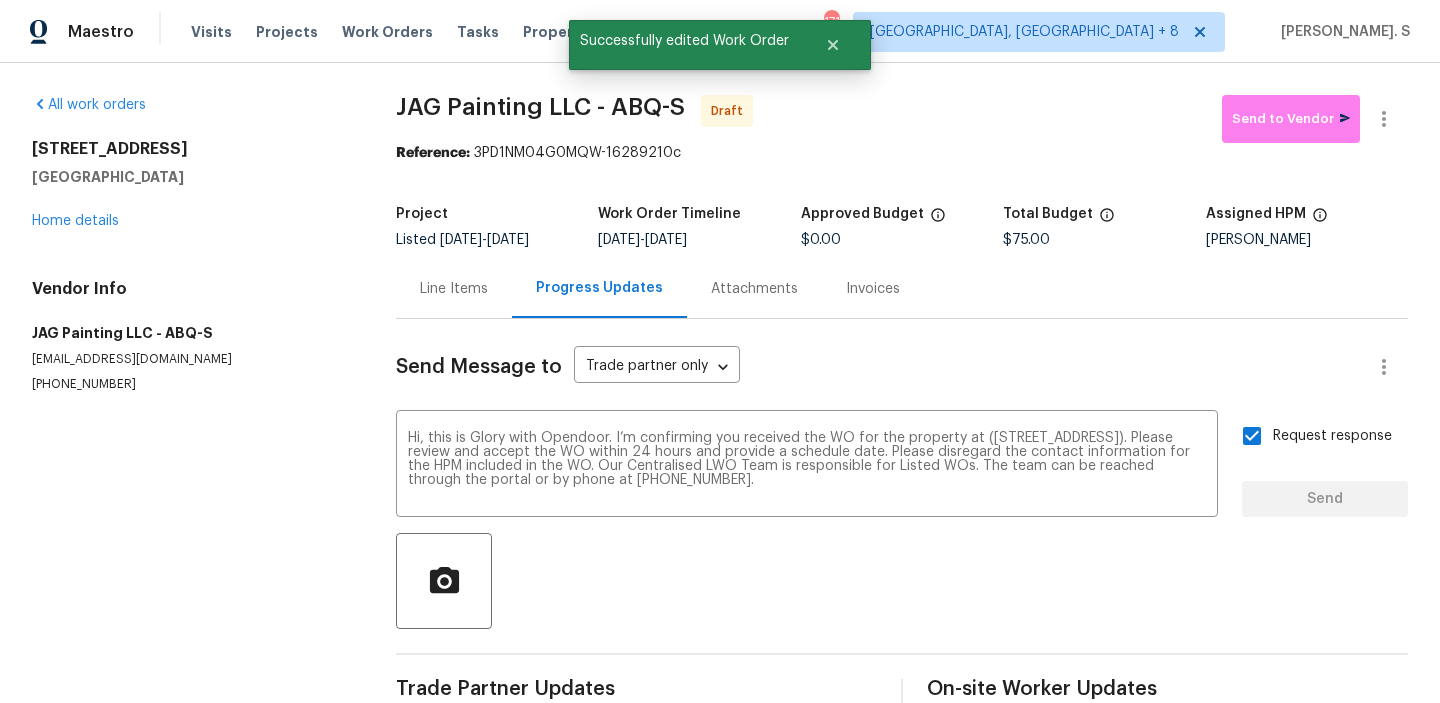 type 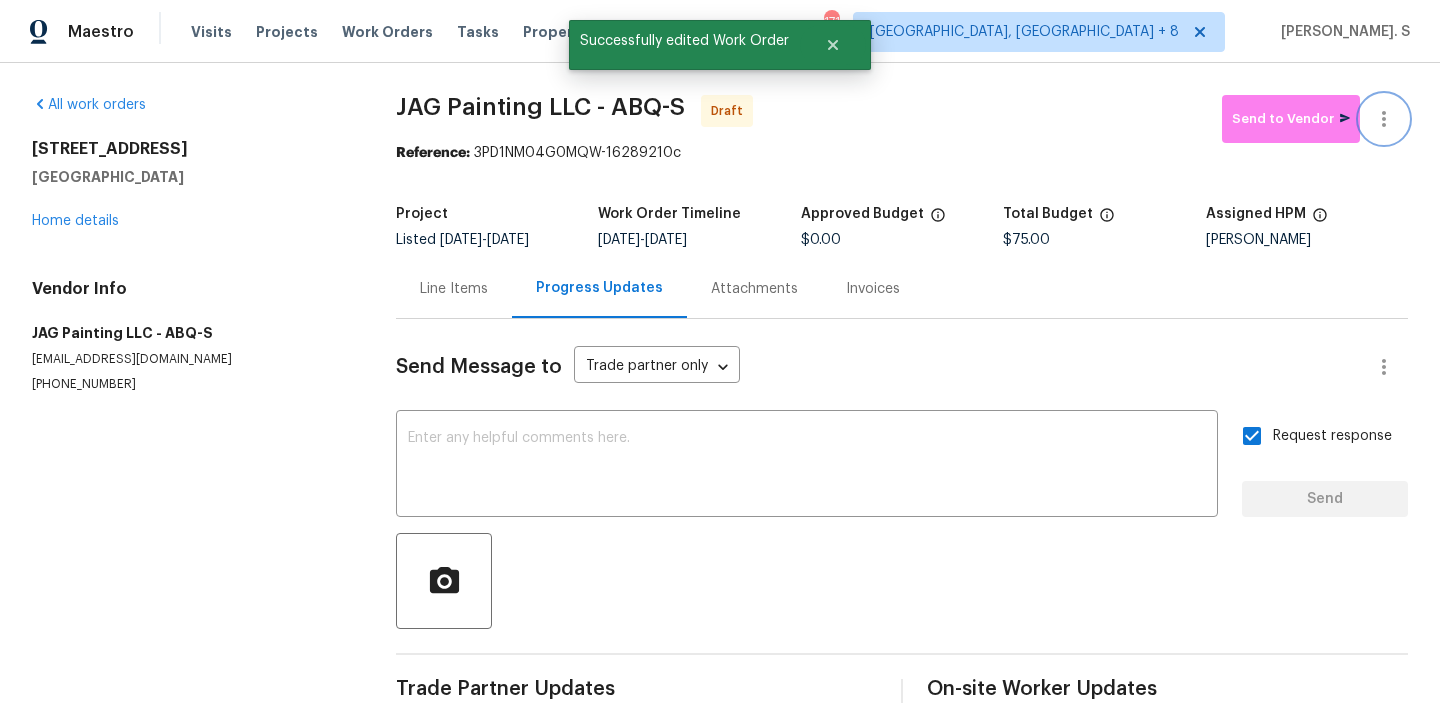 click at bounding box center [1384, 119] 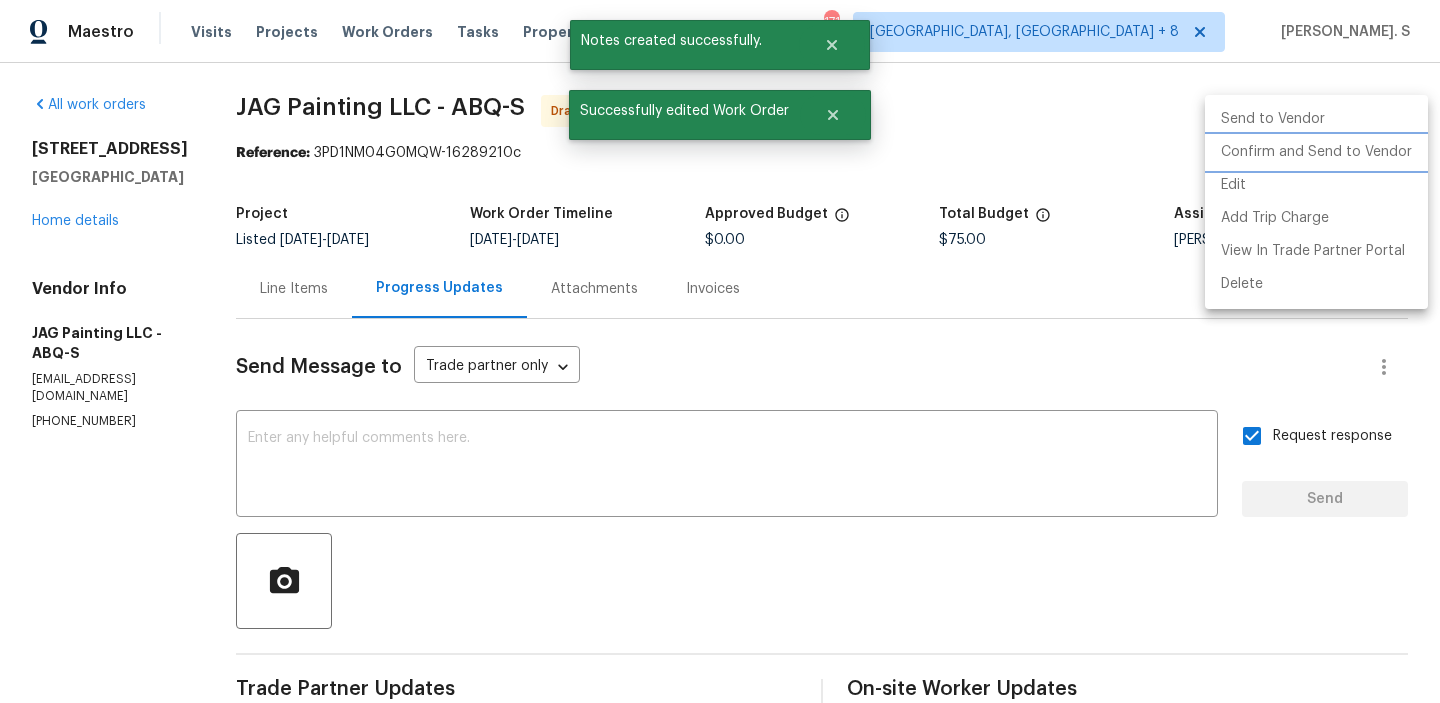 click on "Confirm and Send to Vendor" at bounding box center (1316, 152) 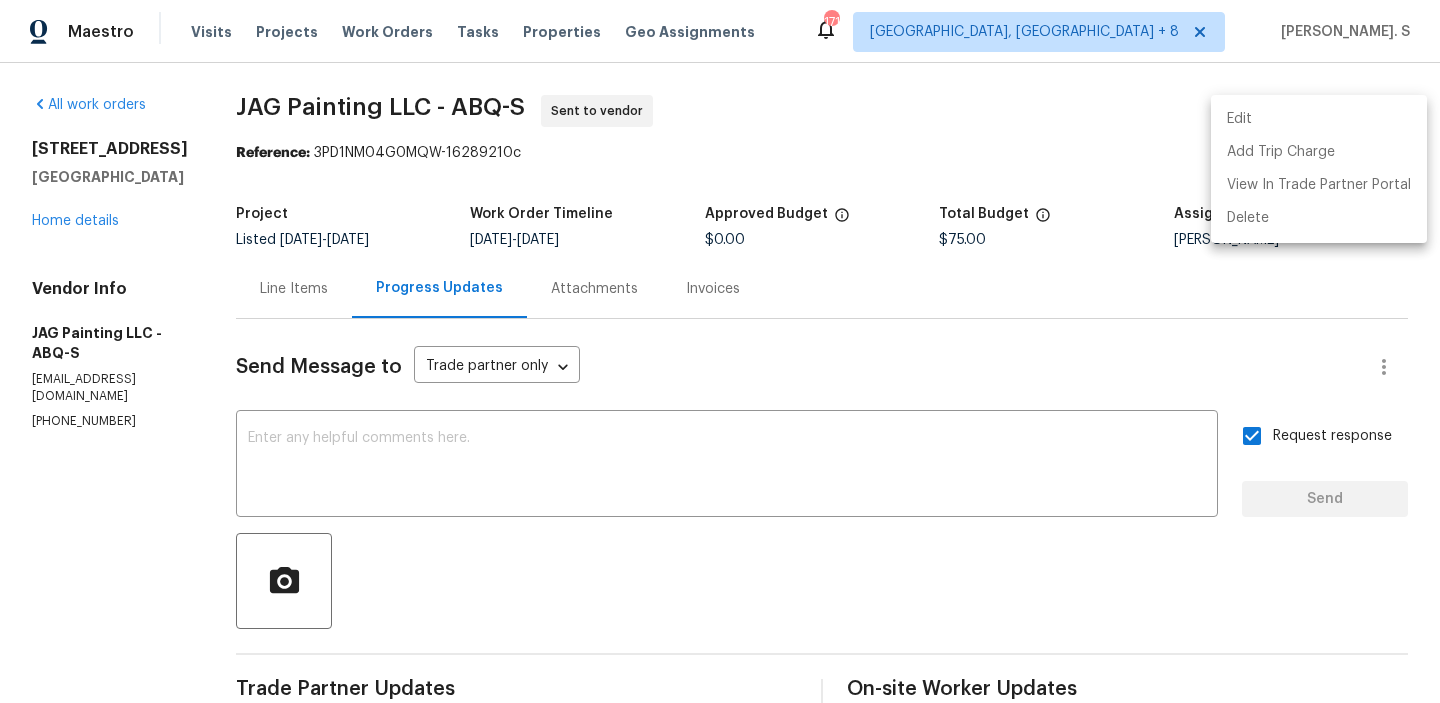 click at bounding box center [720, 351] 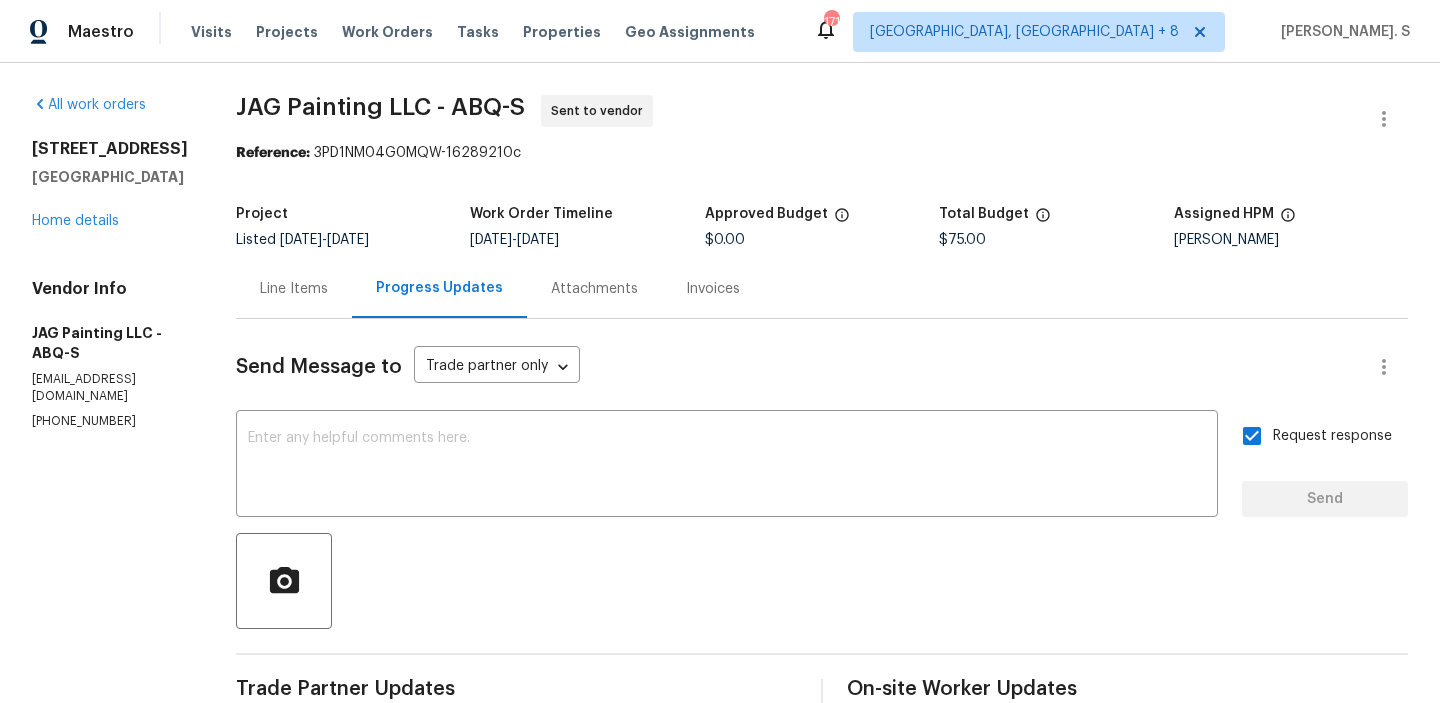 click on "Edit Add Trip Charge View In Trade Partner Portal Delete" at bounding box center [720, 351] 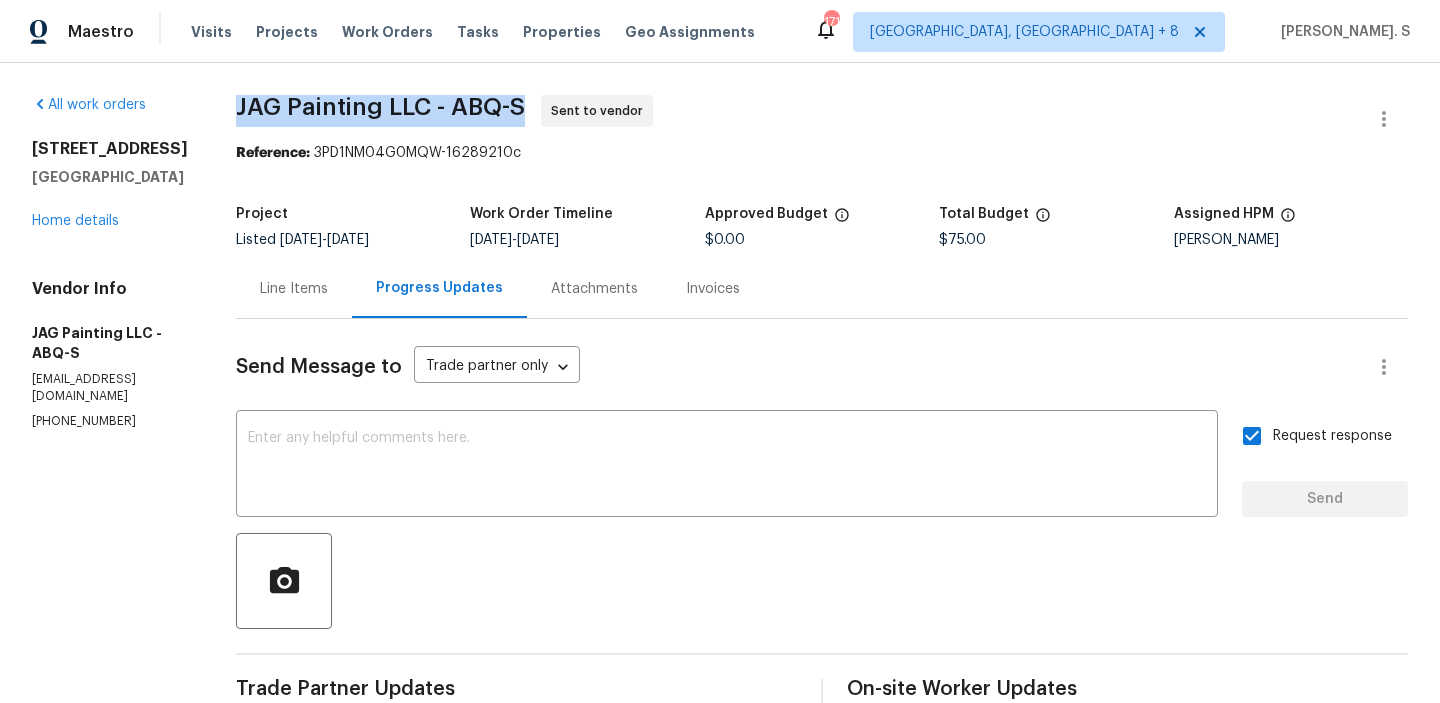 click on "JAG Painting LLC - ABQ-S" at bounding box center [380, 107] 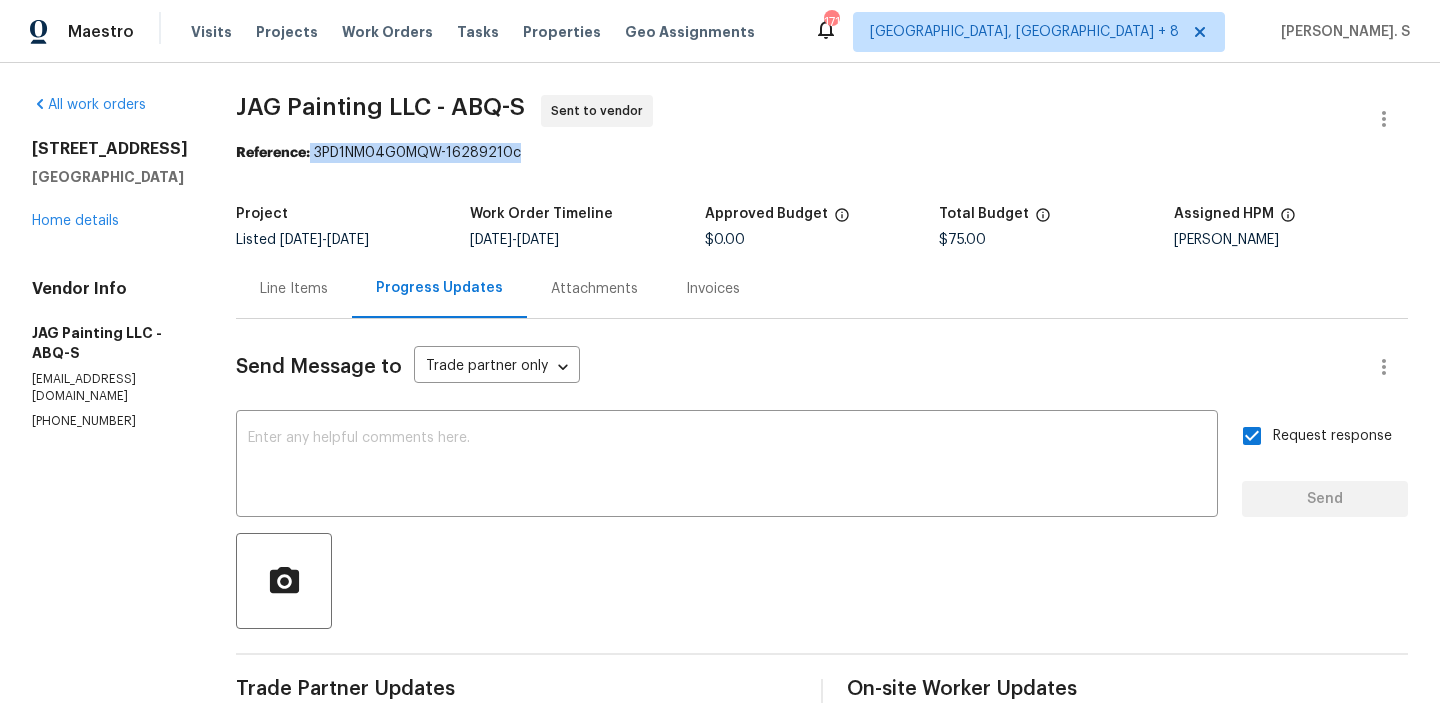 drag, startPoint x: 311, startPoint y: 150, endPoint x: 568, endPoint y: 150, distance: 257 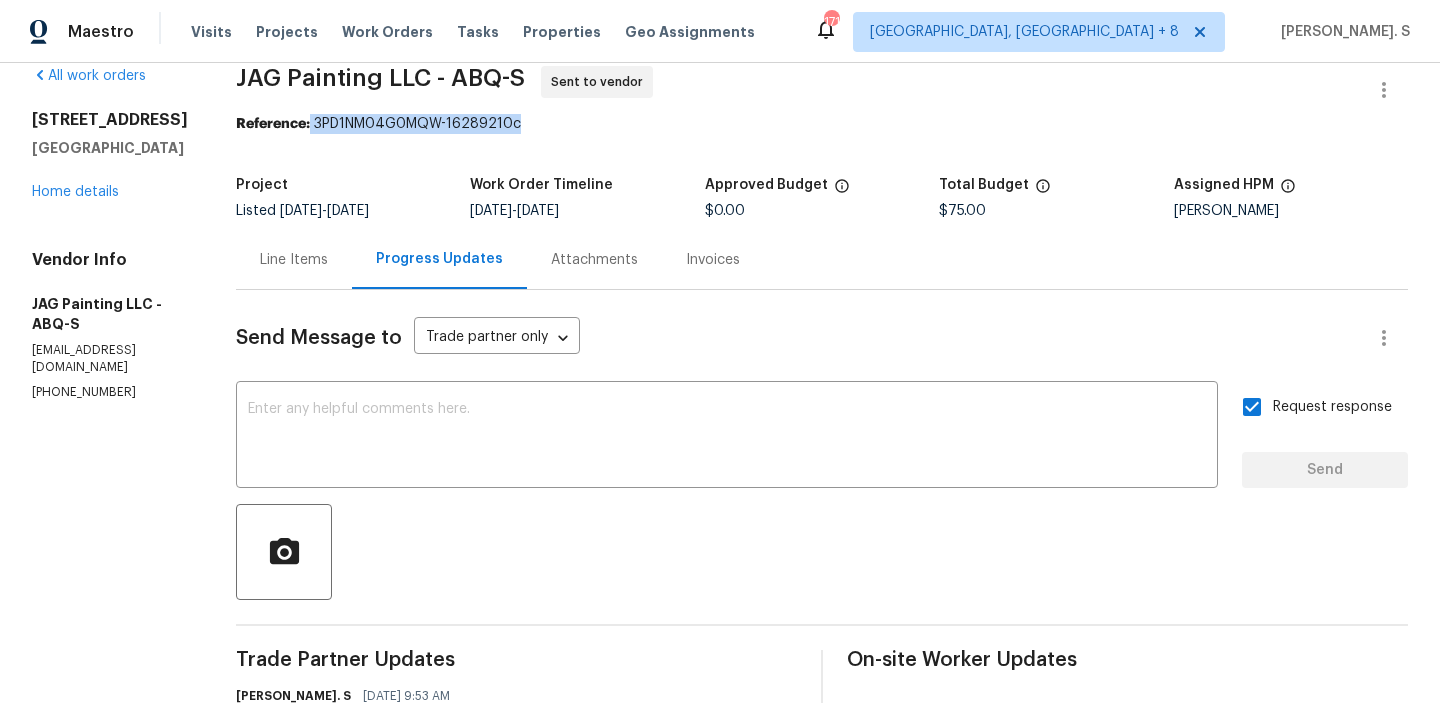 scroll, scrollTop: 58, scrollLeft: 0, axis: vertical 